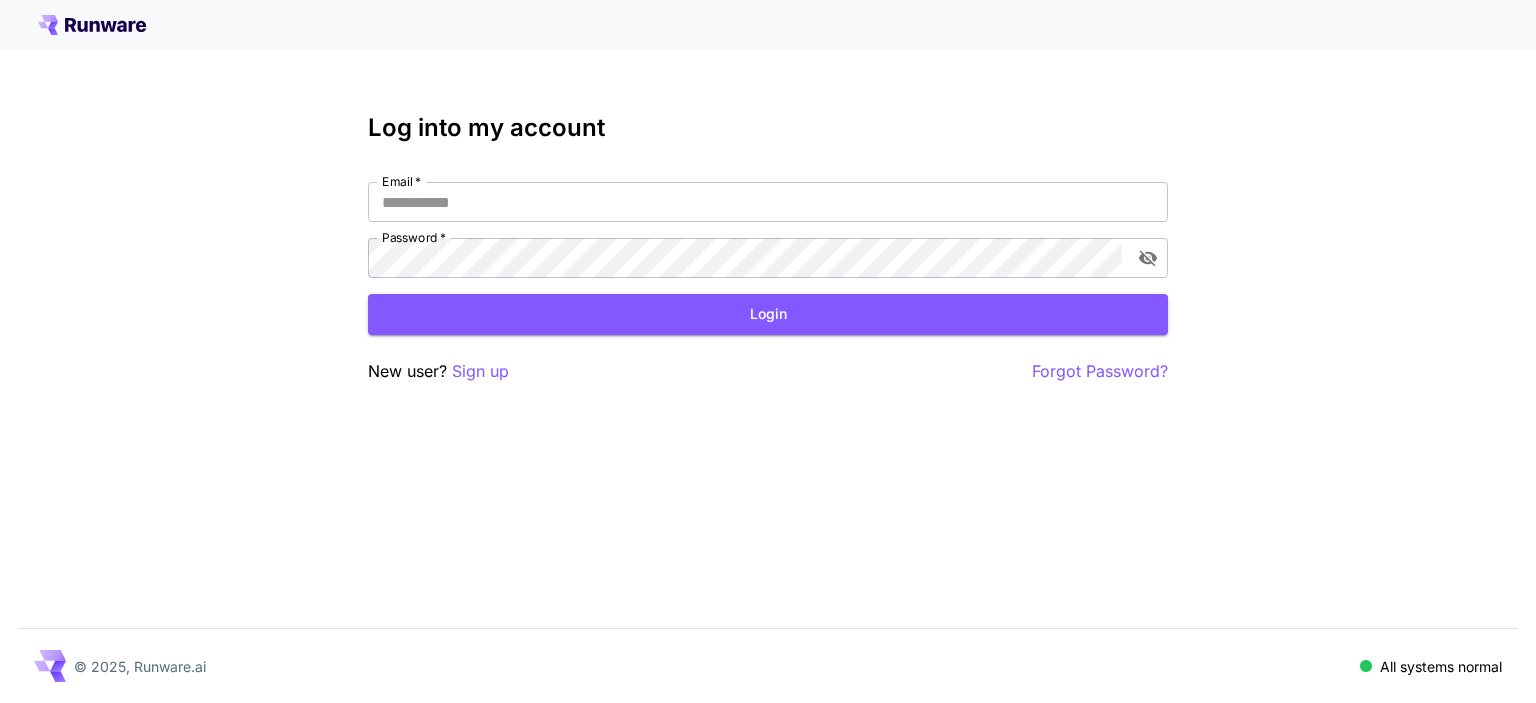 scroll, scrollTop: 0, scrollLeft: 0, axis: both 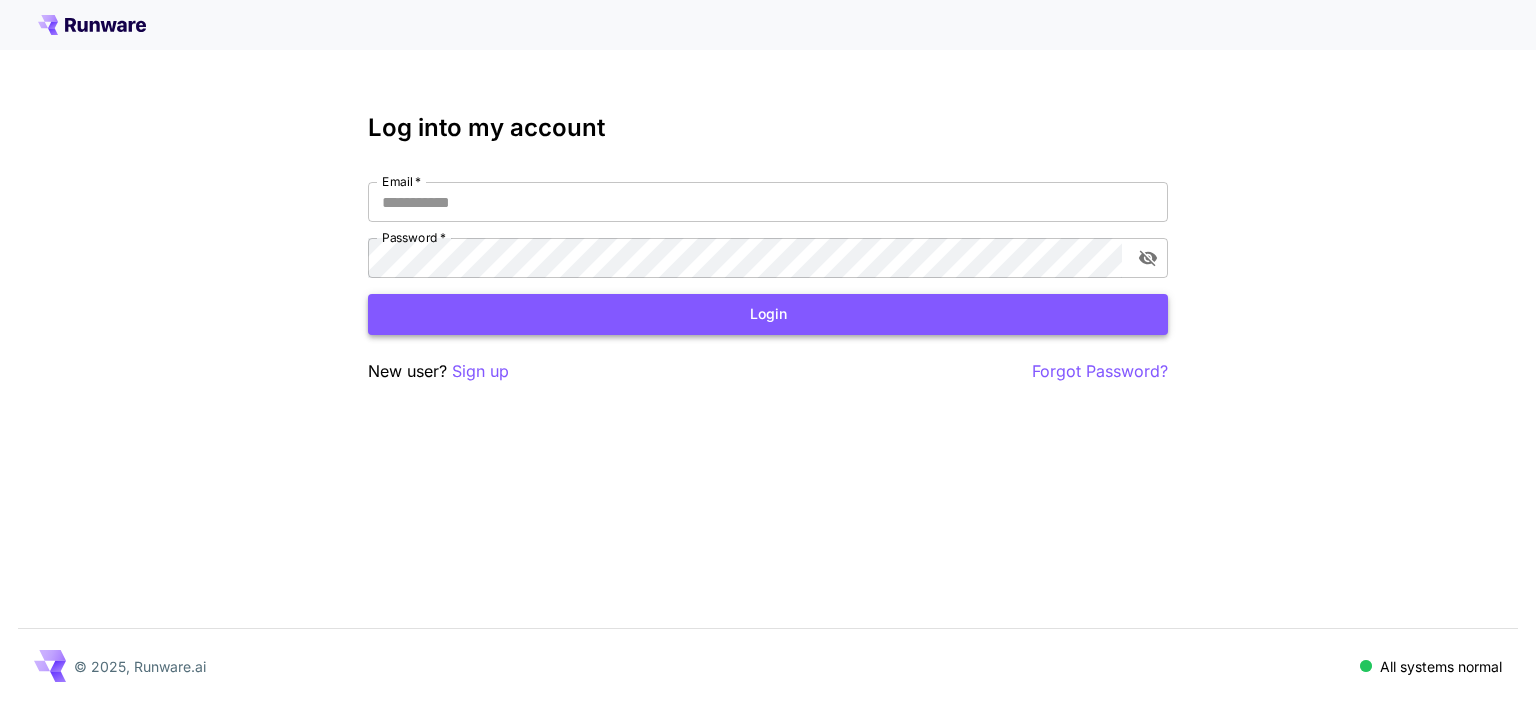 type on "**********" 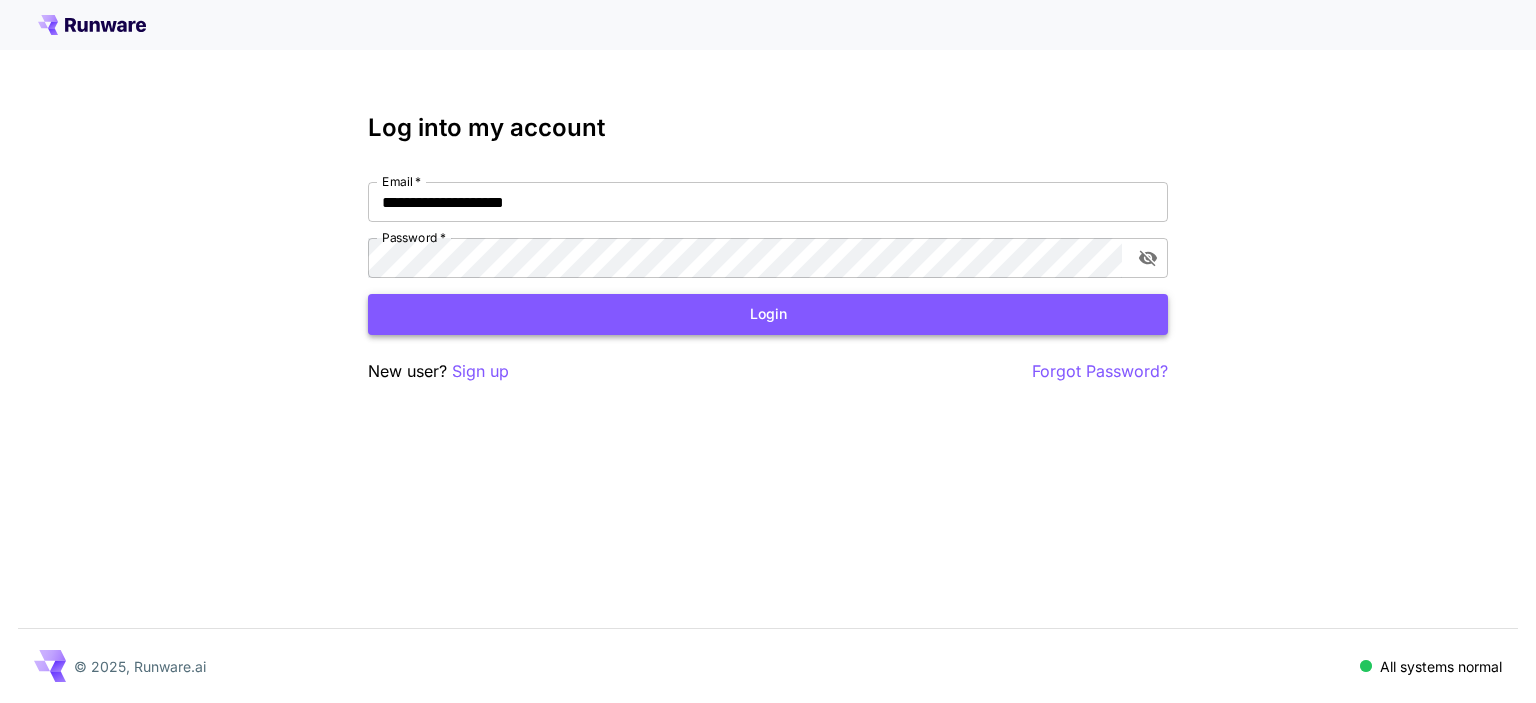 click on "Login" at bounding box center [768, 314] 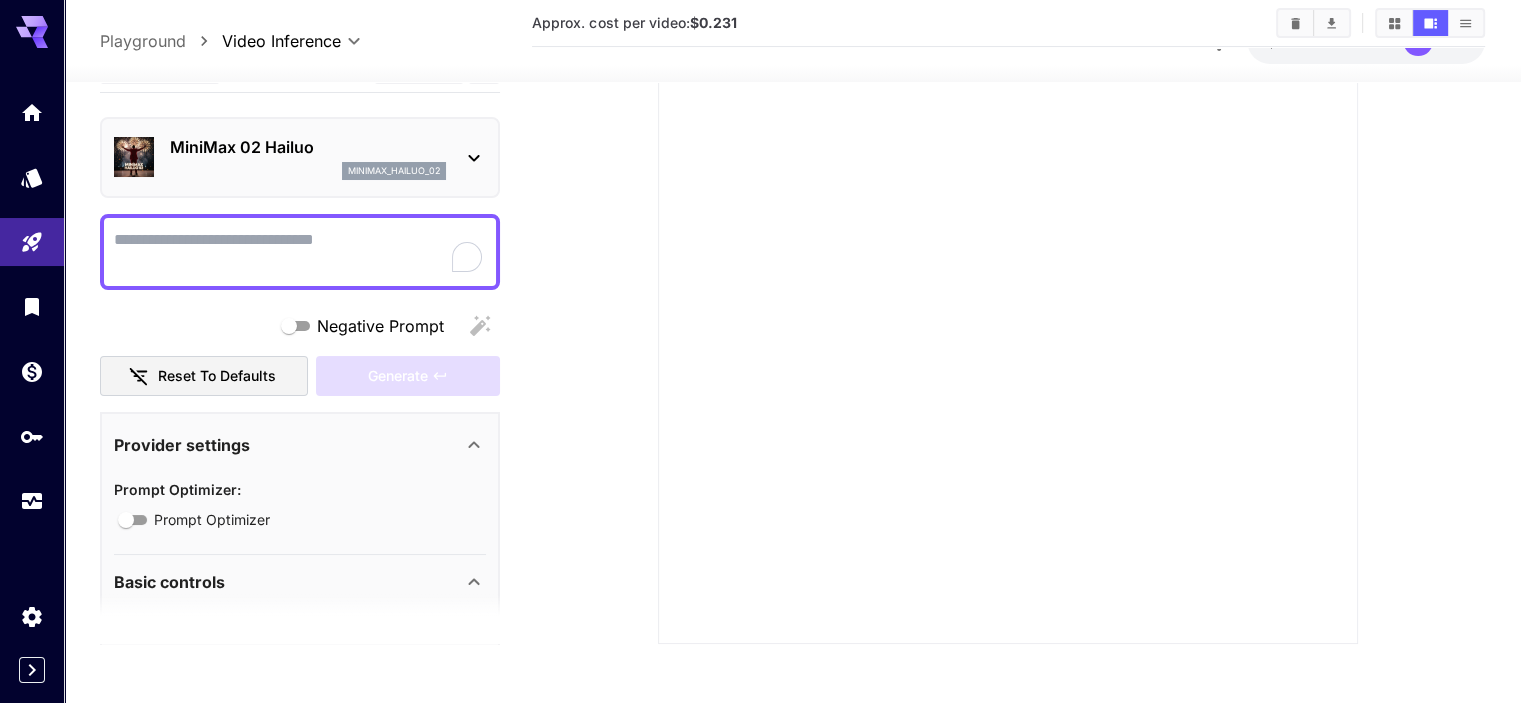 scroll, scrollTop: 0, scrollLeft: 0, axis: both 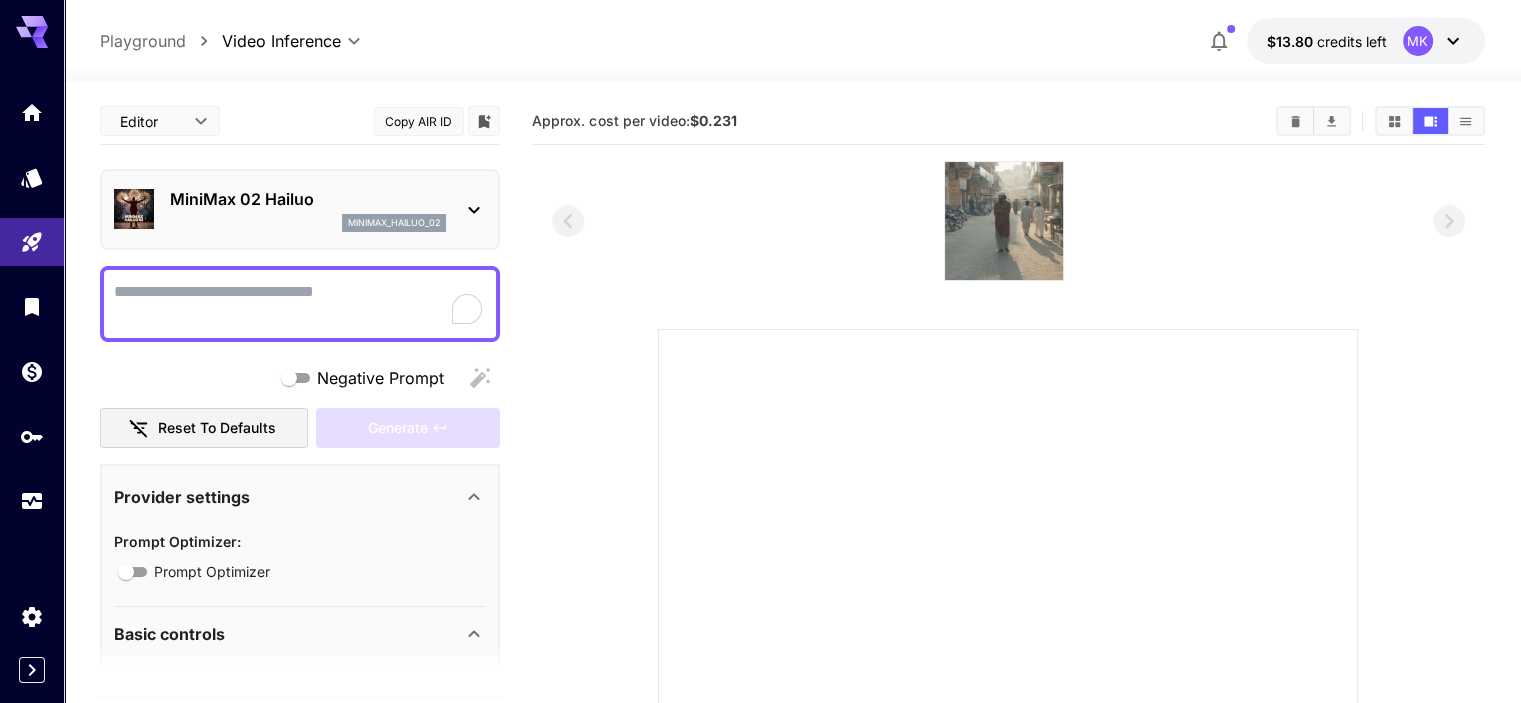 click at bounding box center [1004, 221] 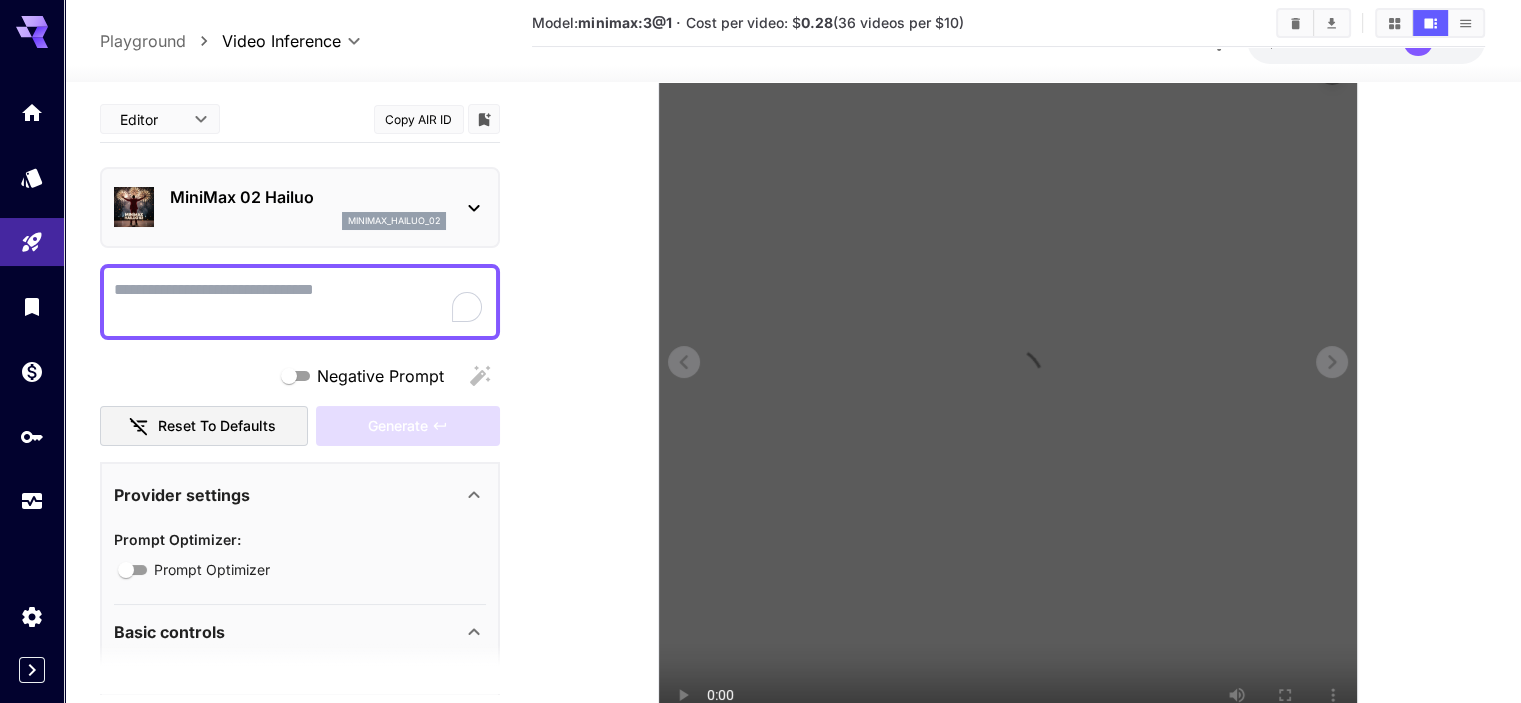 scroll, scrollTop: 292, scrollLeft: 0, axis: vertical 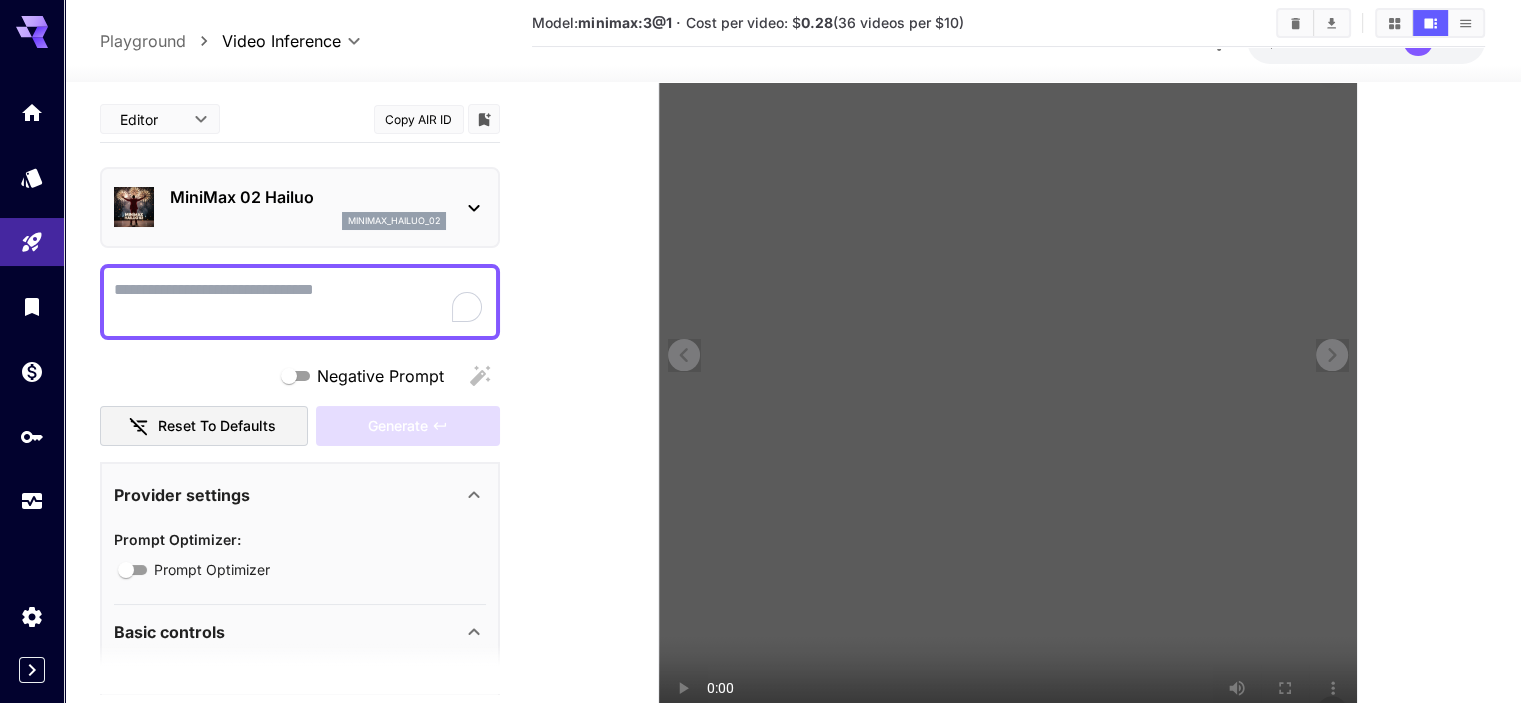 click at bounding box center [1008, 387] 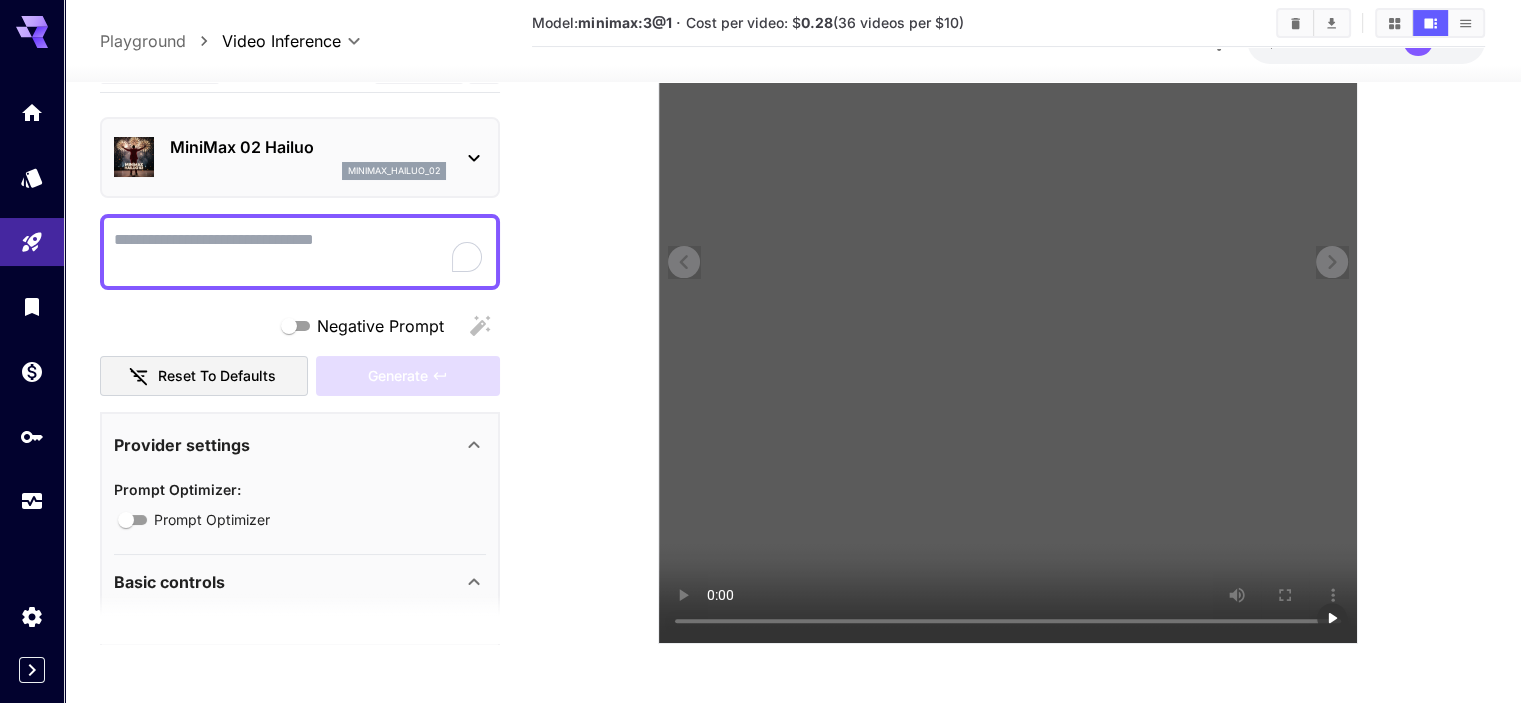 scroll, scrollTop: 0, scrollLeft: 0, axis: both 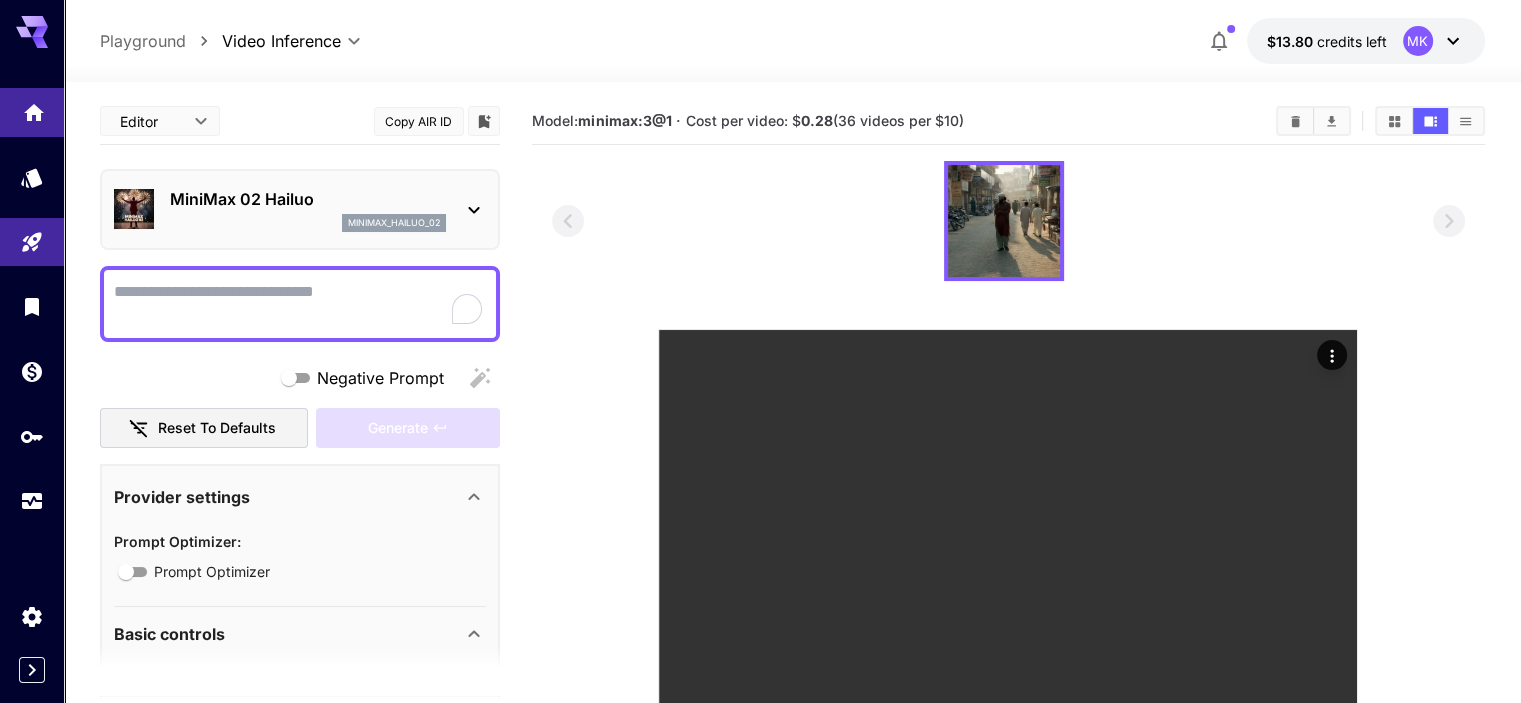 click at bounding box center [32, 112] 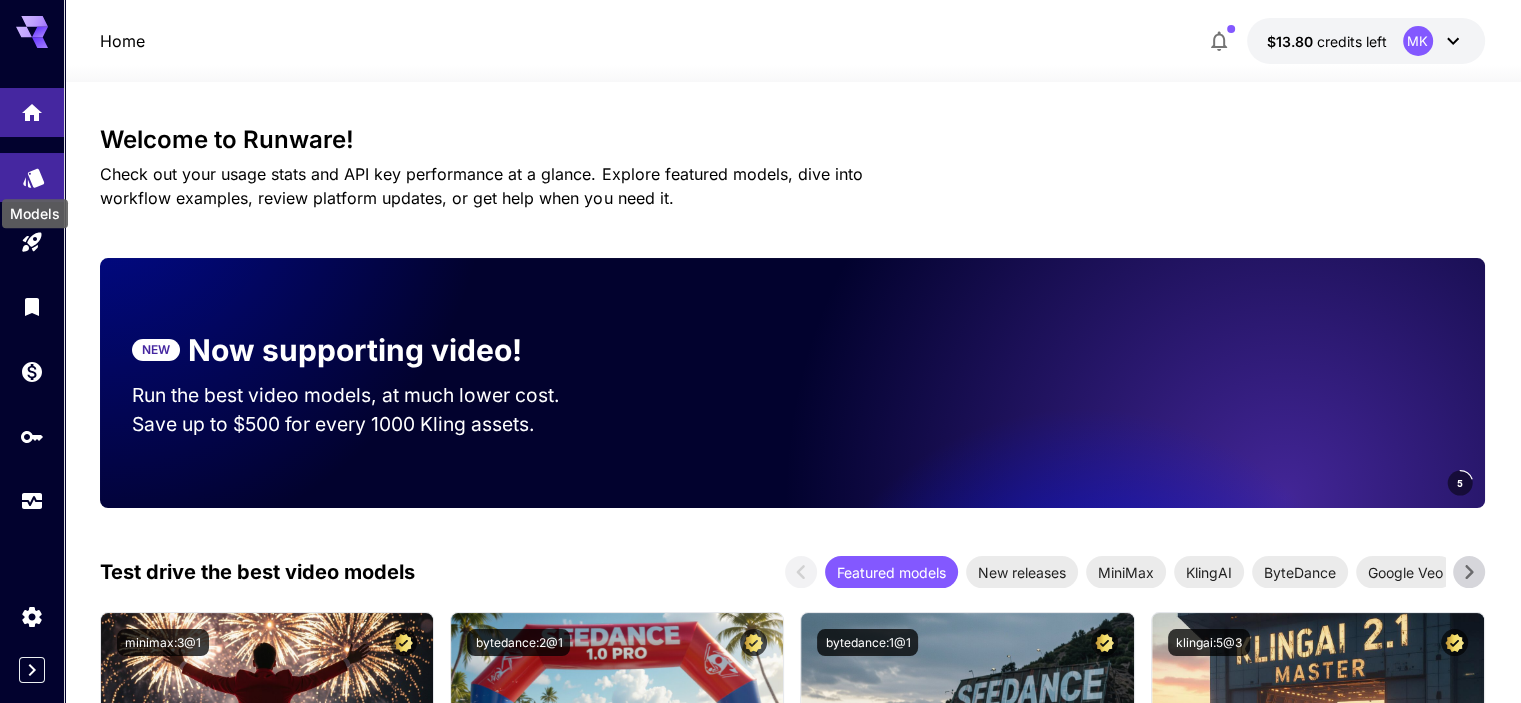 click 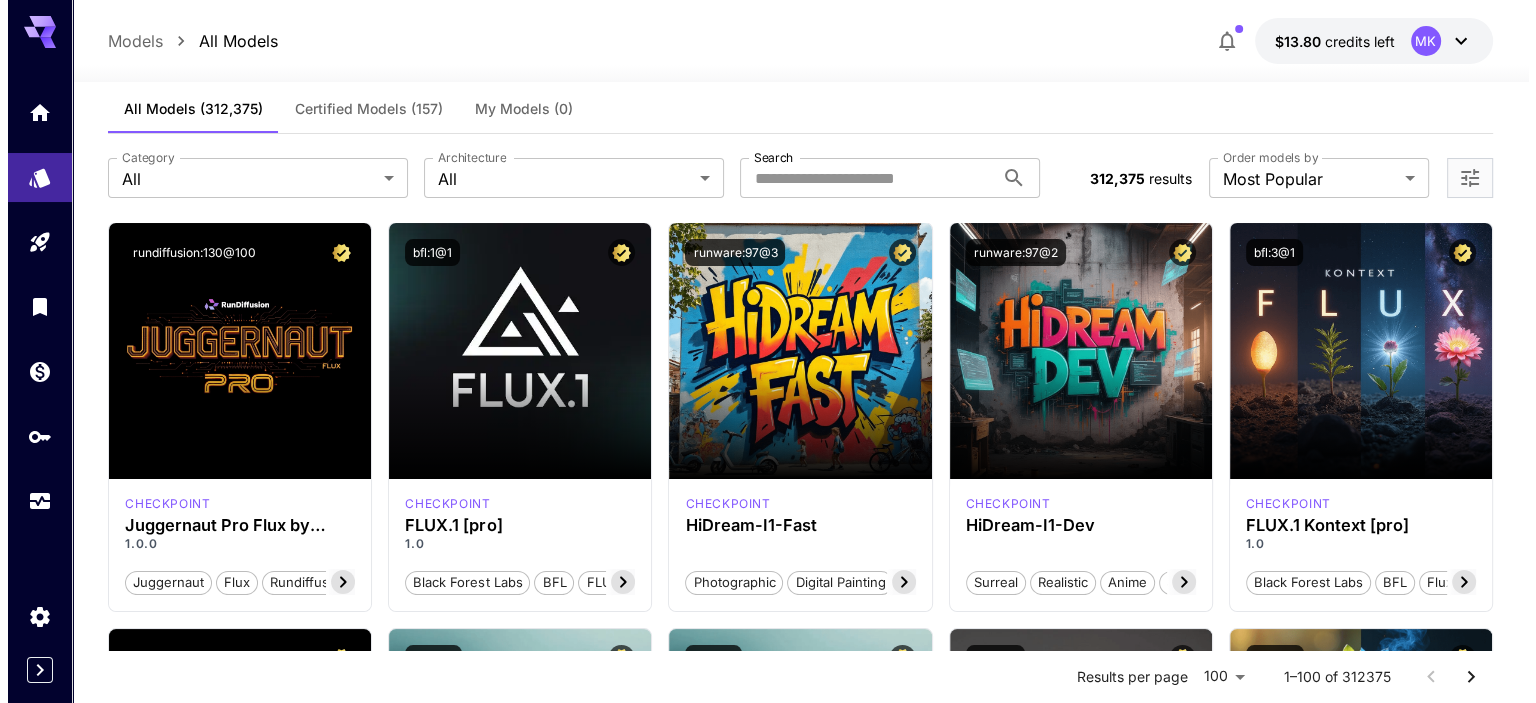 scroll, scrollTop: 26, scrollLeft: 0, axis: vertical 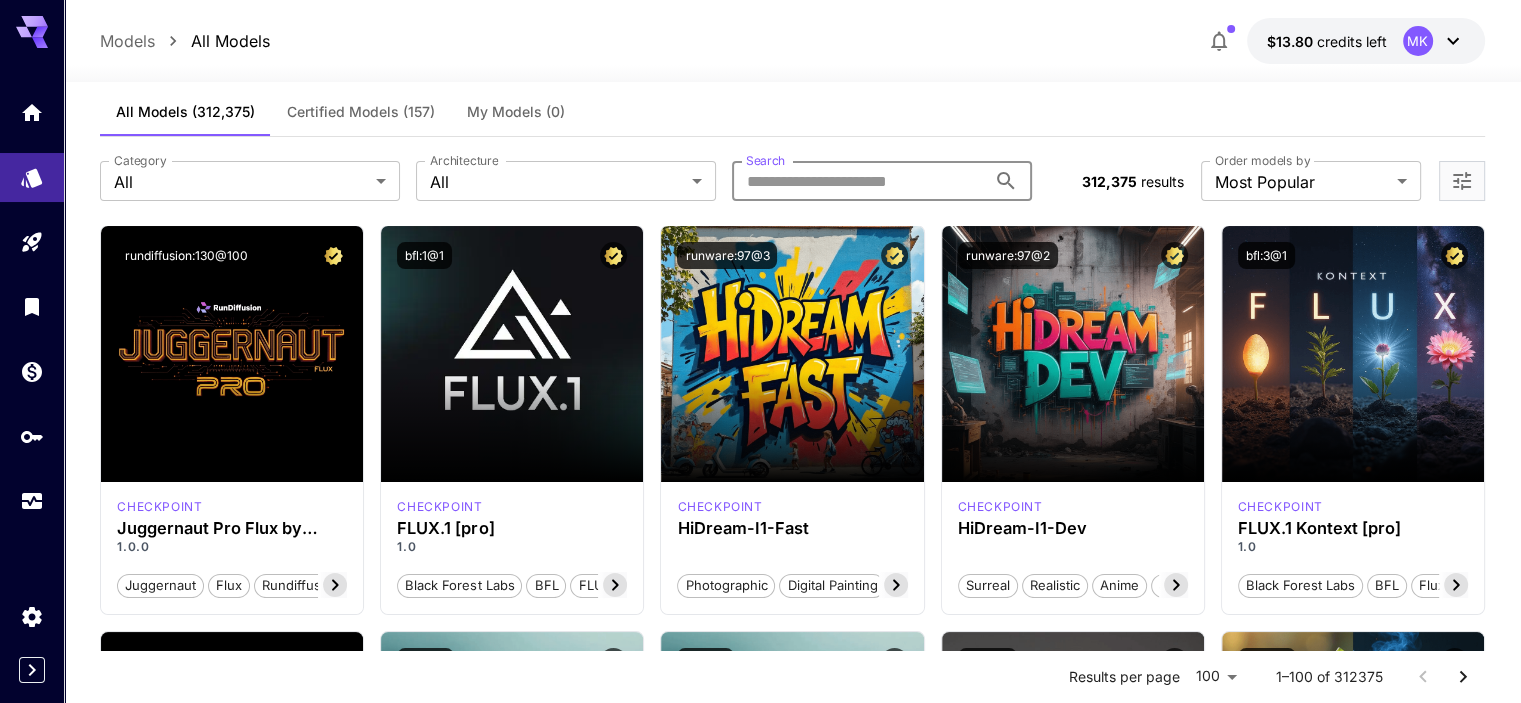 click on "Search" at bounding box center [859, 181] 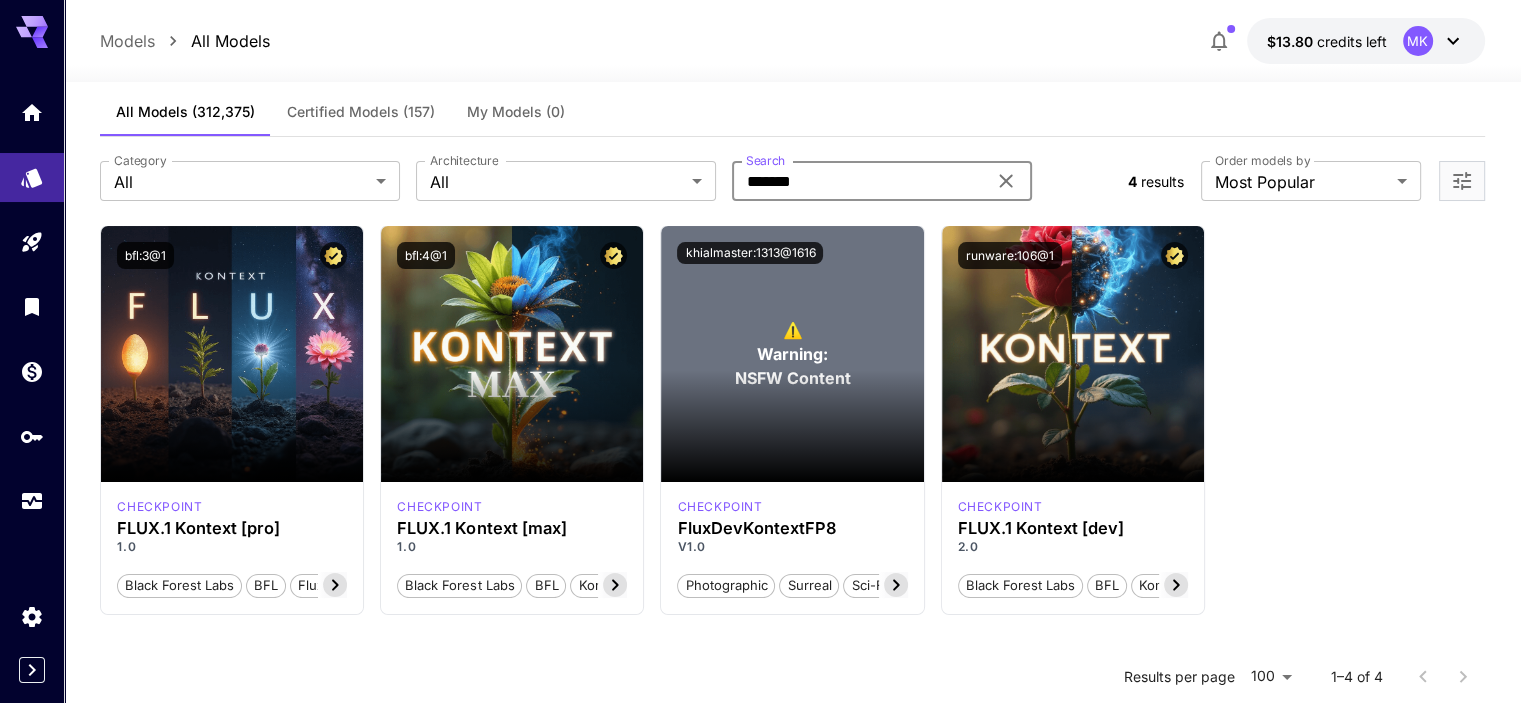 type on "*******" 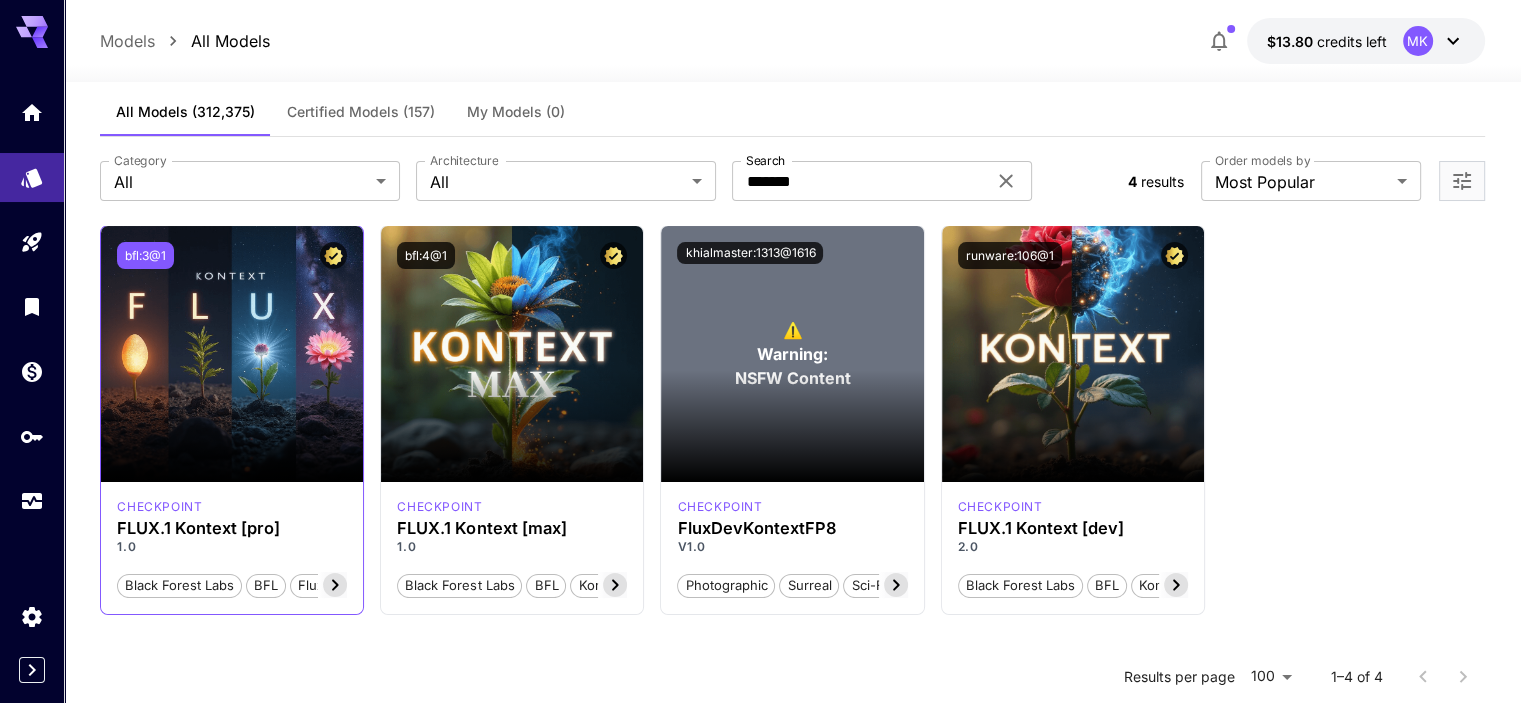 click on "bfl:3@1" at bounding box center [145, 255] 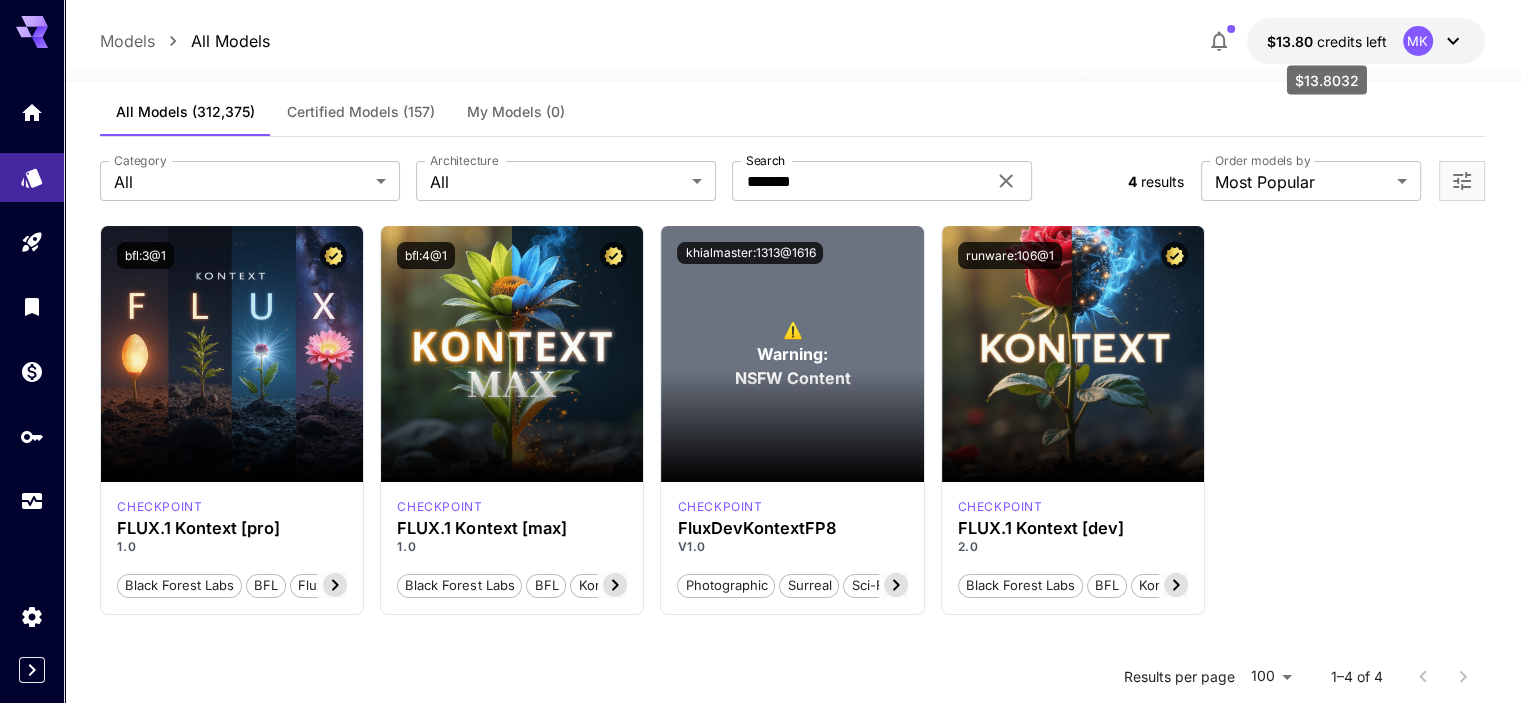 click on "credits left" at bounding box center [1352, 41] 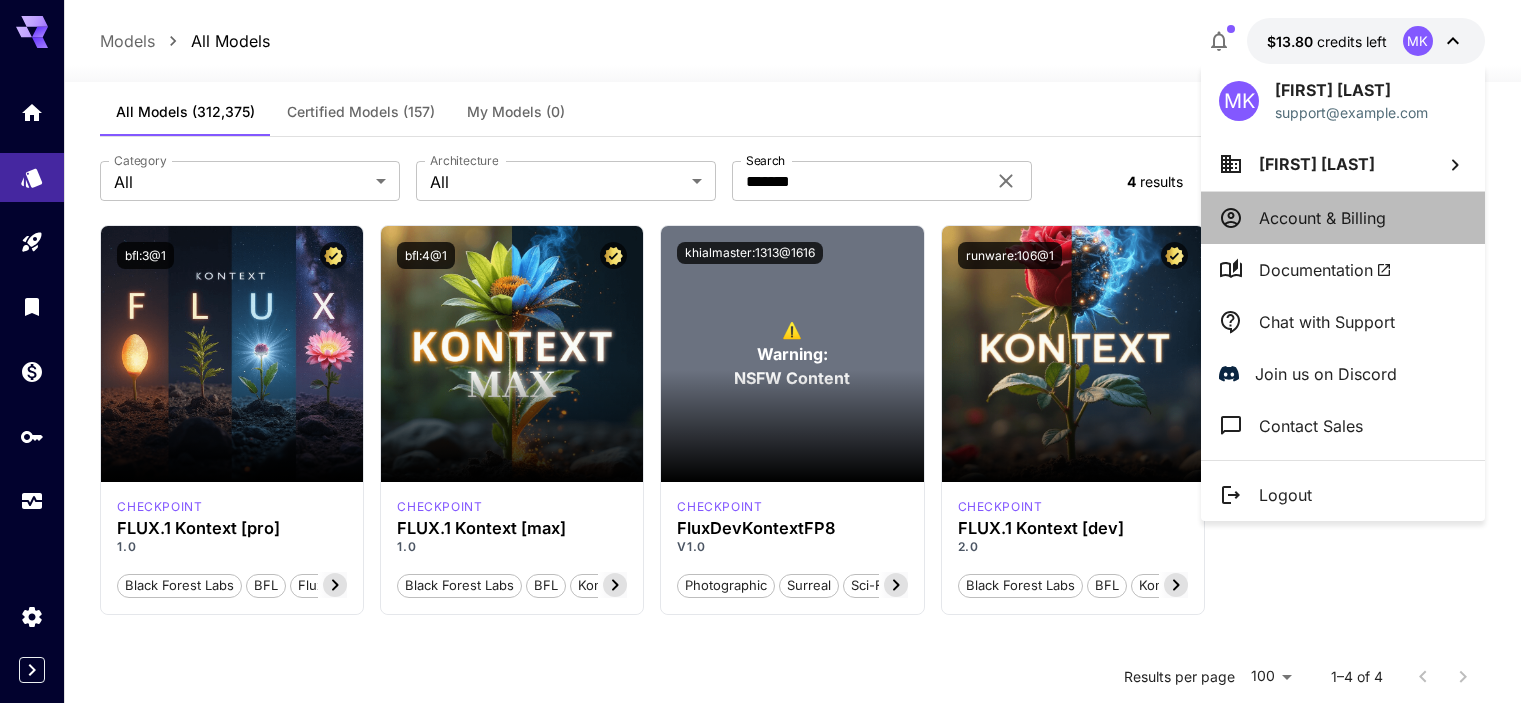 click on "Account & Billing" at bounding box center [1322, 218] 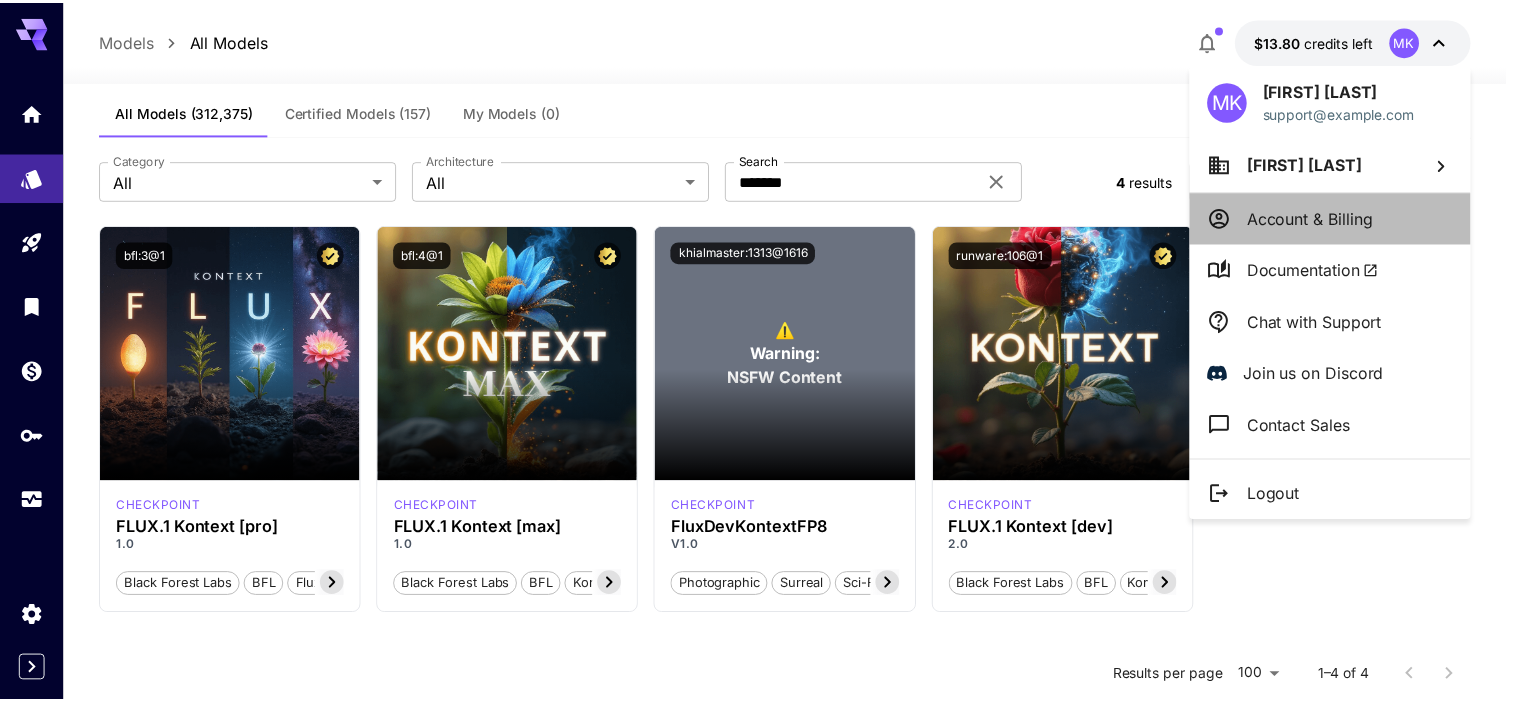 scroll, scrollTop: 0, scrollLeft: 0, axis: both 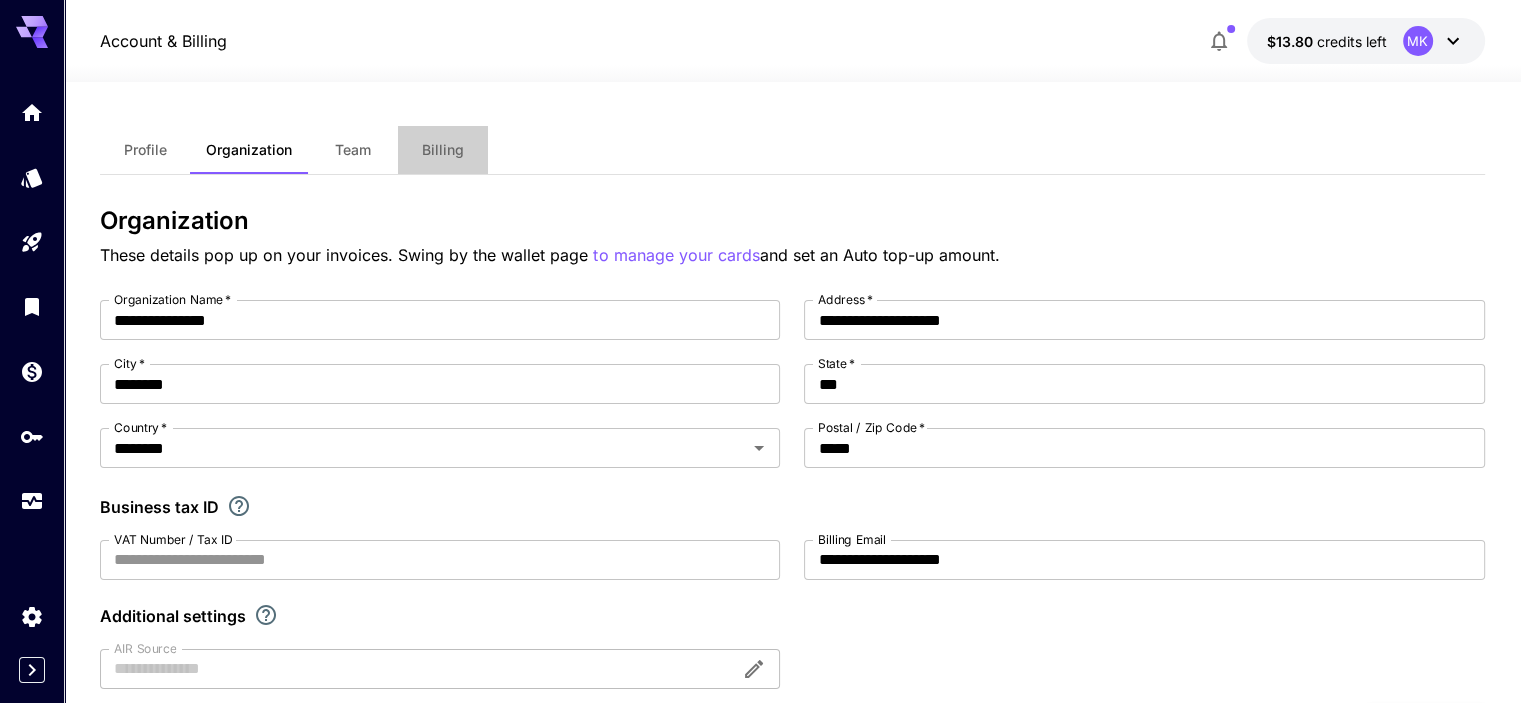 click on "Billing" at bounding box center (443, 150) 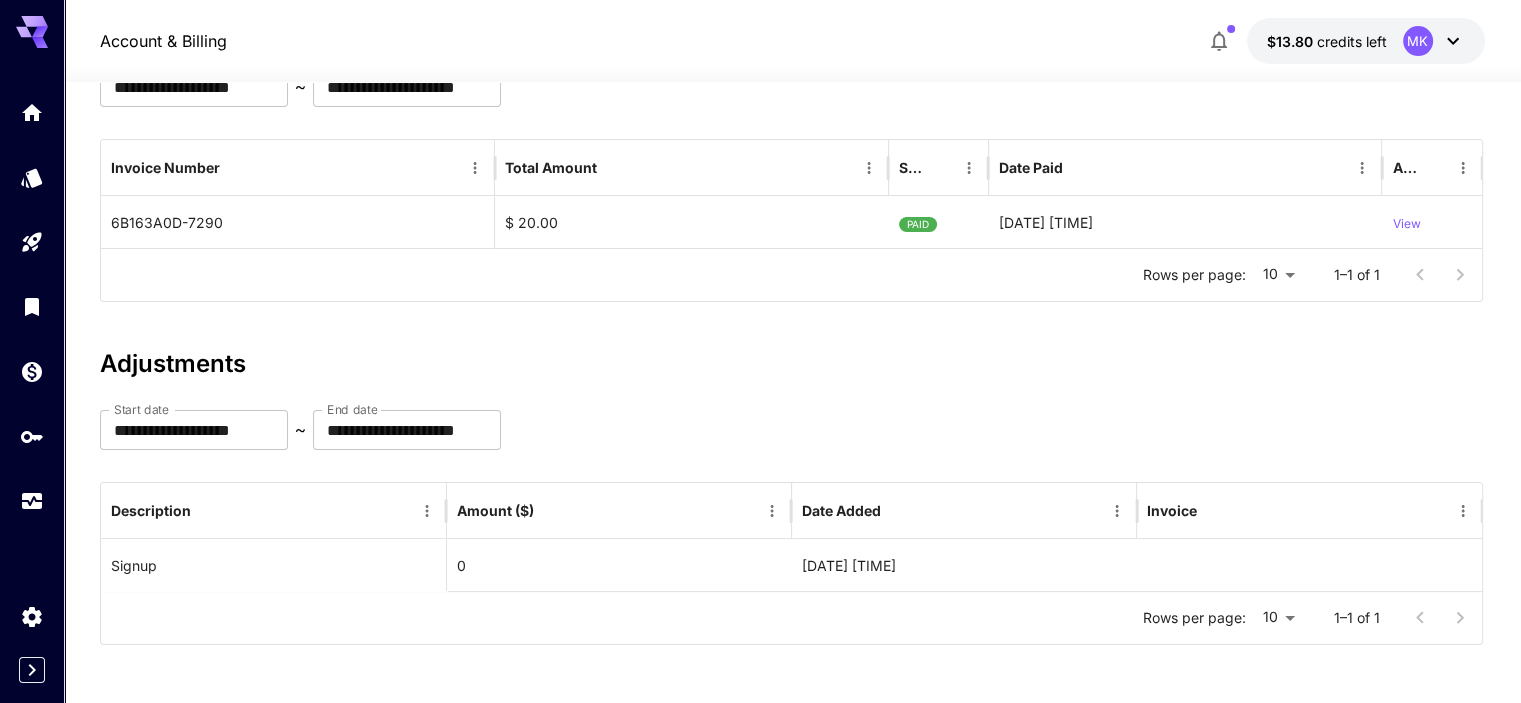 scroll, scrollTop: 0, scrollLeft: 0, axis: both 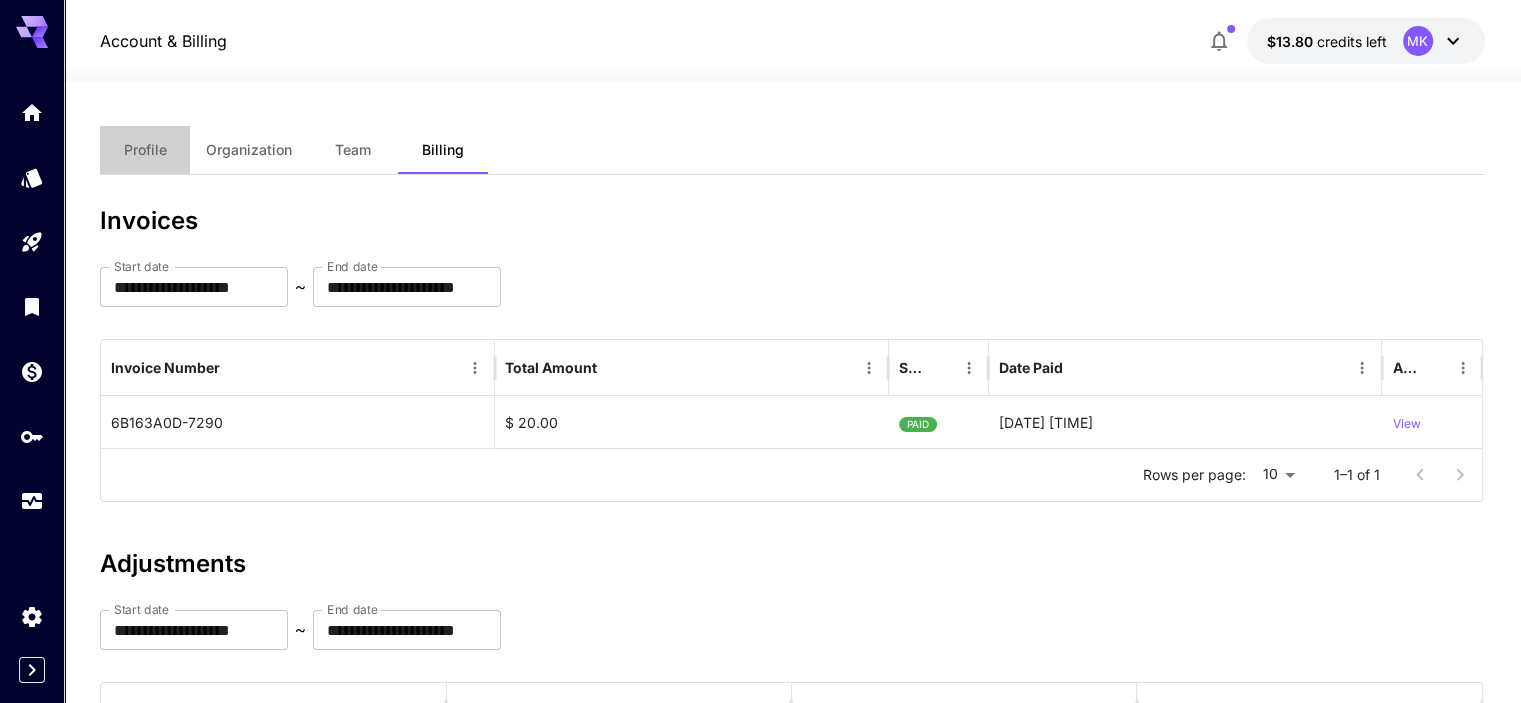 click on "Profile" at bounding box center [145, 150] 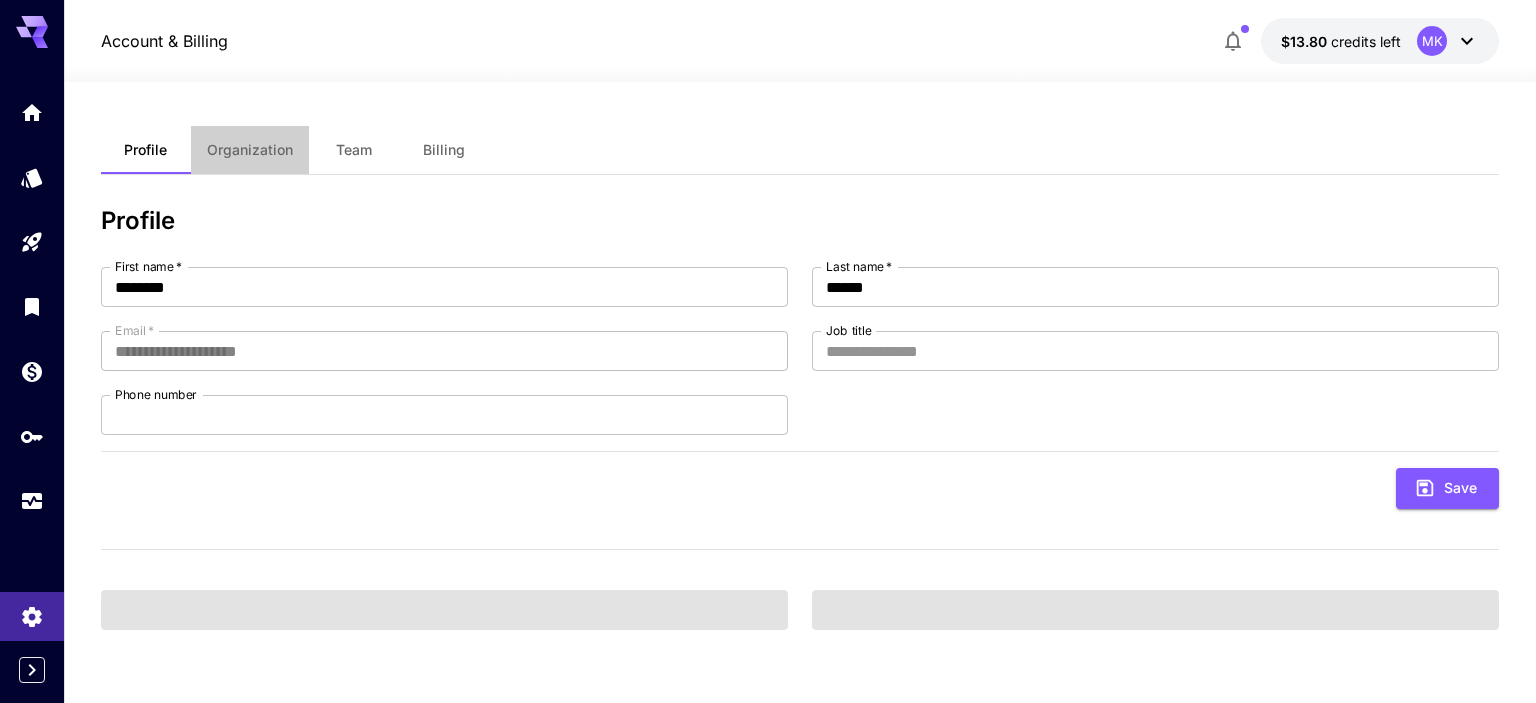 click on "Organization" at bounding box center [250, 150] 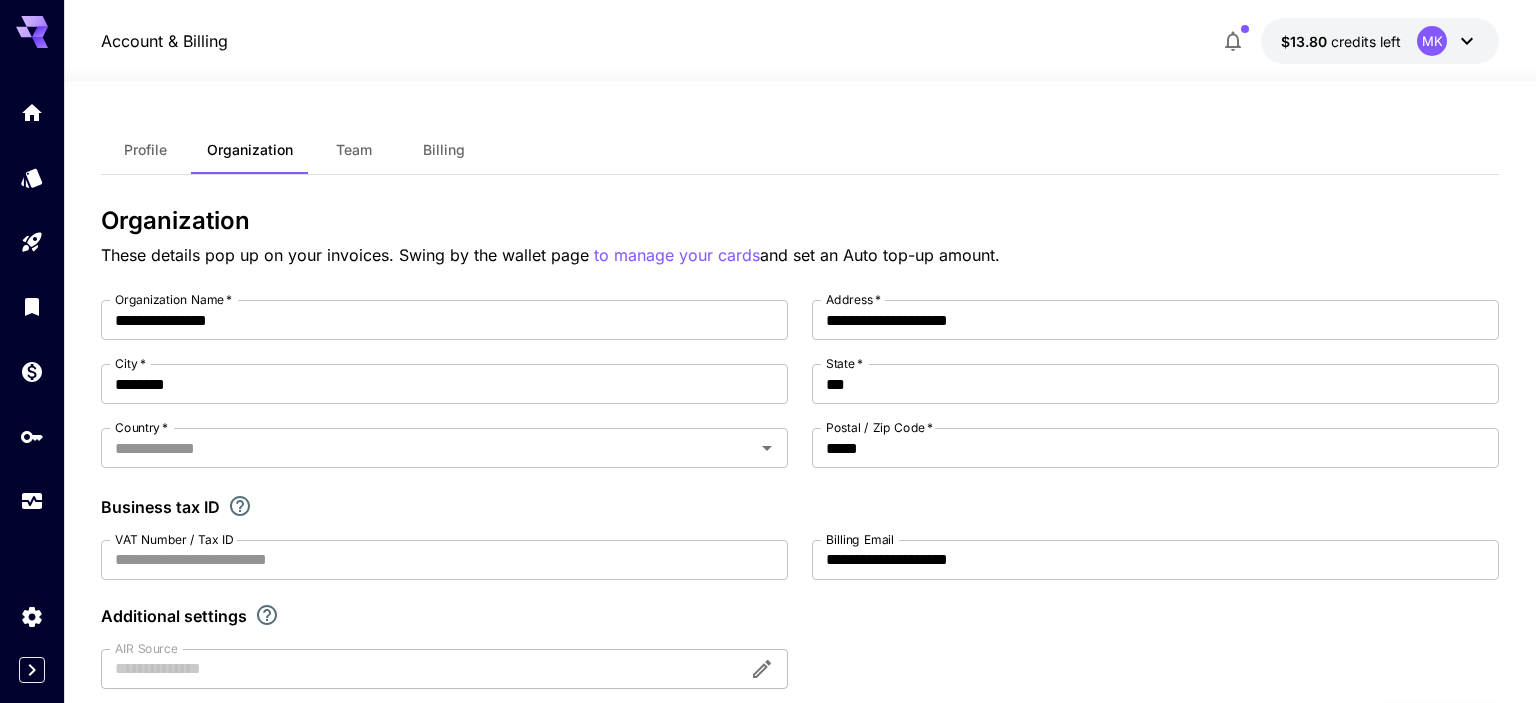 type on "********" 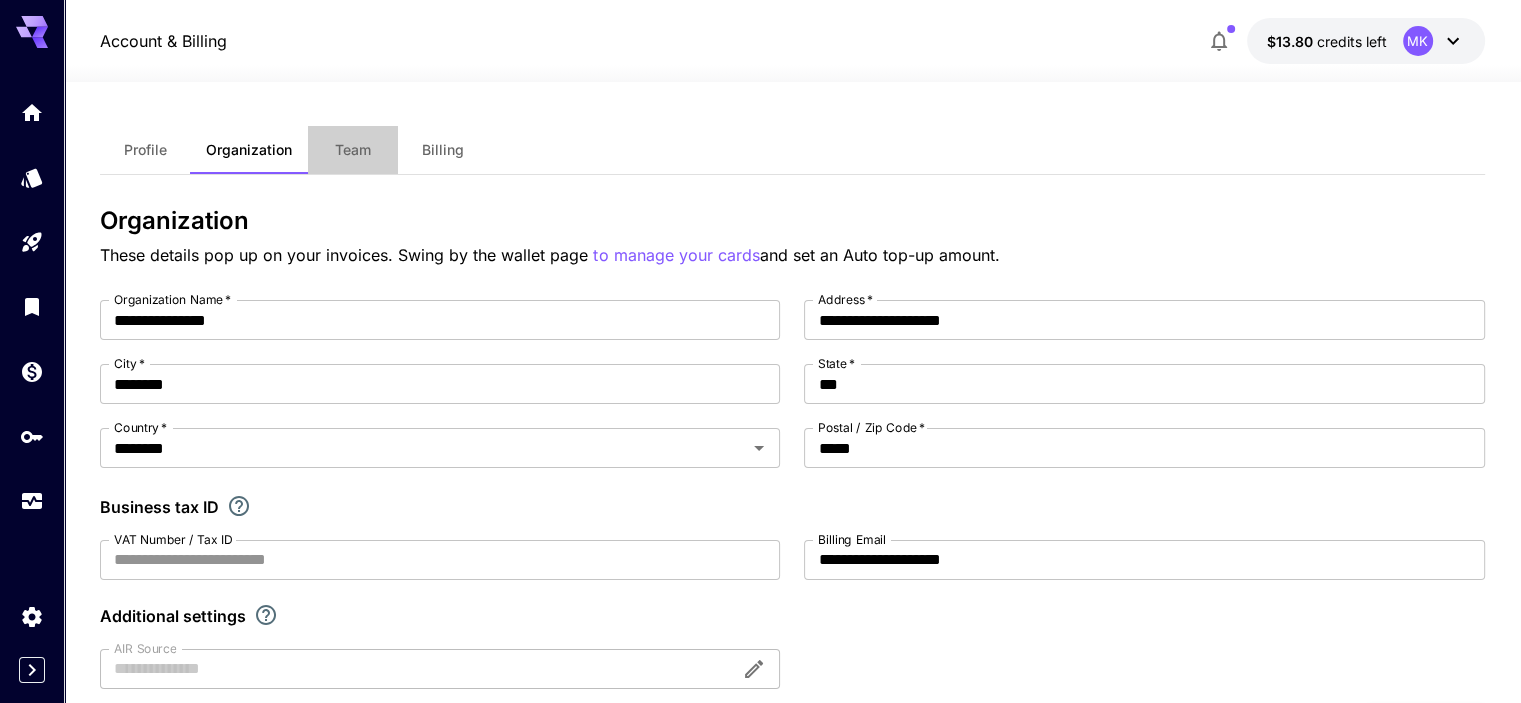 click on "Team" at bounding box center (353, 150) 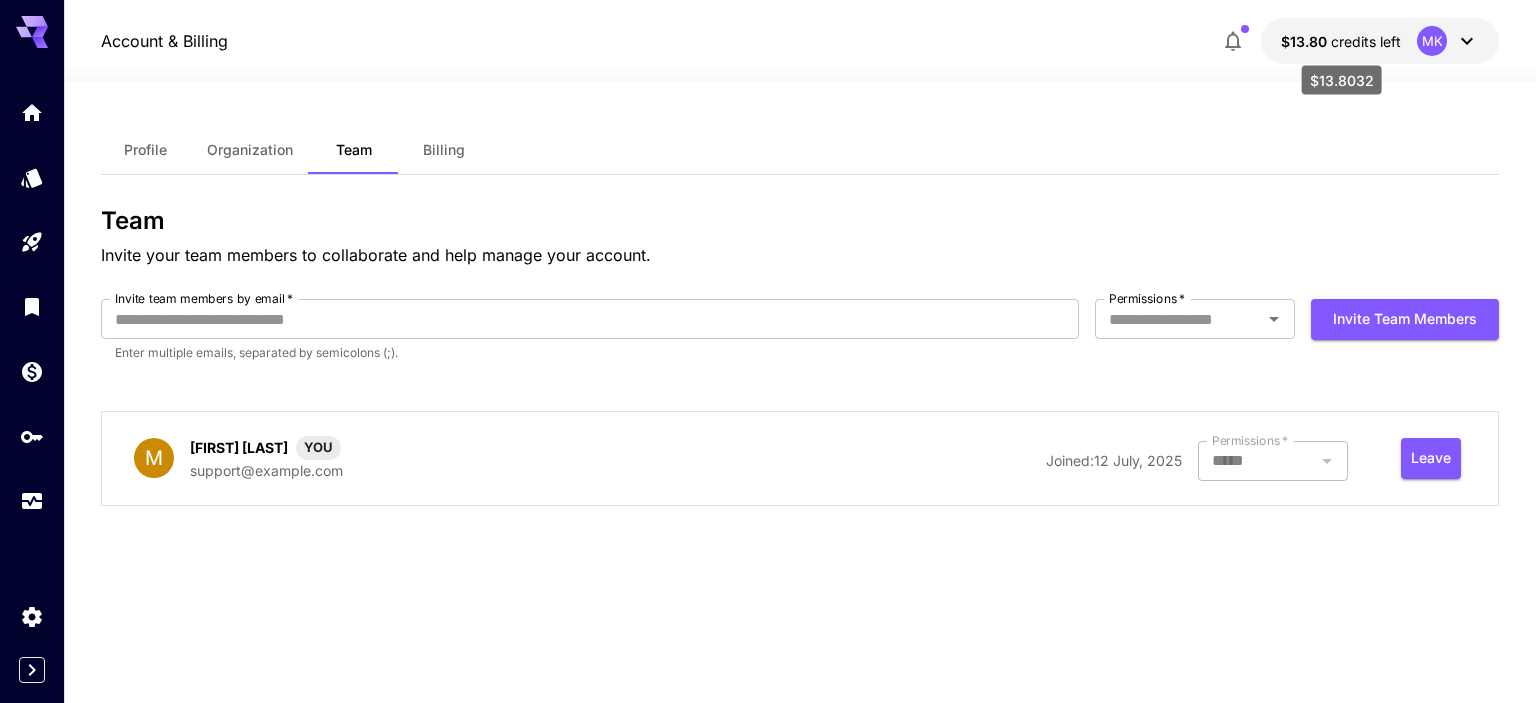 click on "$13.80" at bounding box center [1306, 41] 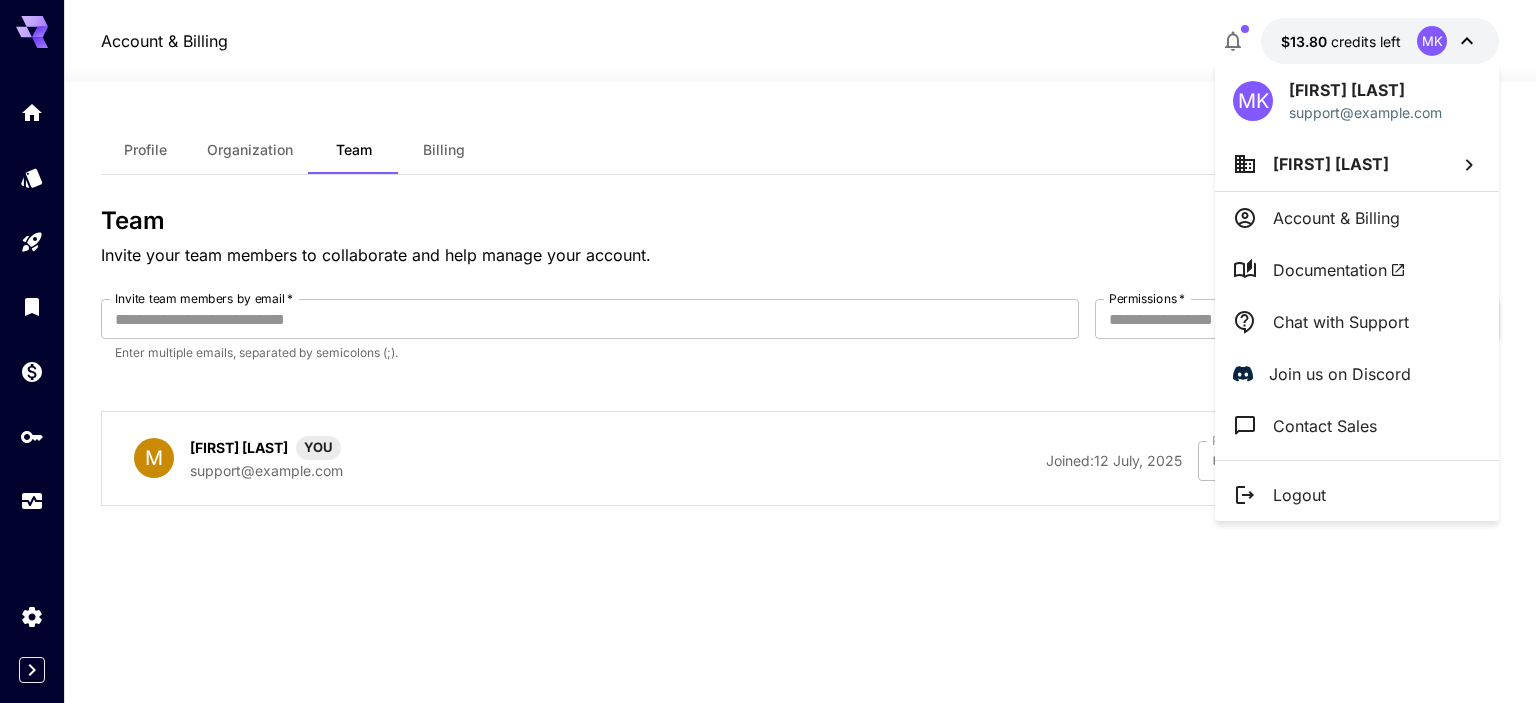 click at bounding box center (768, 351) 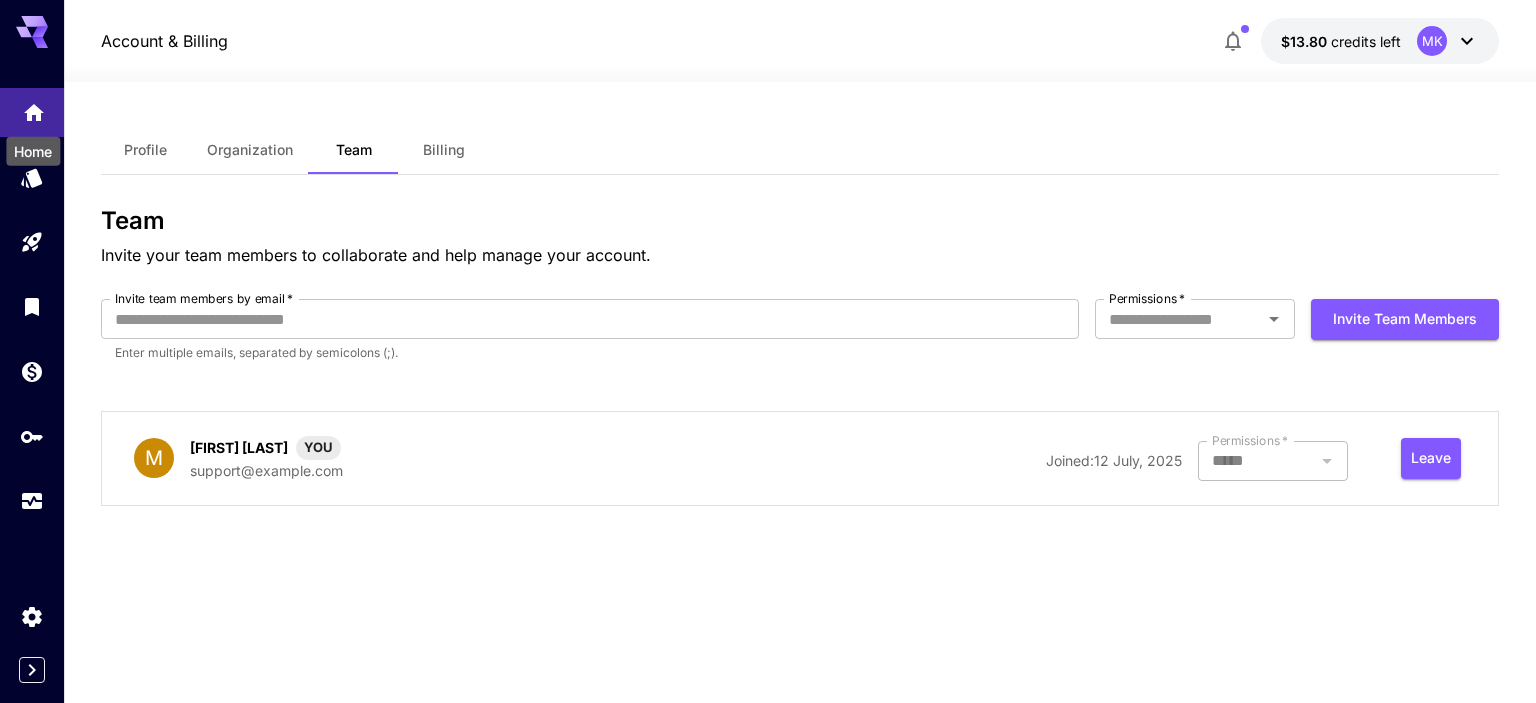 click 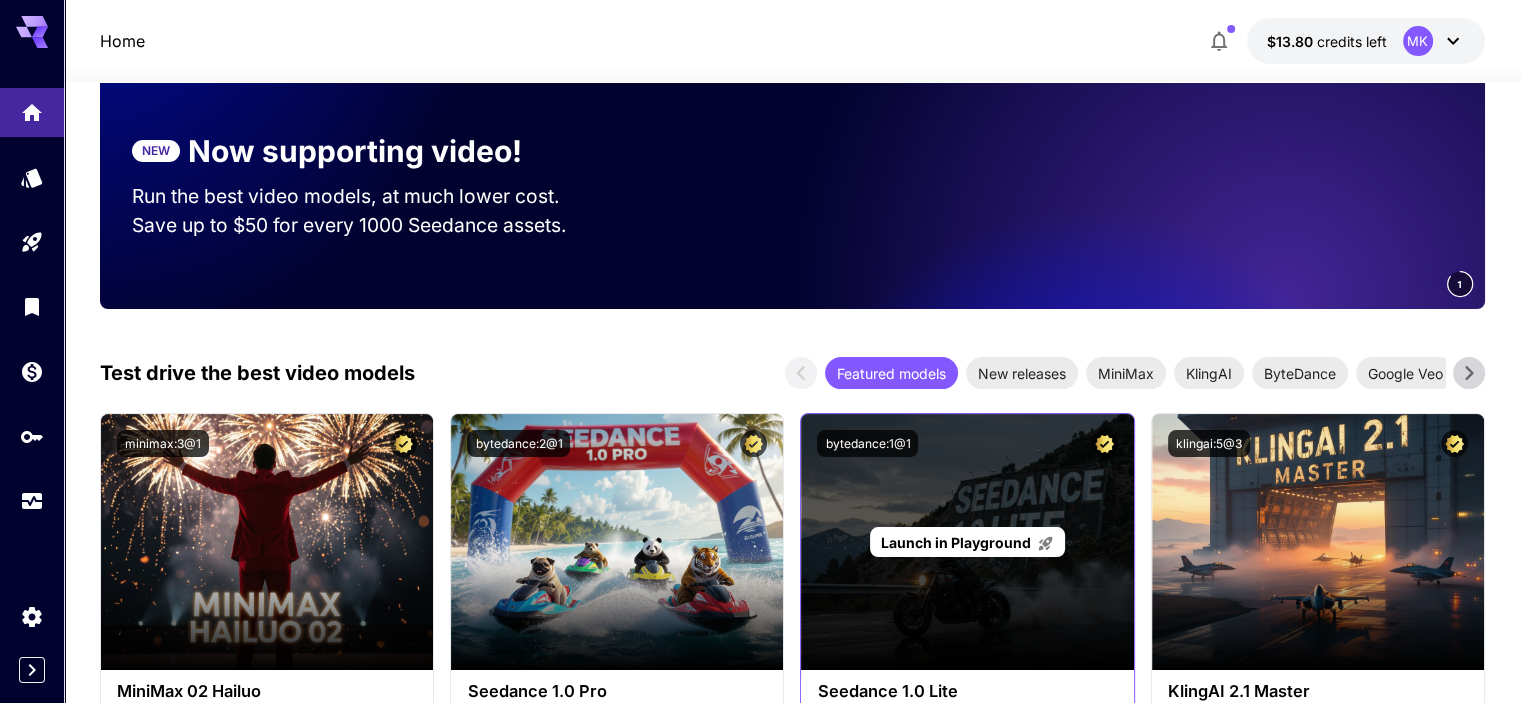 scroll, scrollTop: 192, scrollLeft: 0, axis: vertical 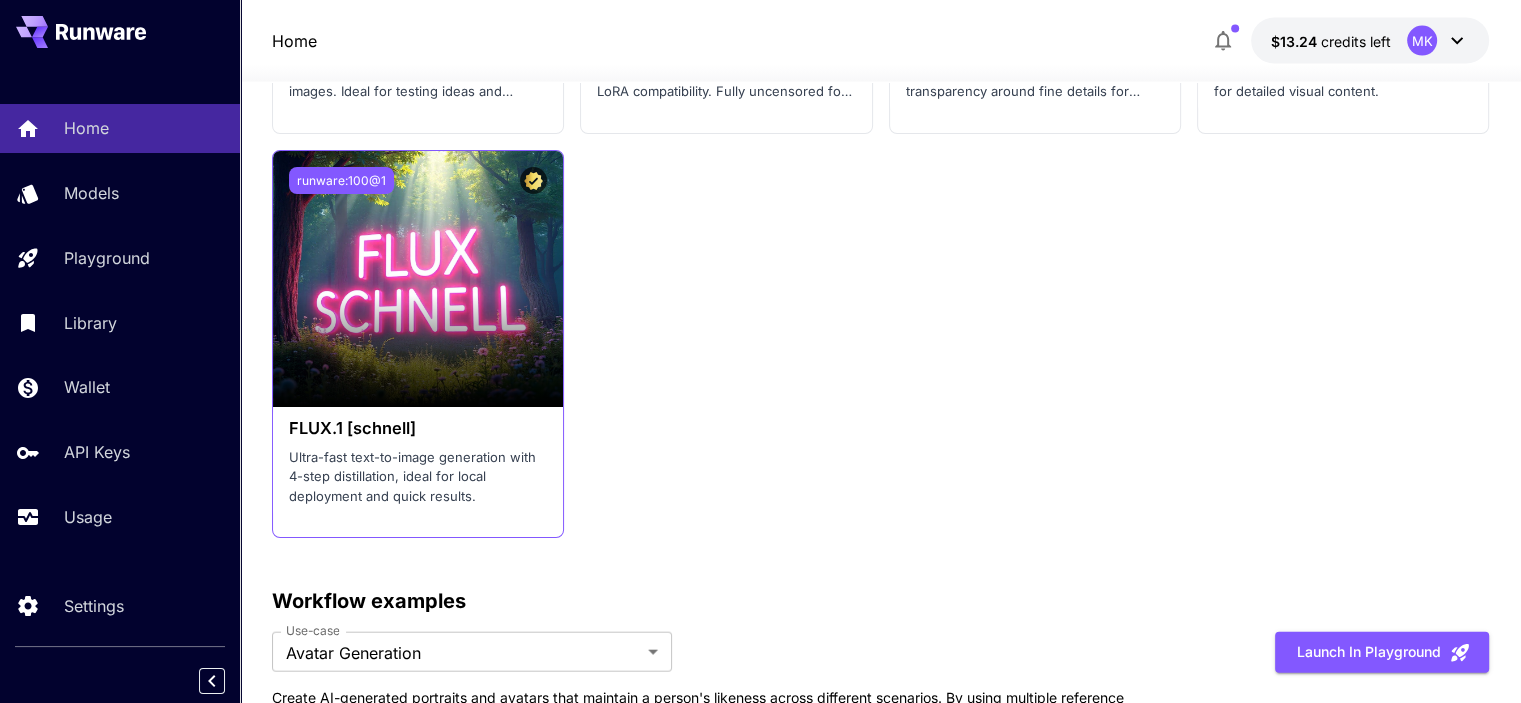 click on "runware:100@1" at bounding box center [341, 180] 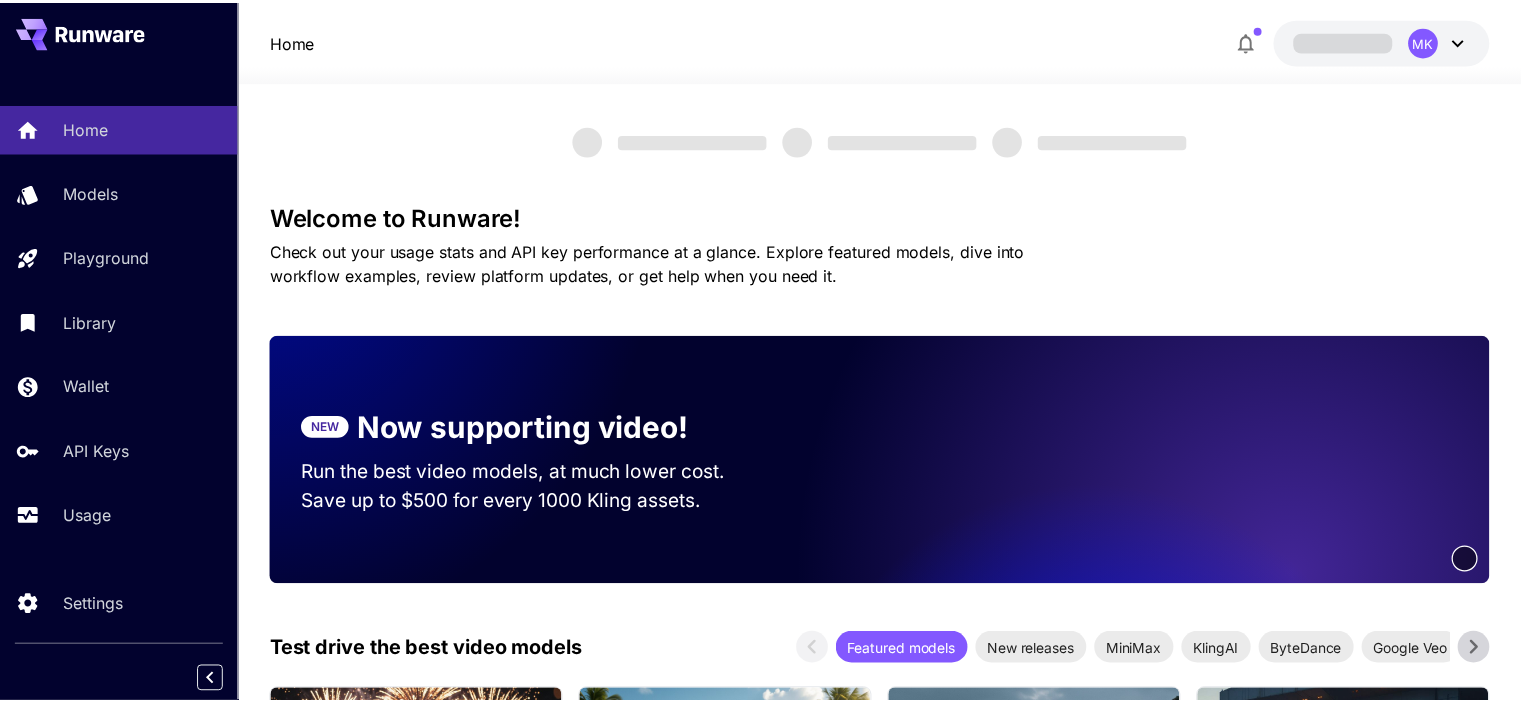 scroll, scrollTop: 4482, scrollLeft: 0, axis: vertical 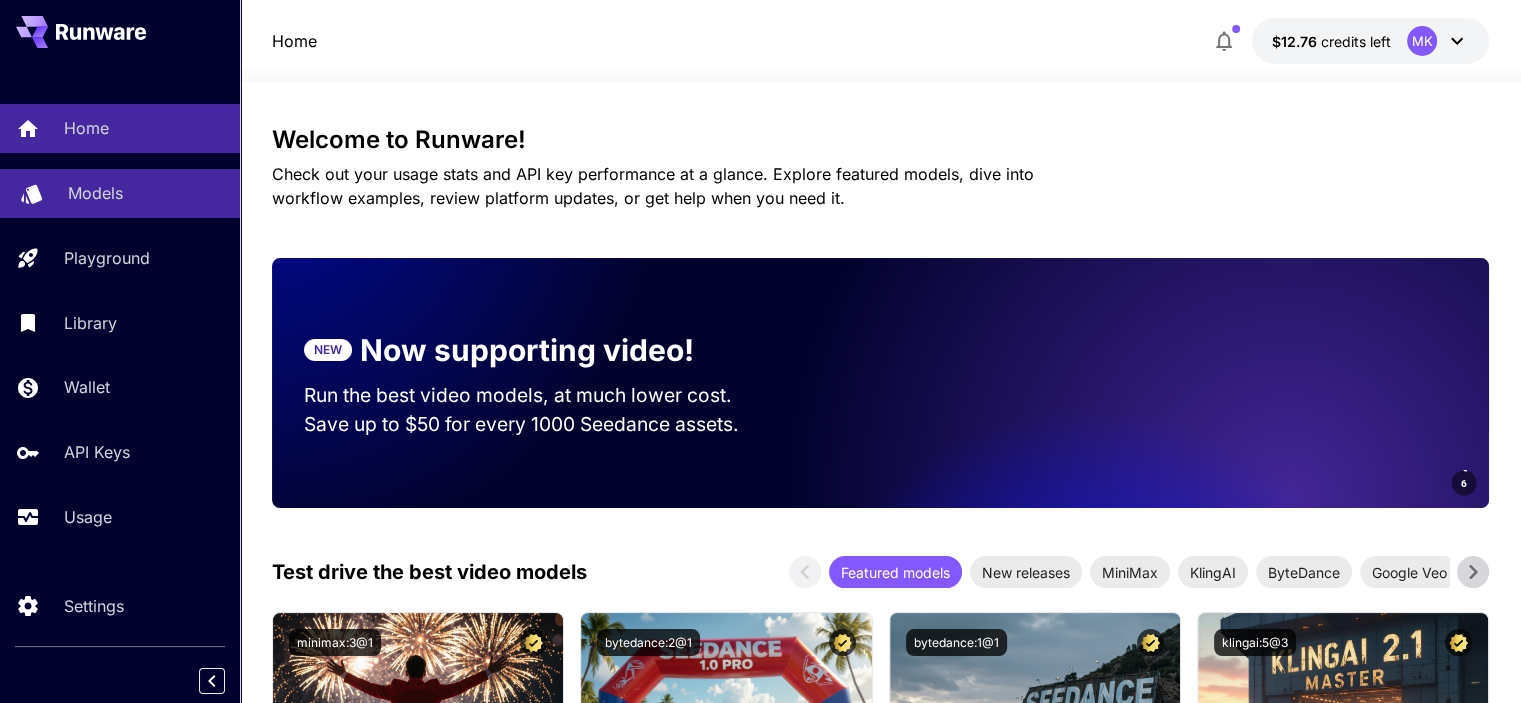 click on "Models" at bounding box center [95, 193] 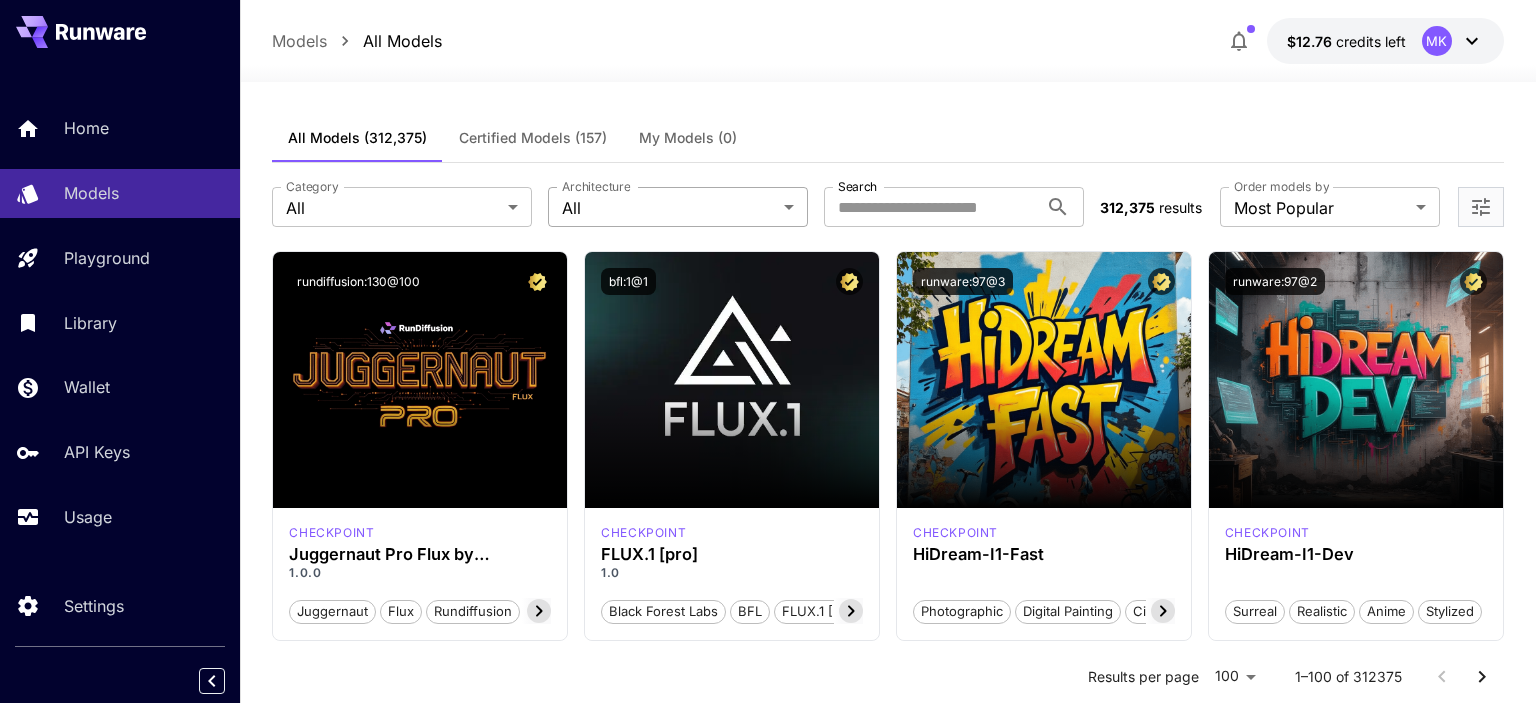 click on "**********" at bounding box center [768, 9553] 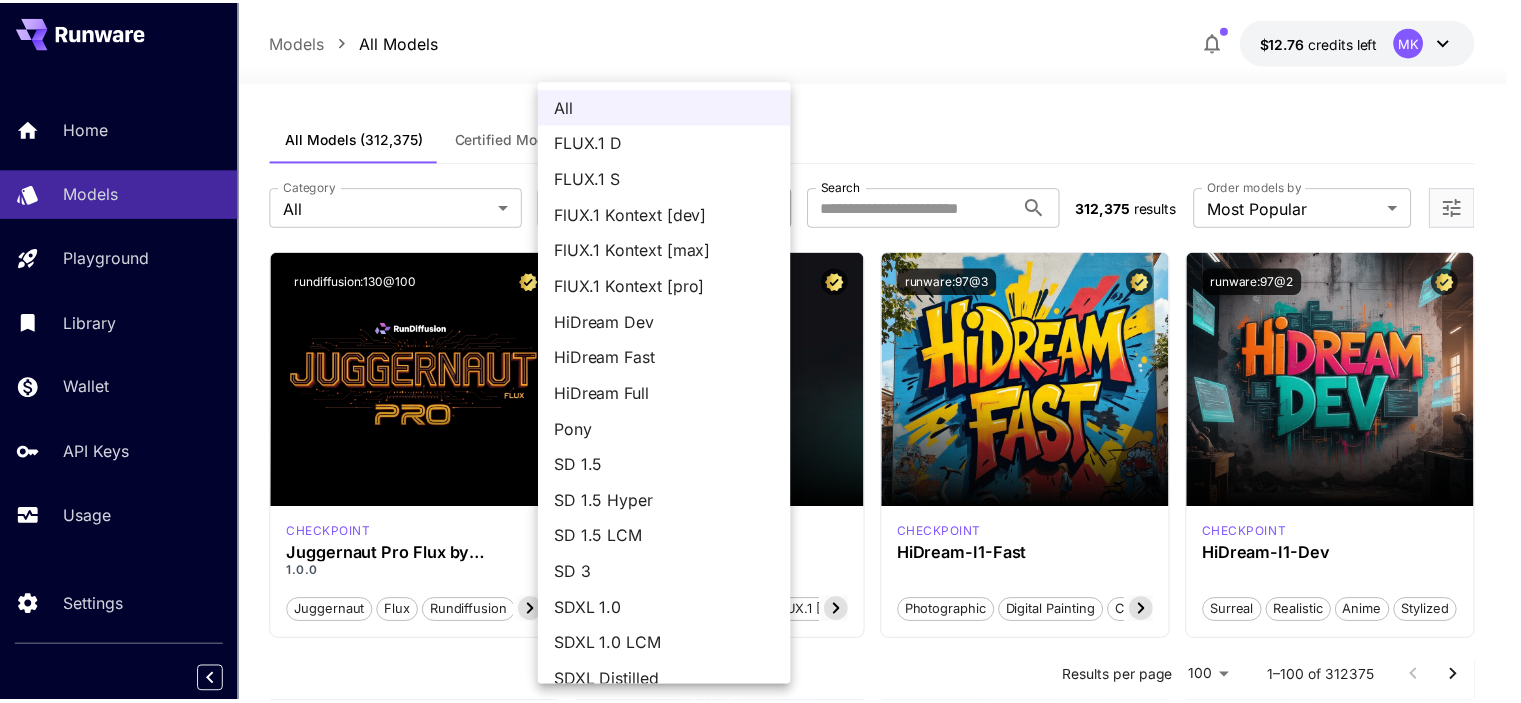 scroll, scrollTop: 128, scrollLeft: 0, axis: vertical 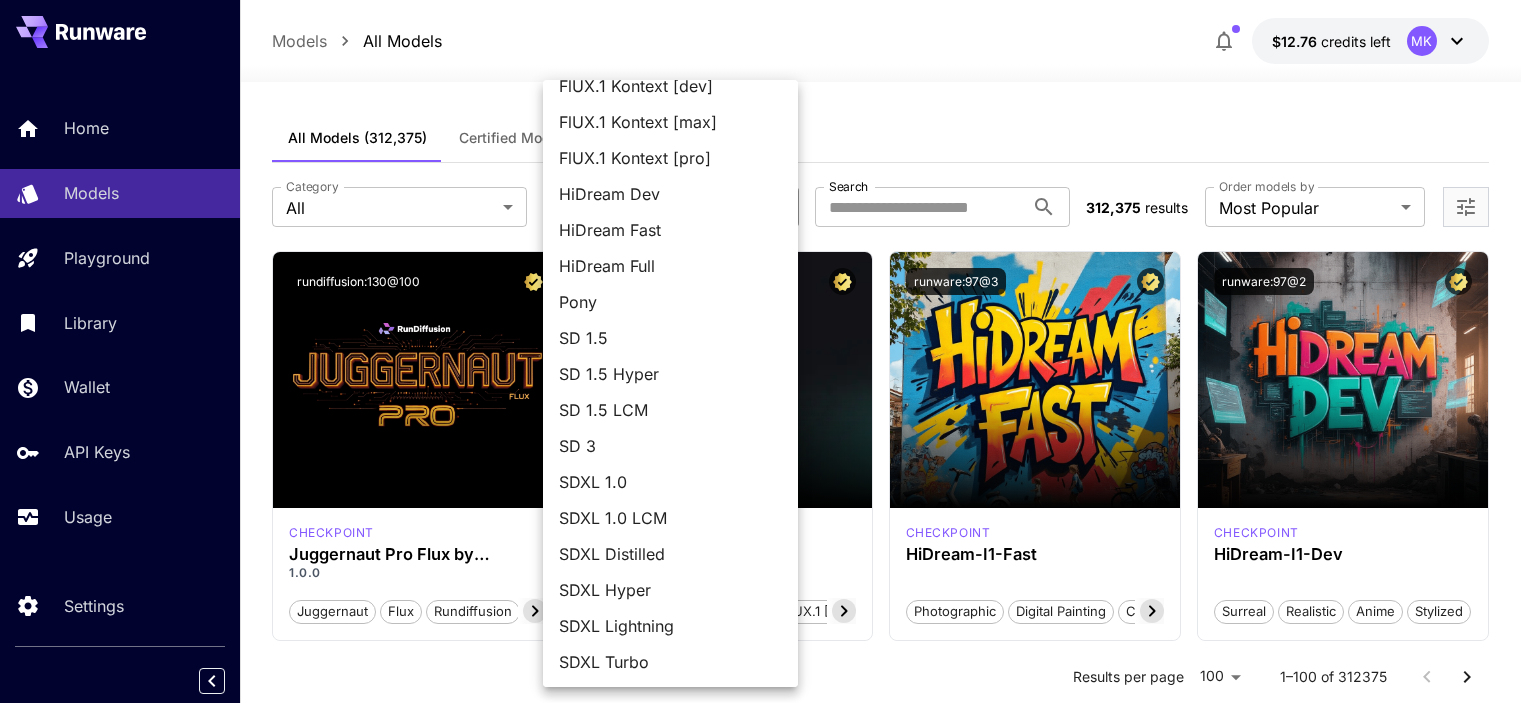 click at bounding box center (768, 351) 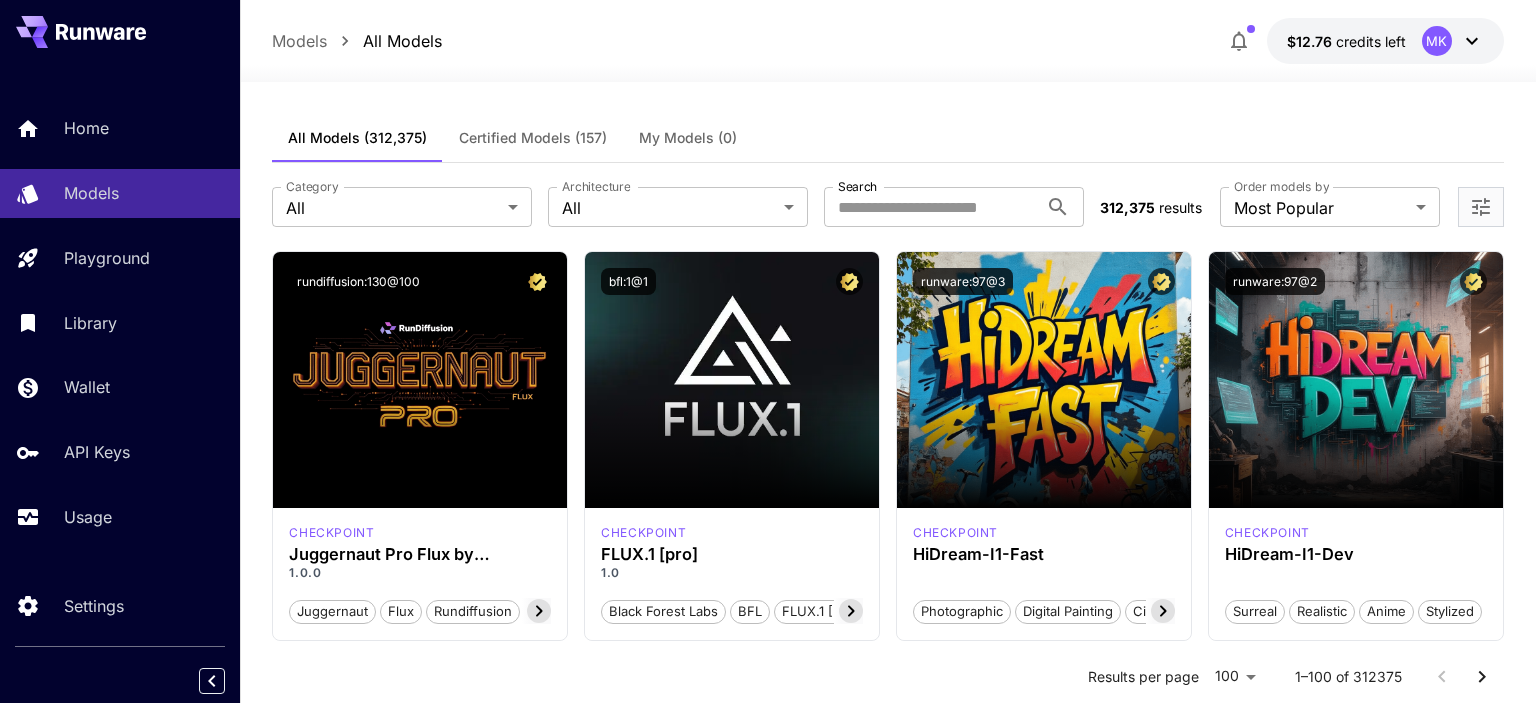 click on "**********" at bounding box center (768, 9553) 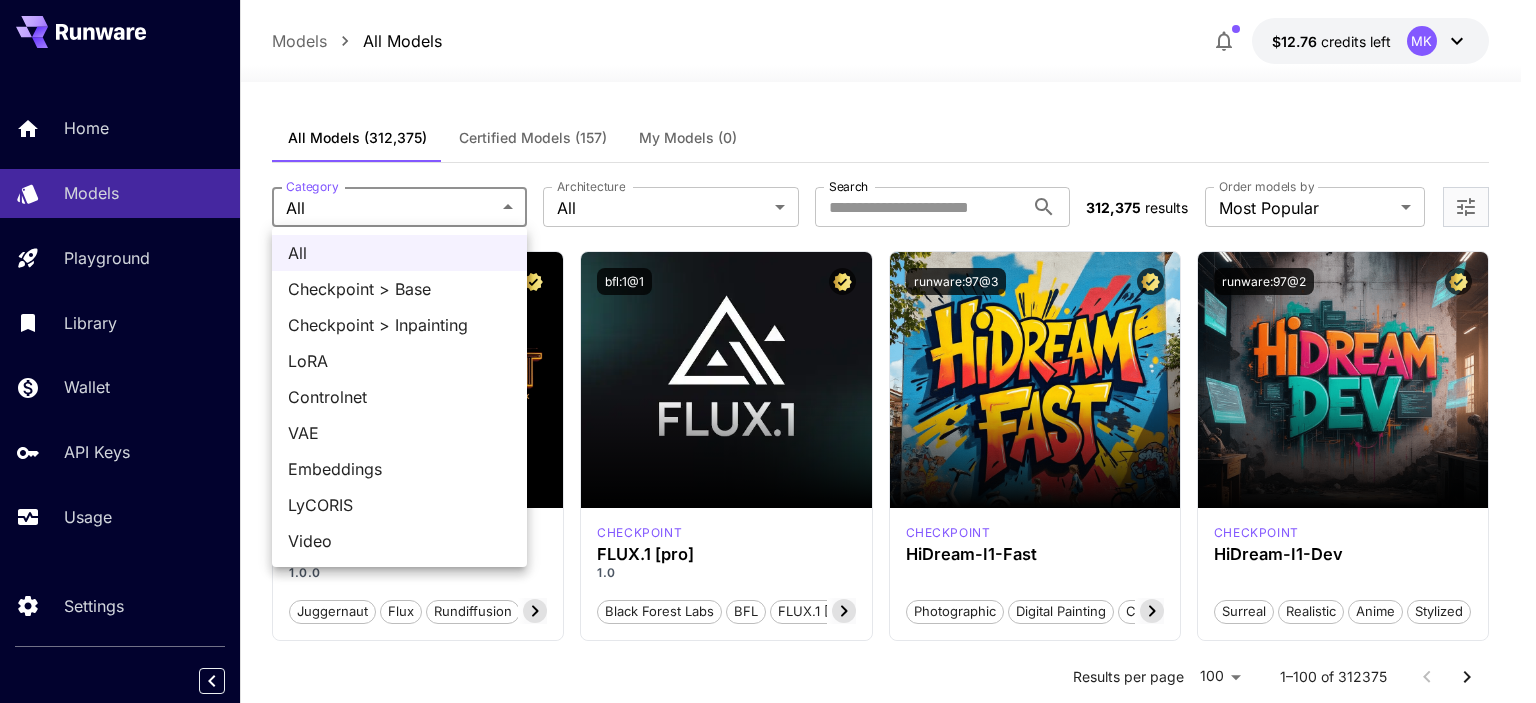 click at bounding box center (768, 351) 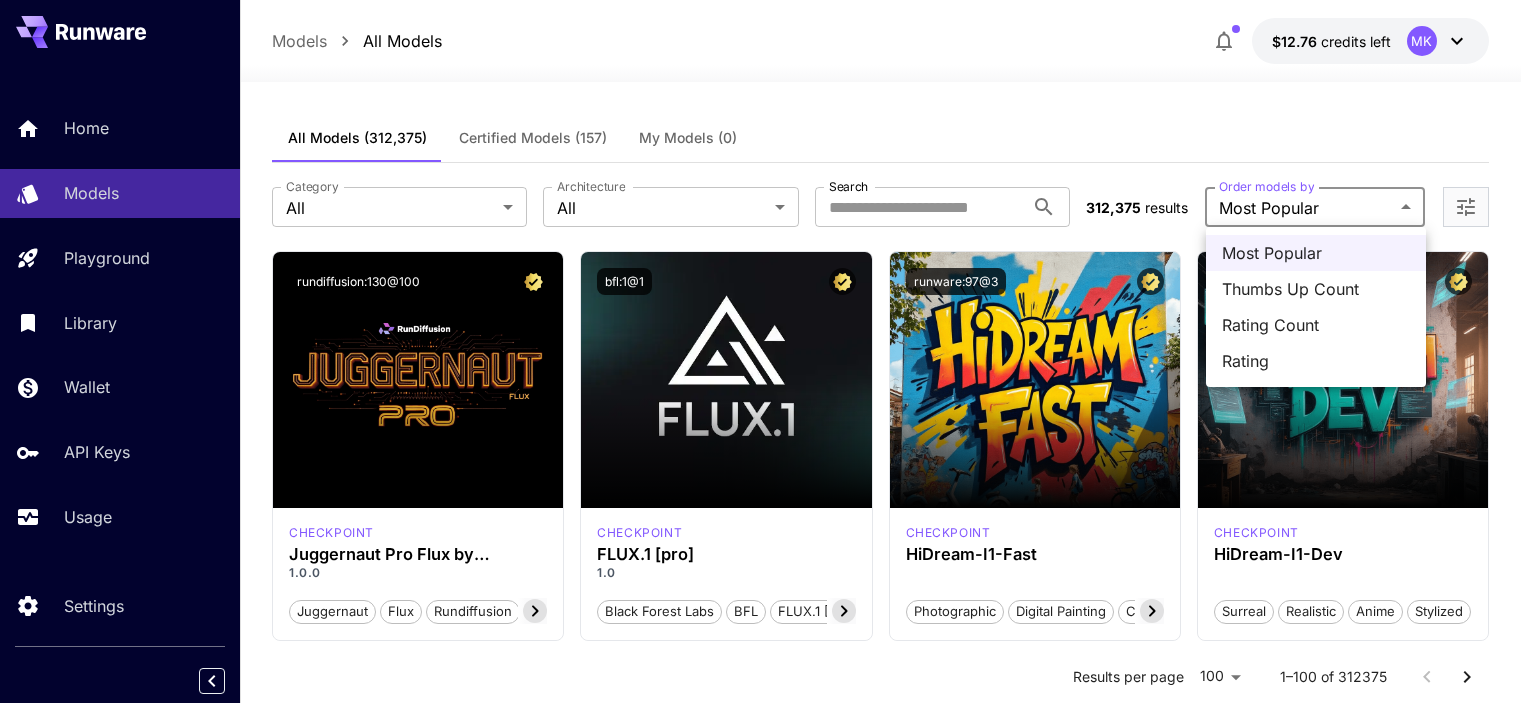click on "**********" at bounding box center (768, 9553) 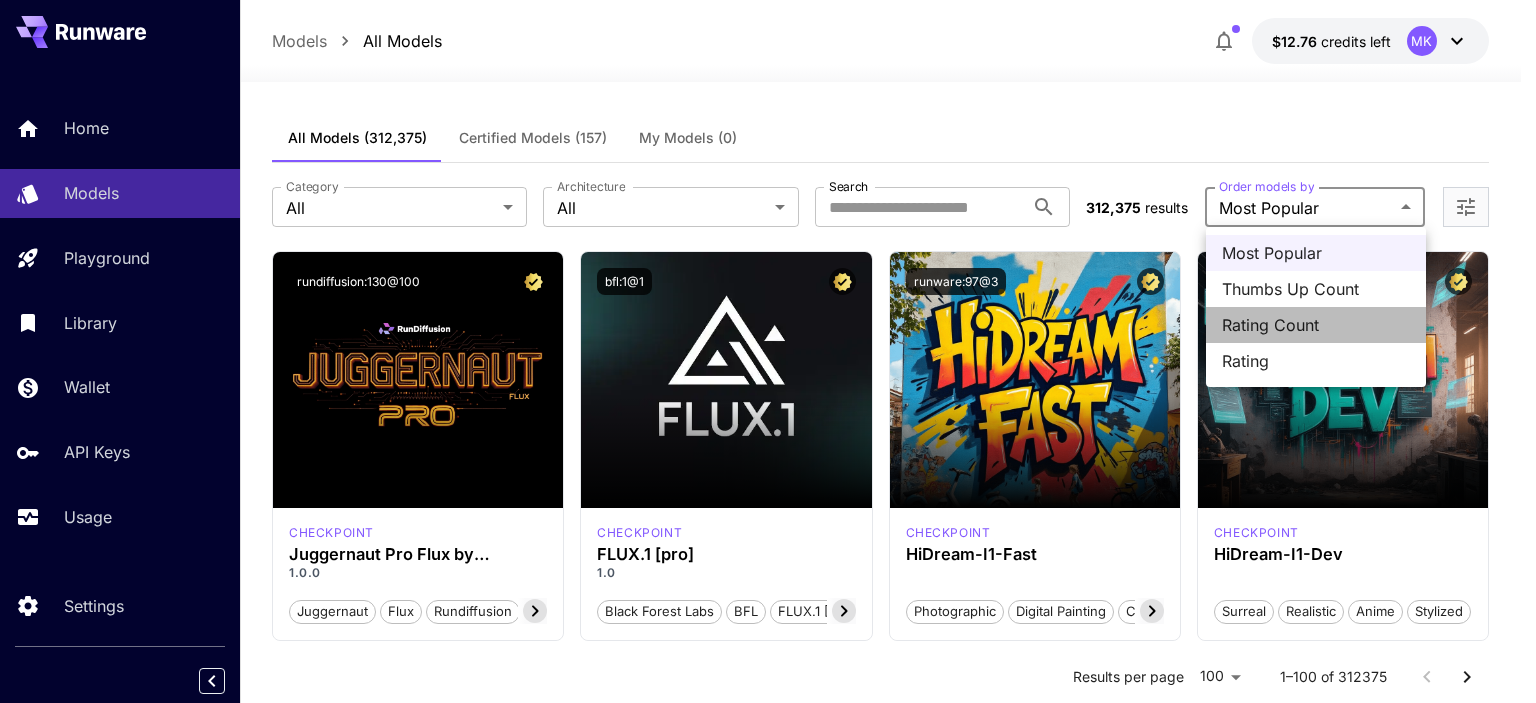 click on "Rating Count" at bounding box center [1316, 325] 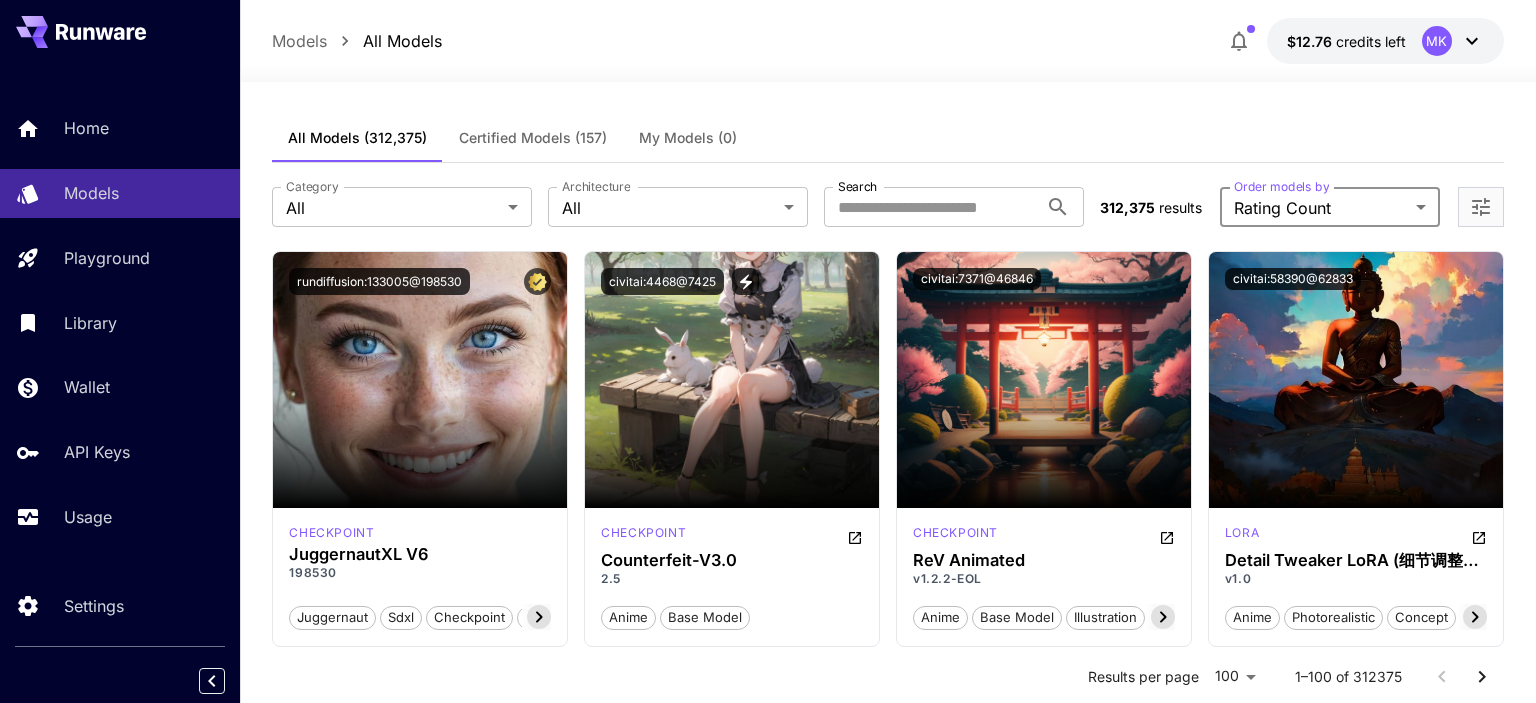 click on "**********" at bounding box center [768, 9565] 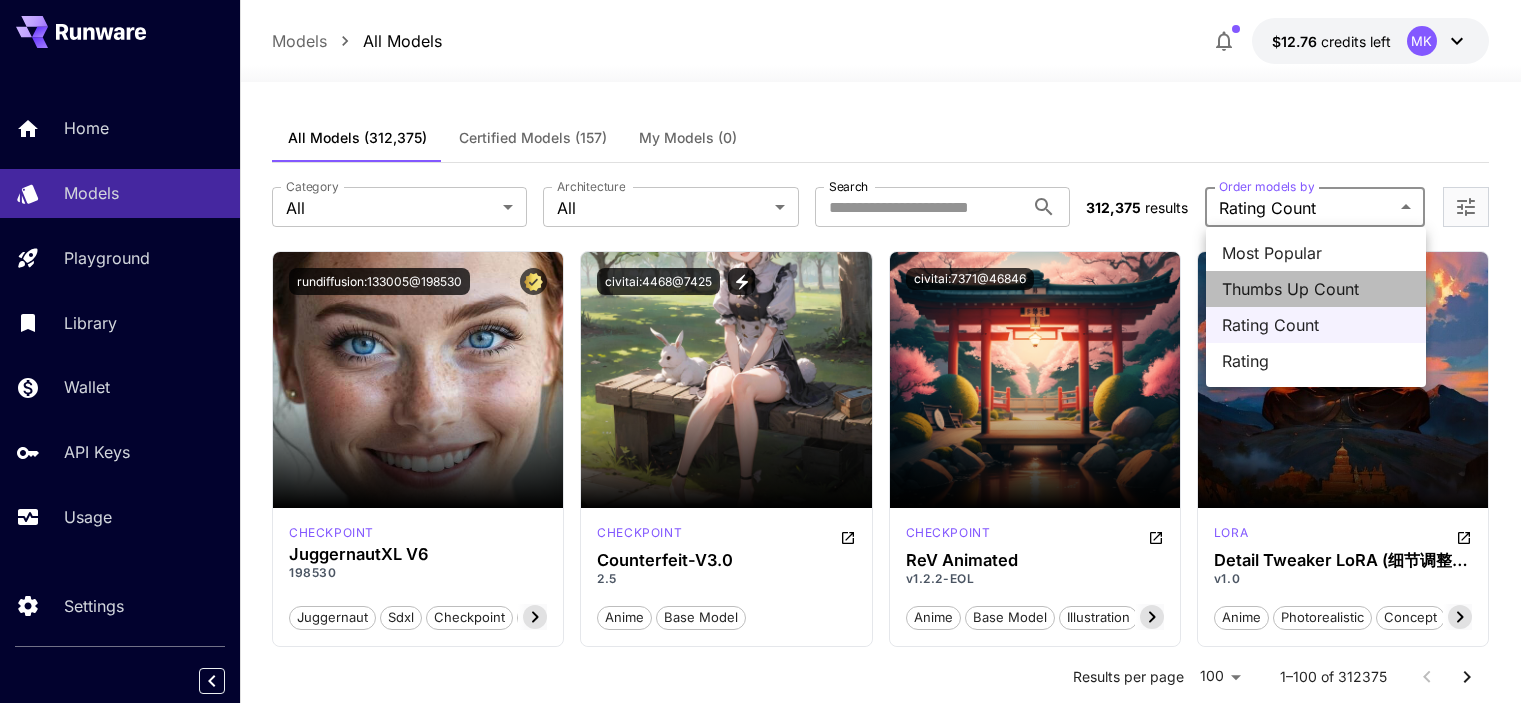 click on "Thumbs Up Count" at bounding box center (1316, 289) 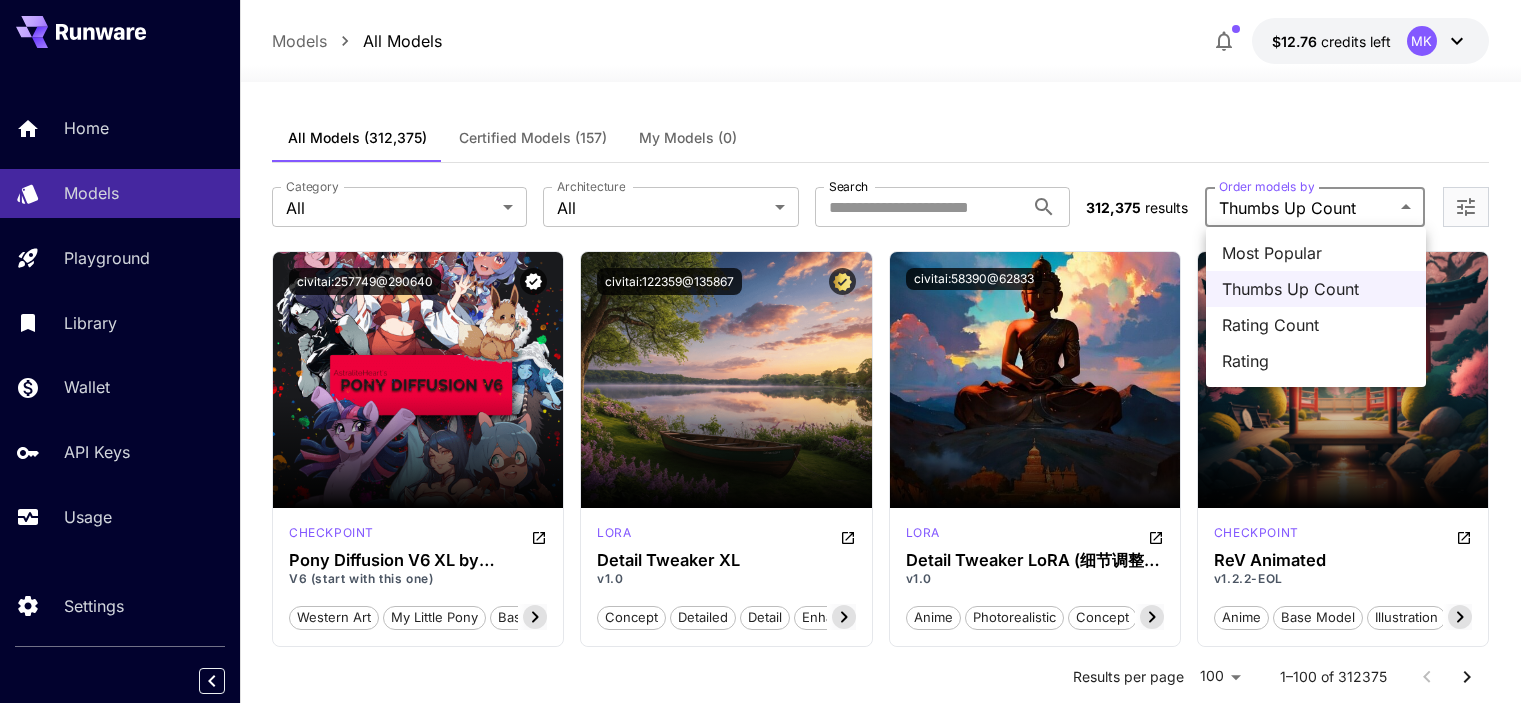 click on "**********" at bounding box center (768, 9565) 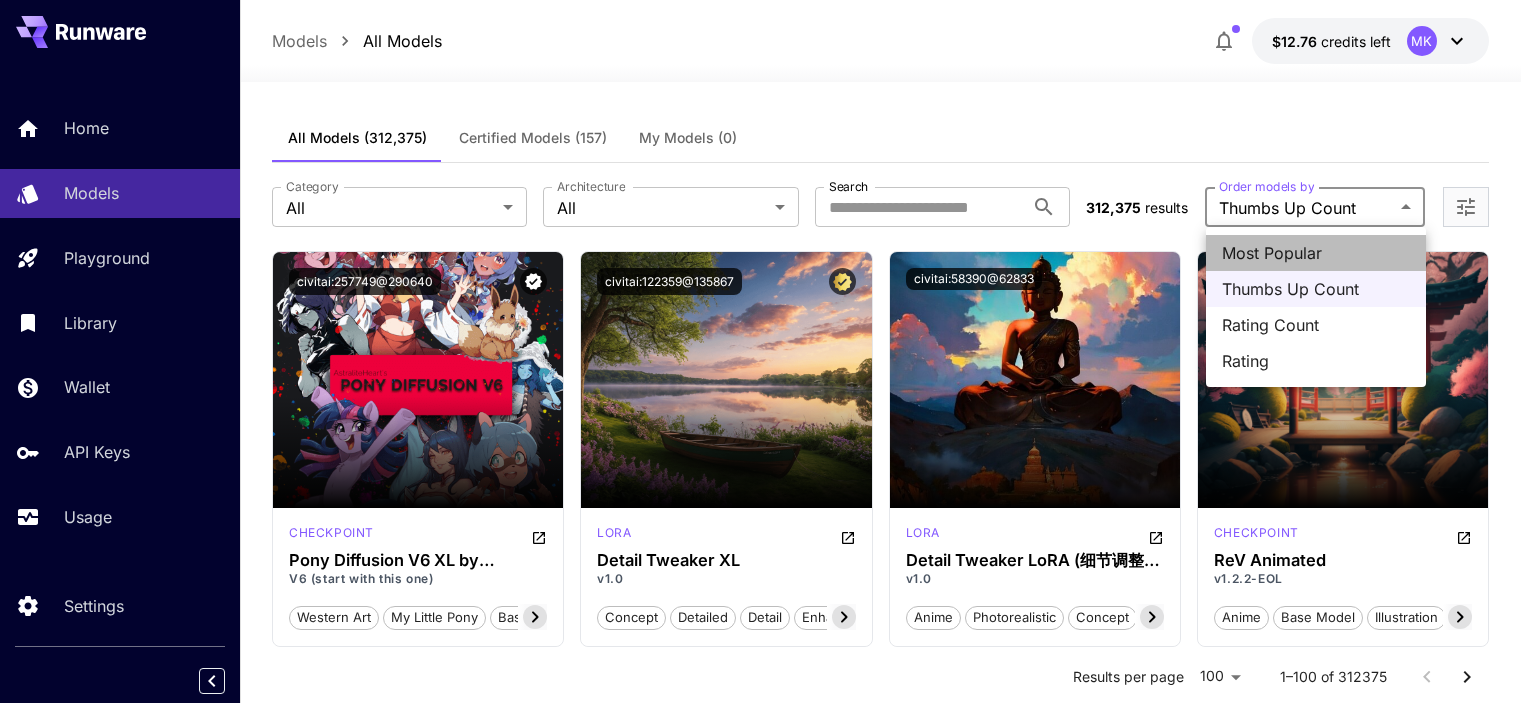 click on "Most Popular" at bounding box center (1316, 253) 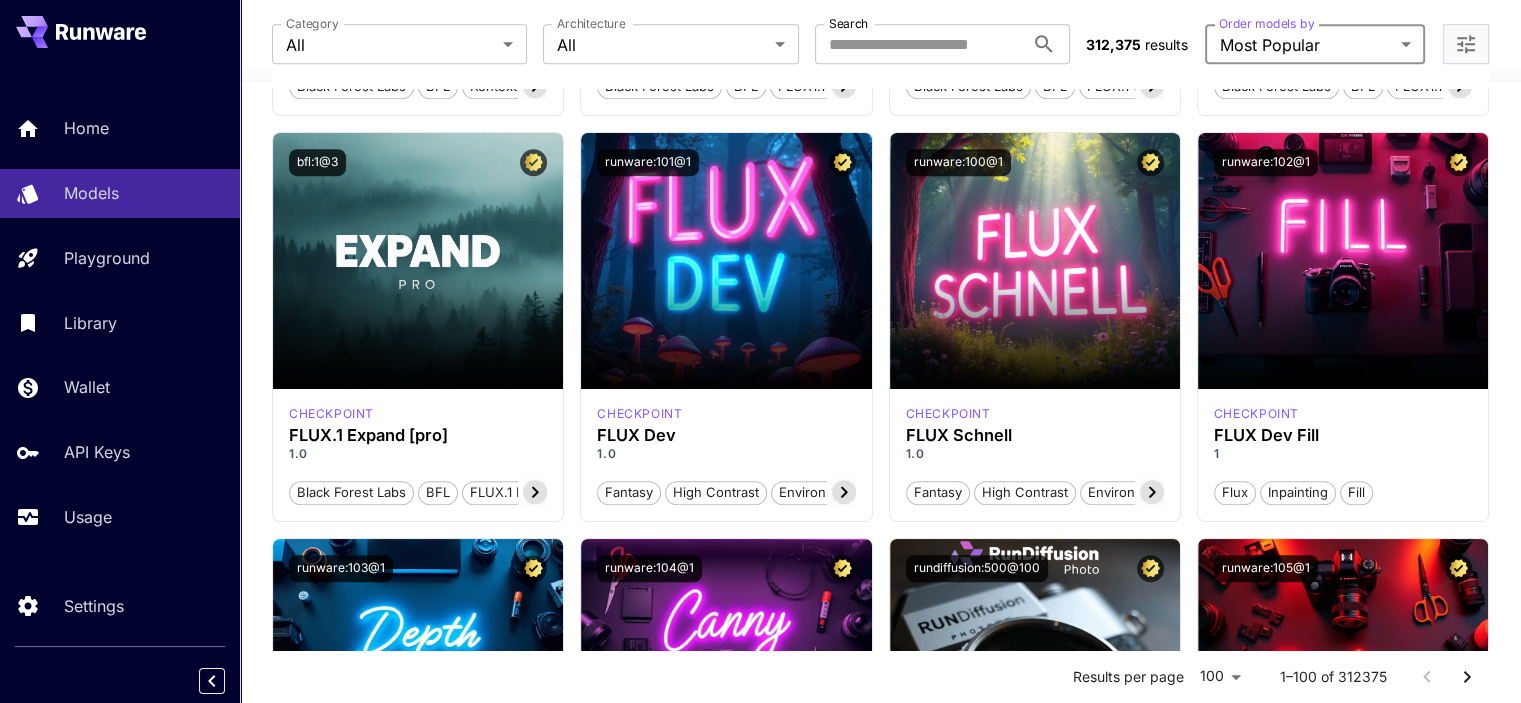 scroll, scrollTop: 1345, scrollLeft: 0, axis: vertical 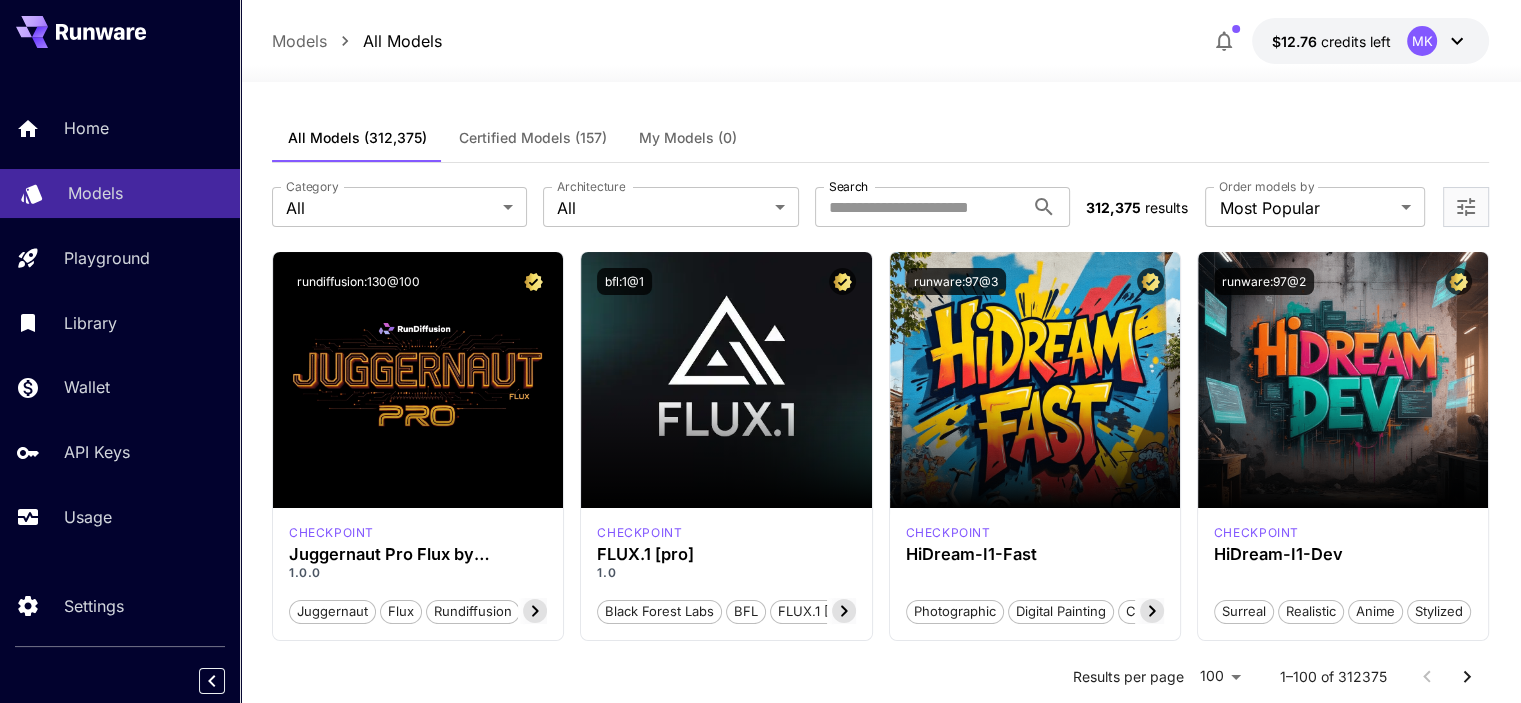 click on "Models" at bounding box center (95, 193) 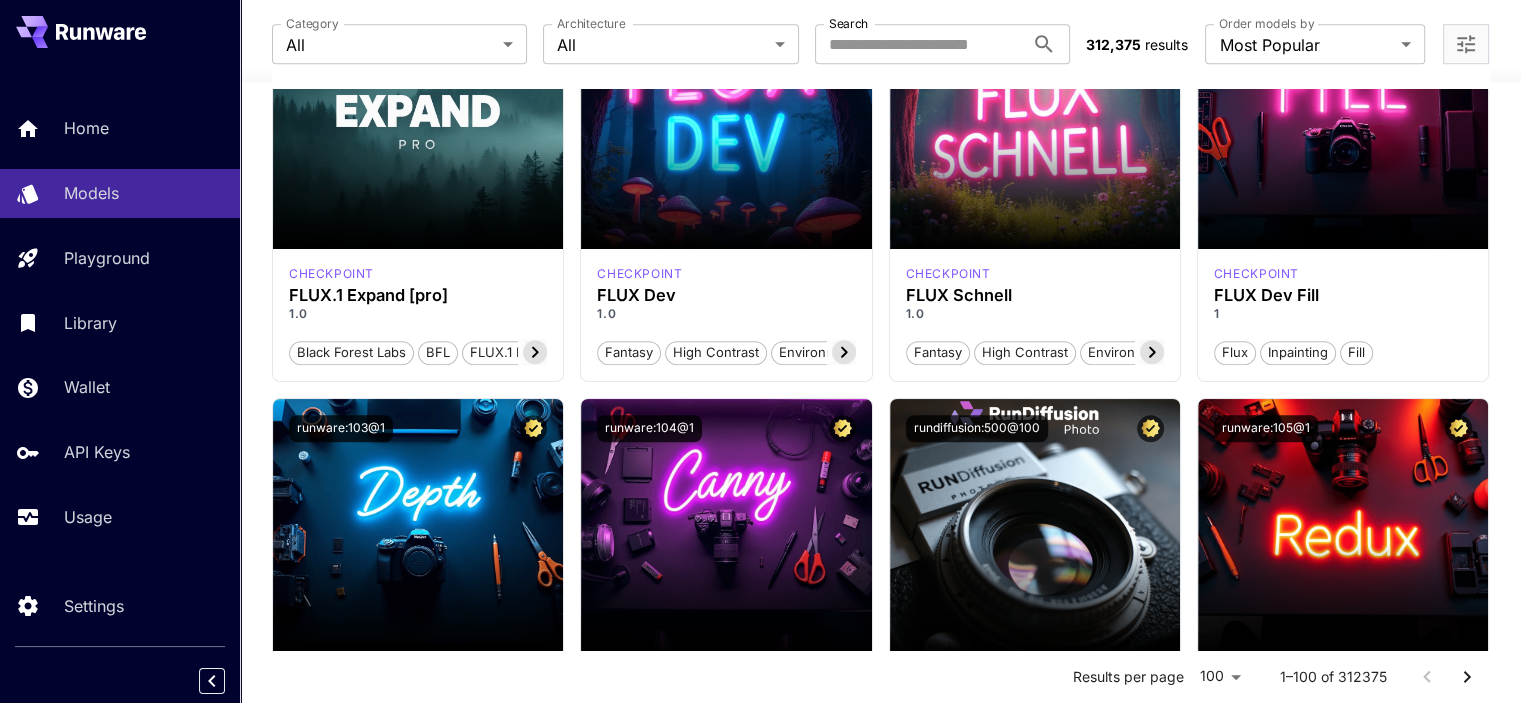 scroll, scrollTop: 1478, scrollLeft: 0, axis: vertical 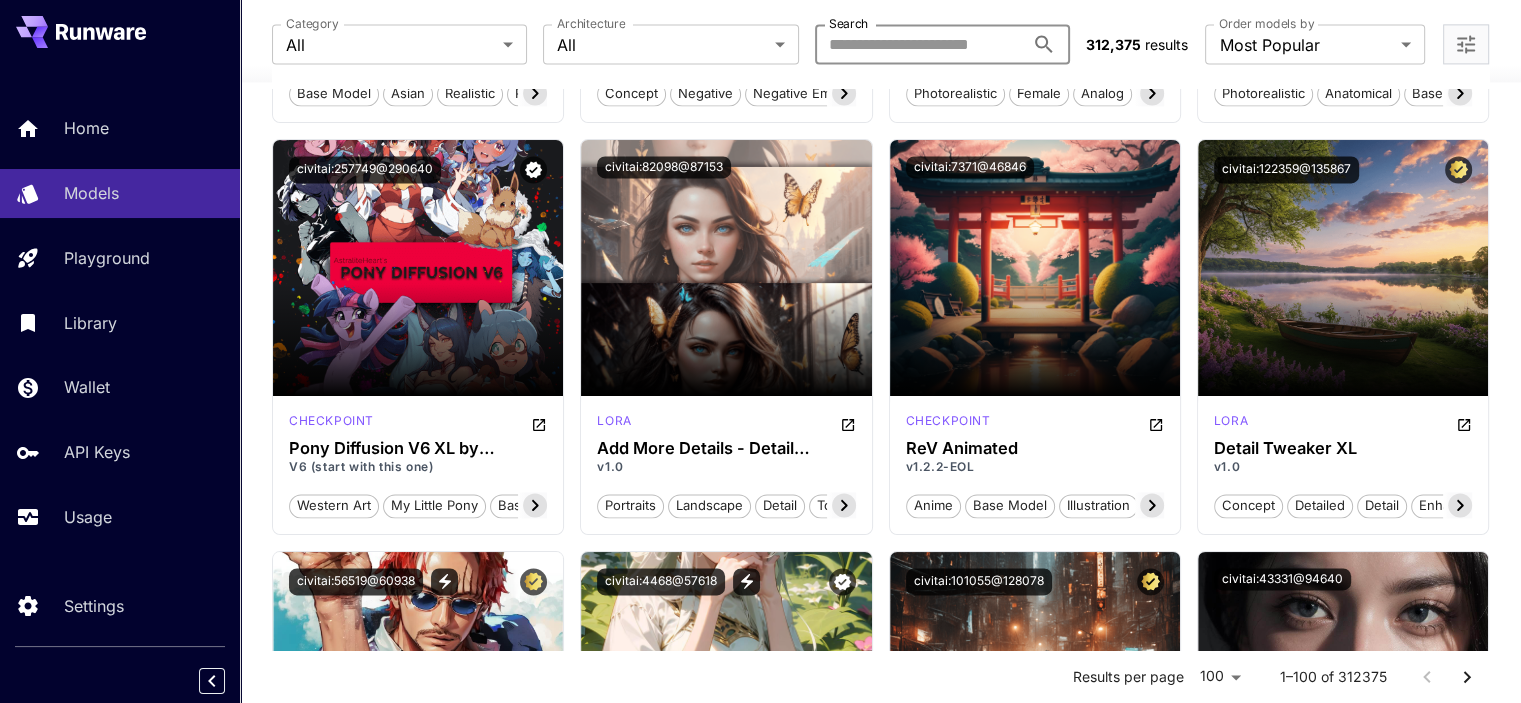 click on "Search" at bounding box center [919, 44] 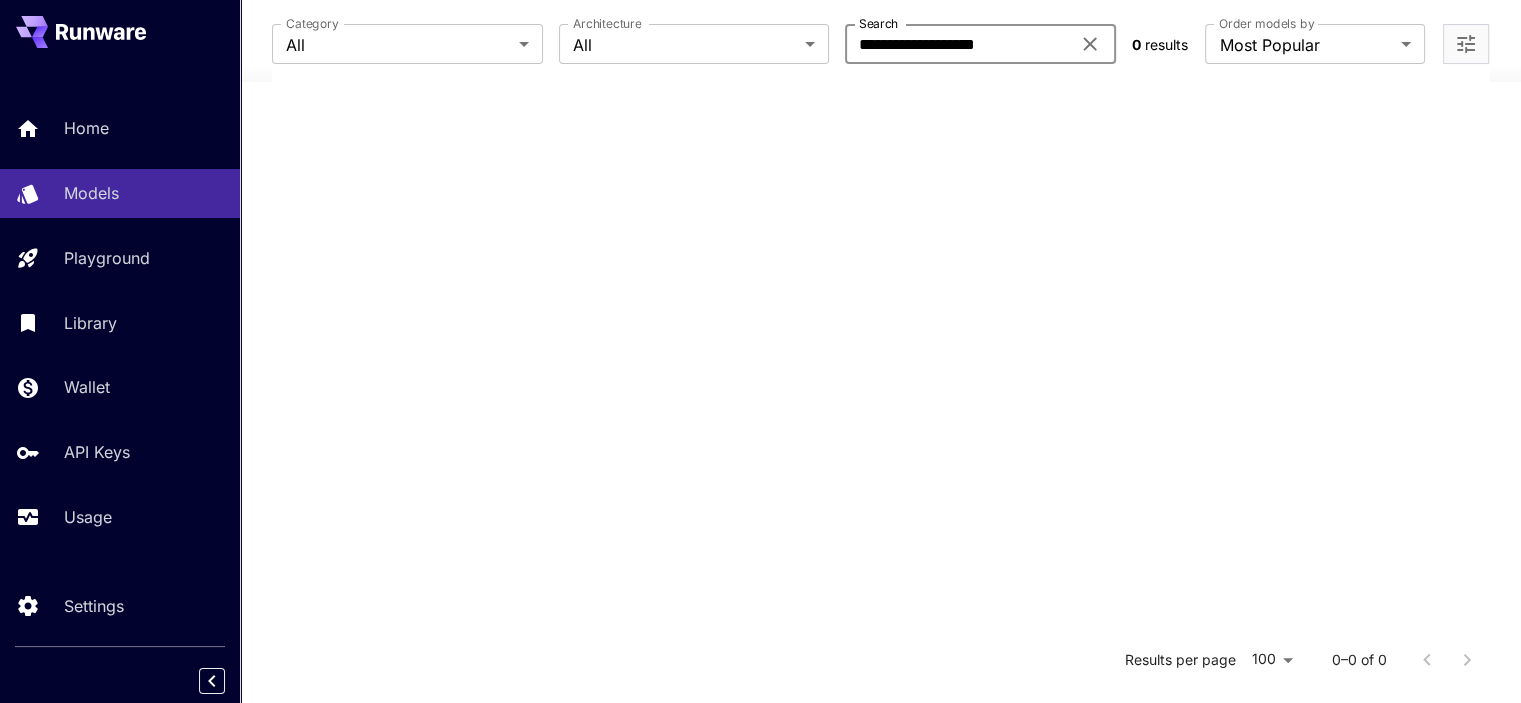 scroll, scrollTop: 308, scrollLeft: 0, axis: vertical 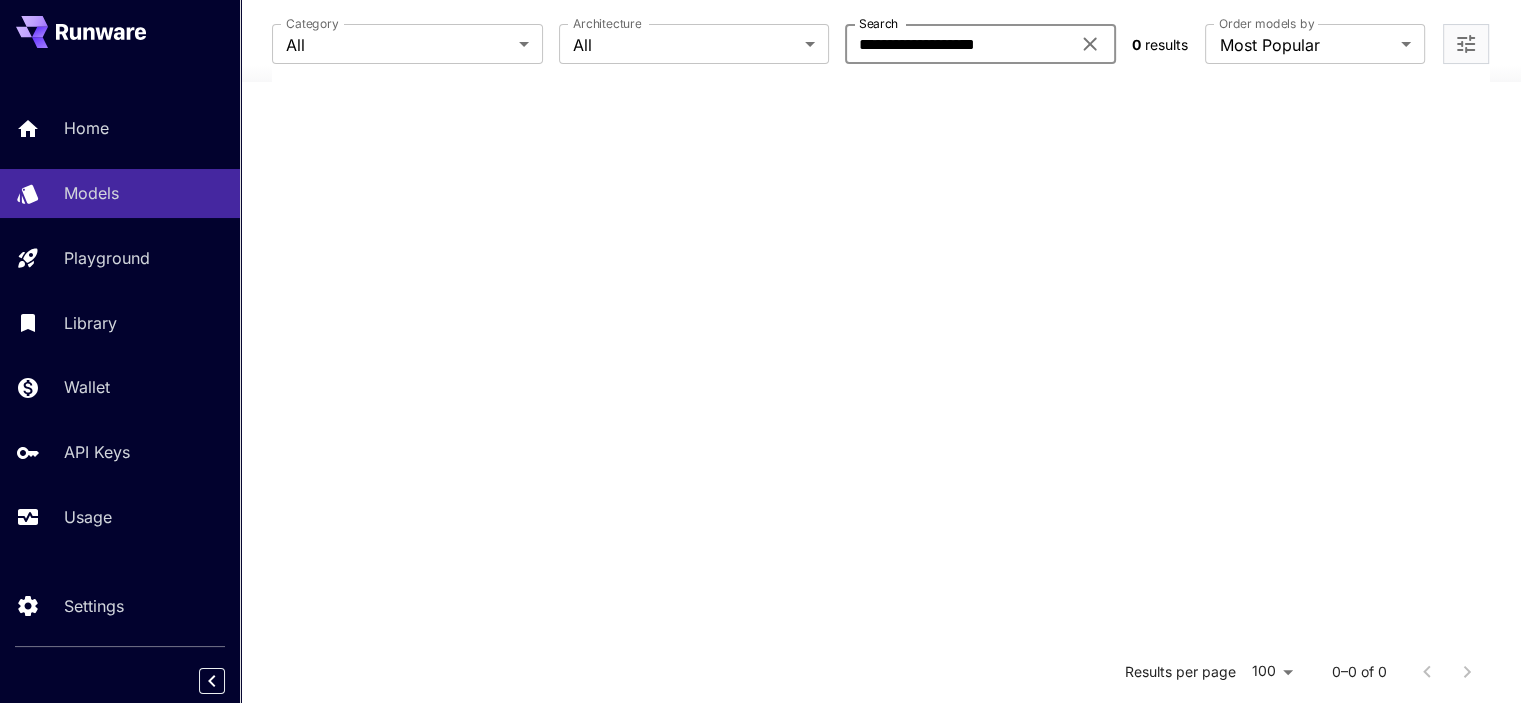 click on "**********" at bounding box center [957, 44] 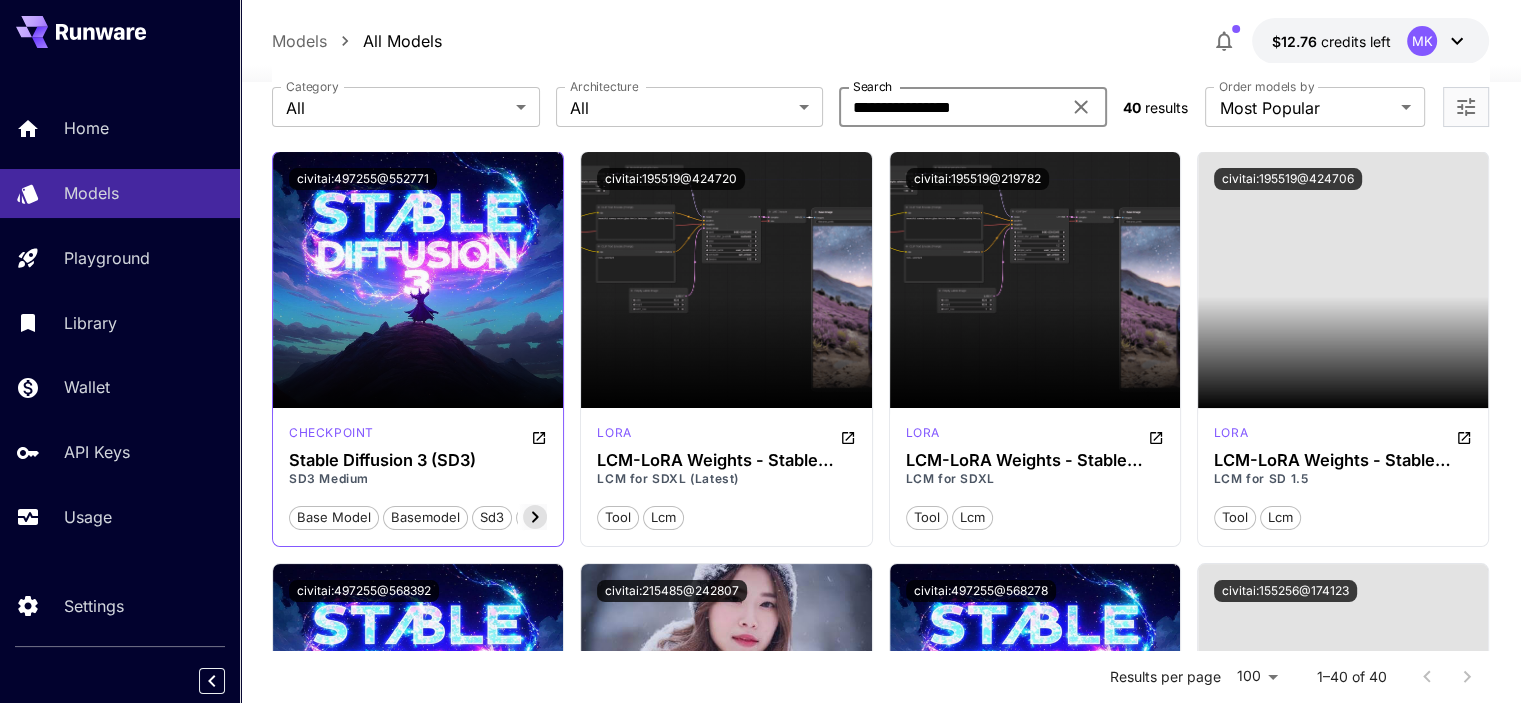 scroll, scrollTop: 0, scrollLeft: 0, axis: both 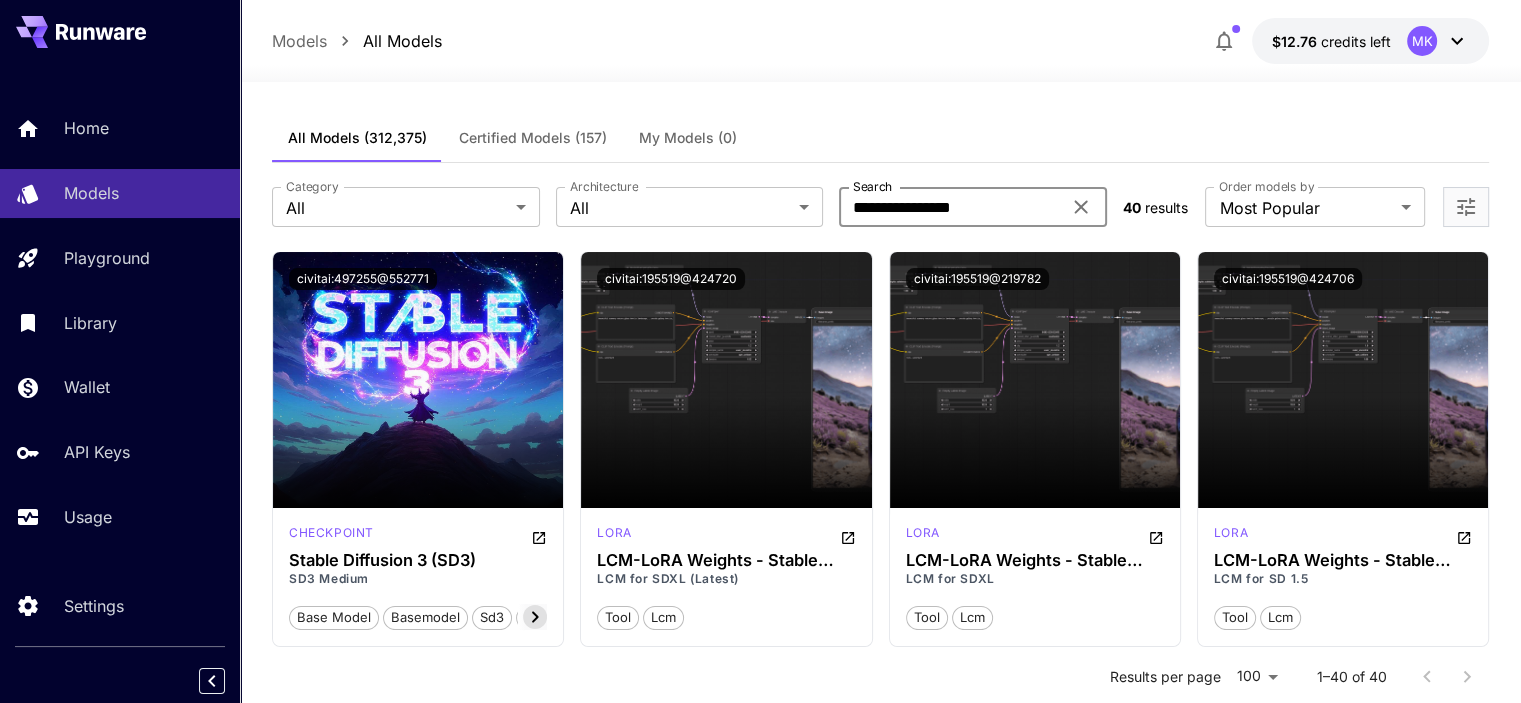 type on "**********" 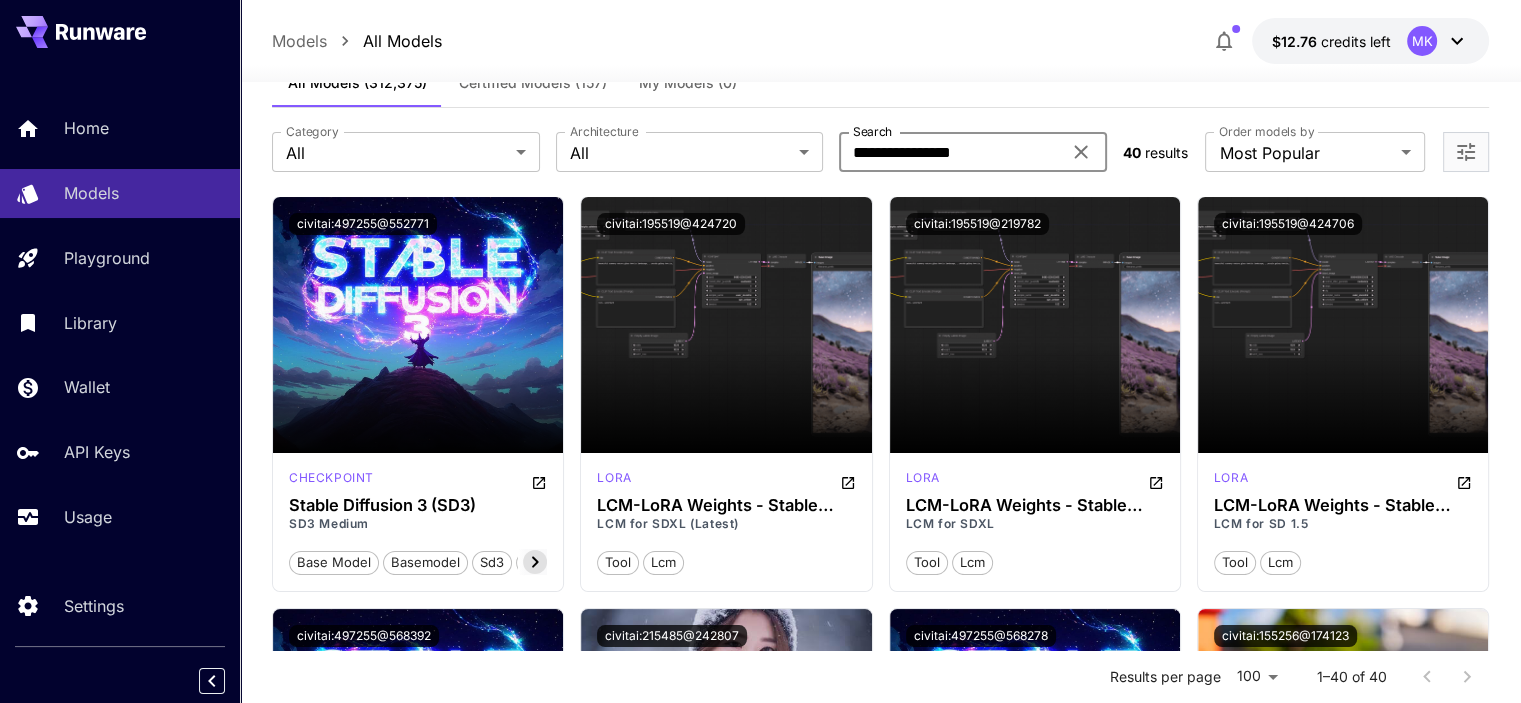 scroll, scrollTop: 0, scrollLeft: 0, axis: both 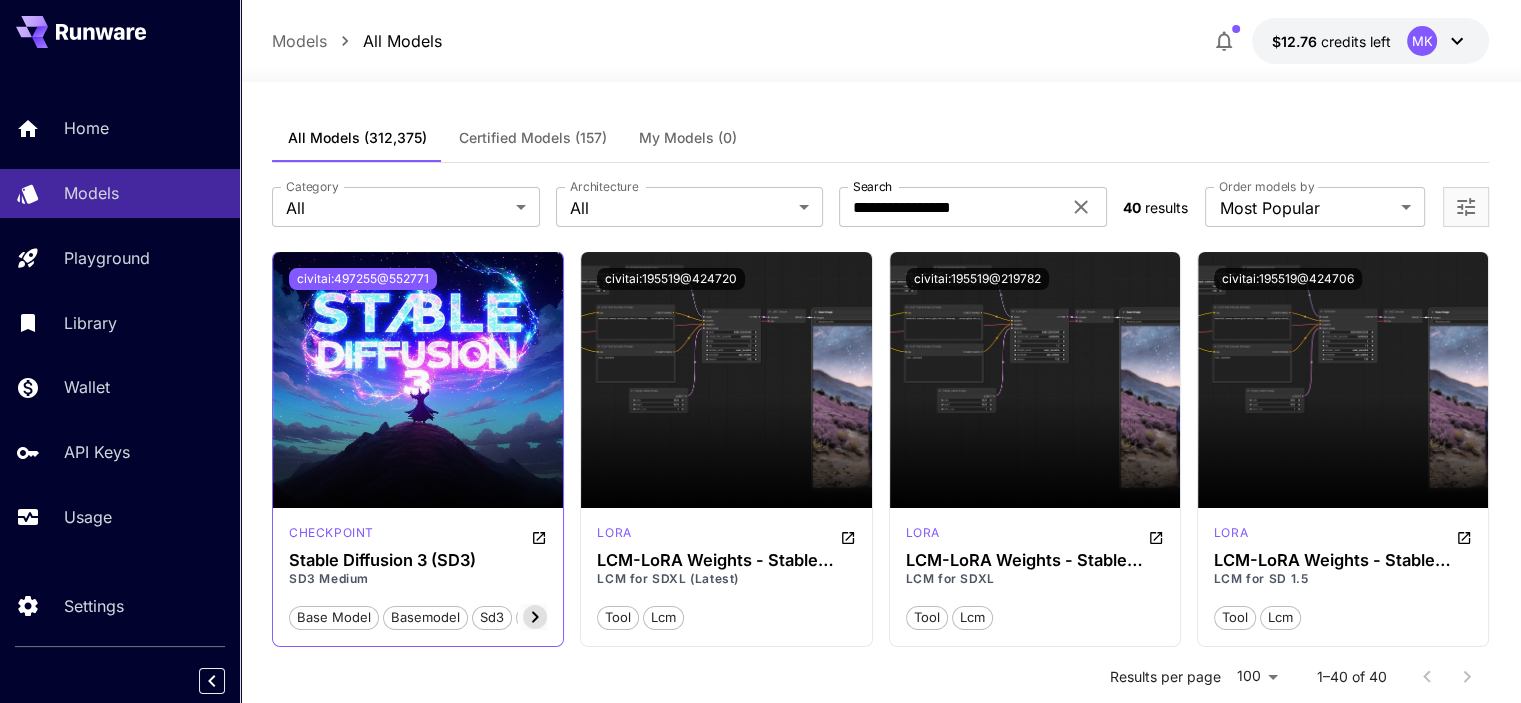 click on "civitai:497255@552771" at bounding box center (363, 279) 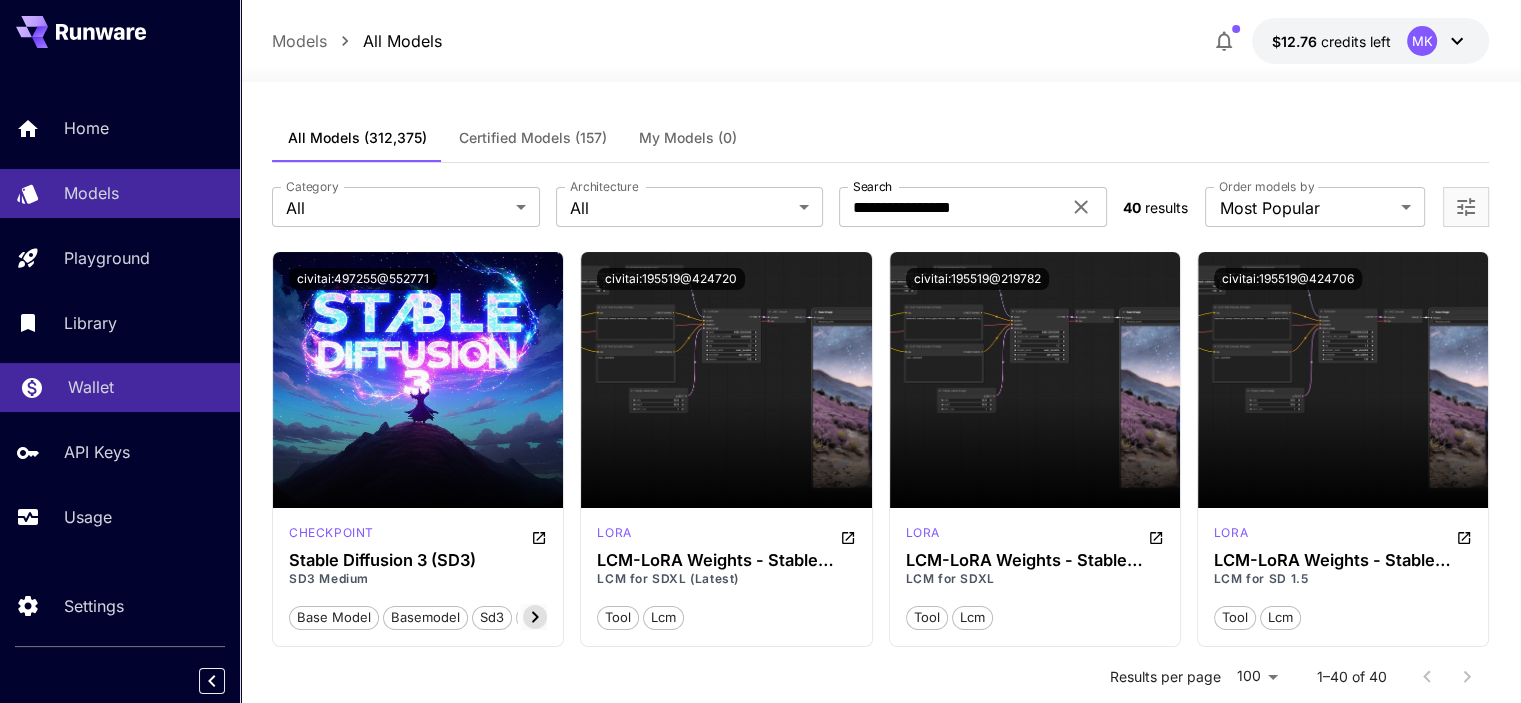 click on "Wallet" at bounding box center (91, 387) 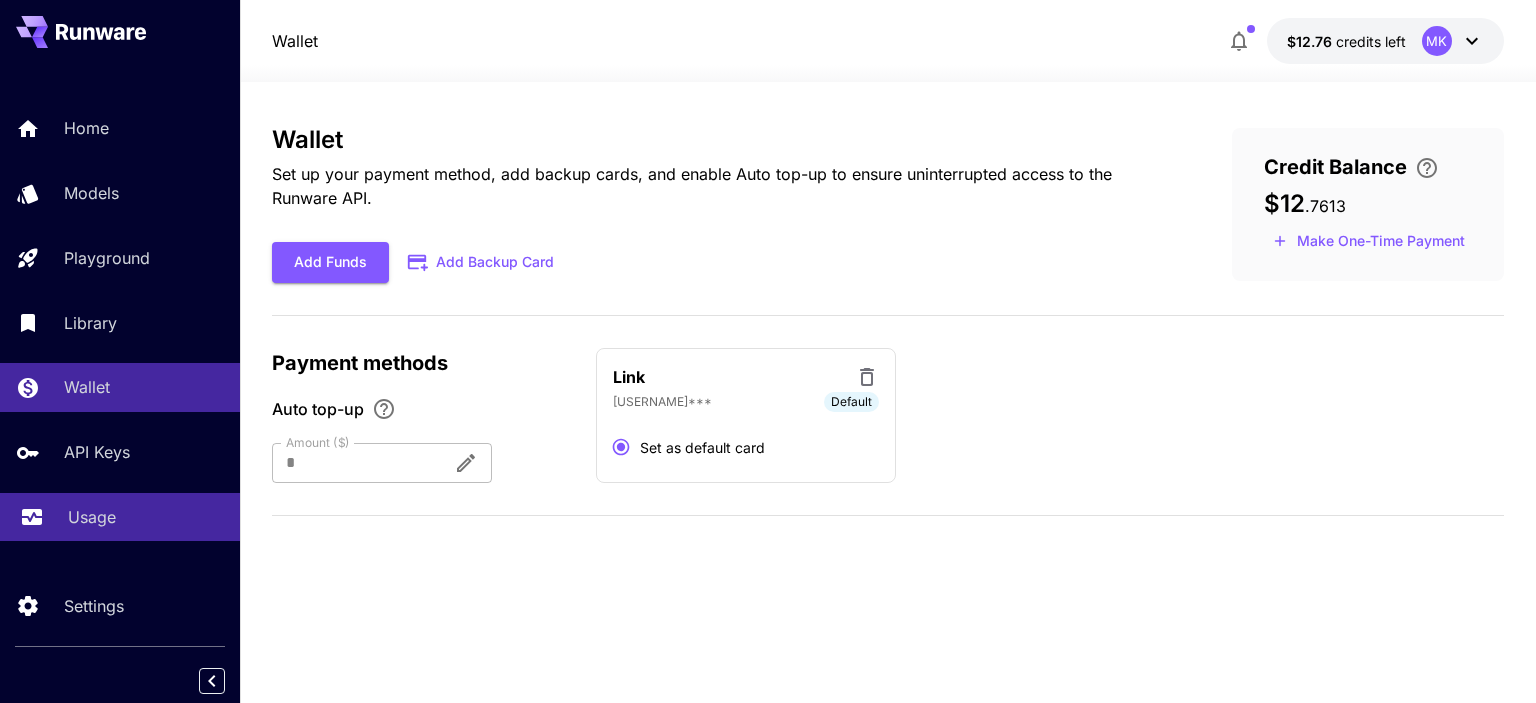 click on "Usage" at bounding box center (92, 517) 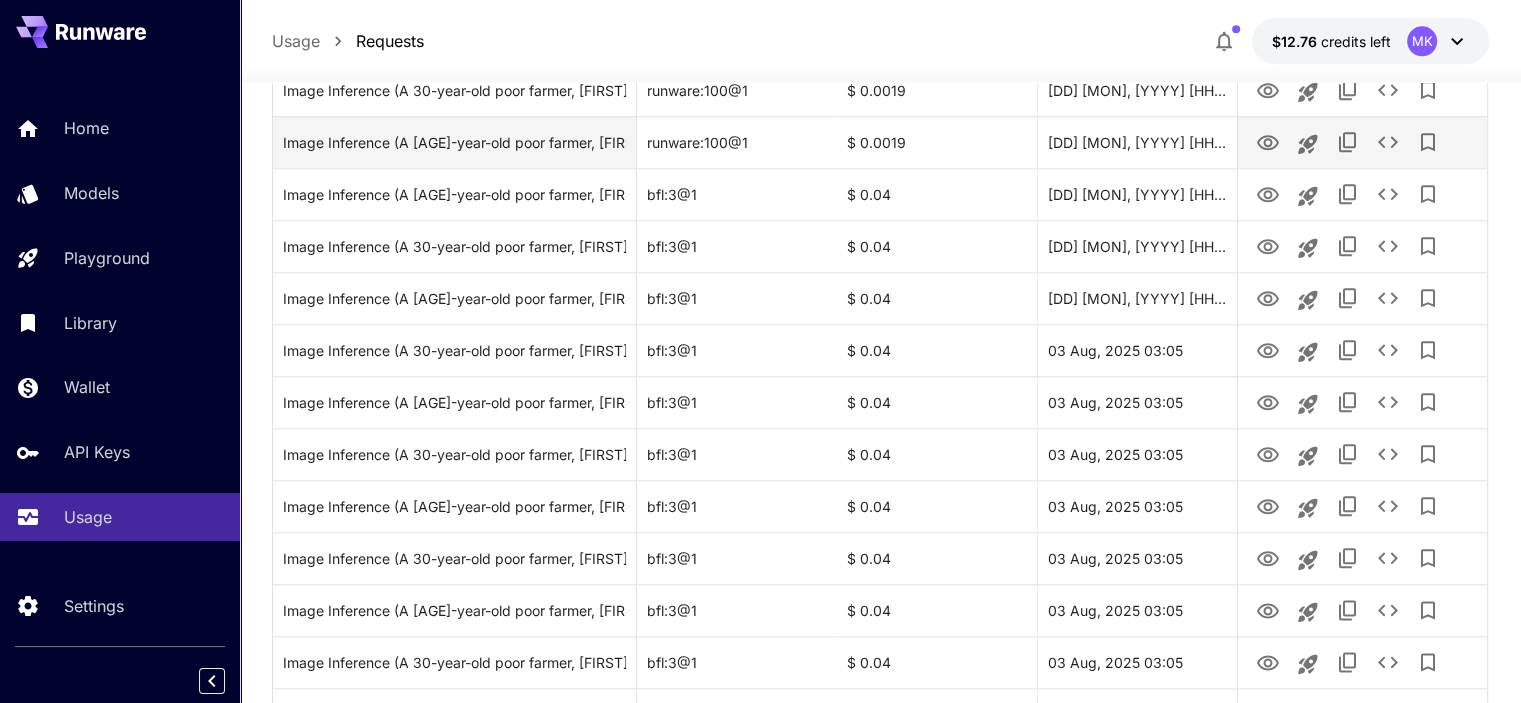 scroll, scrollTop: 2402, scrollLeft: 0, axis: vertical 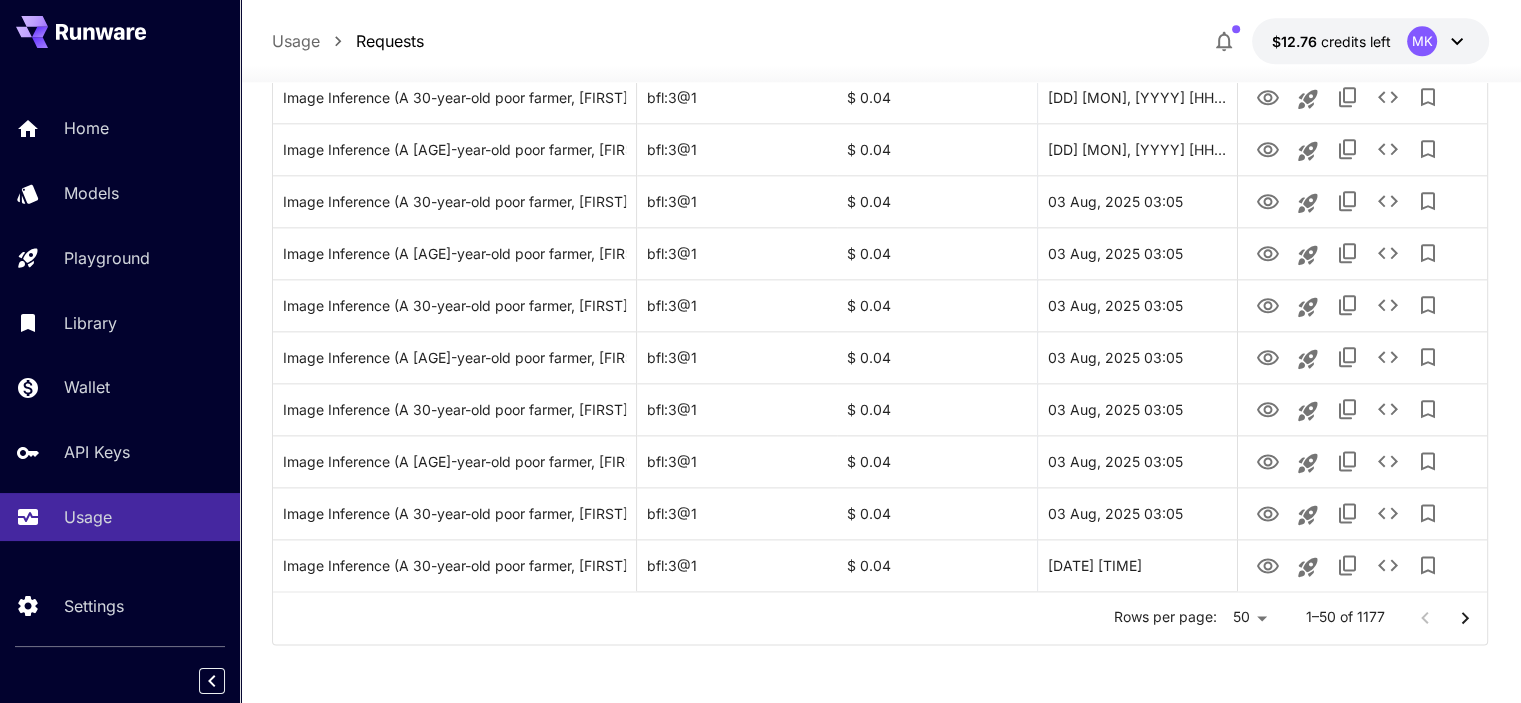 click on "**********" at bounding box center [760, -849] 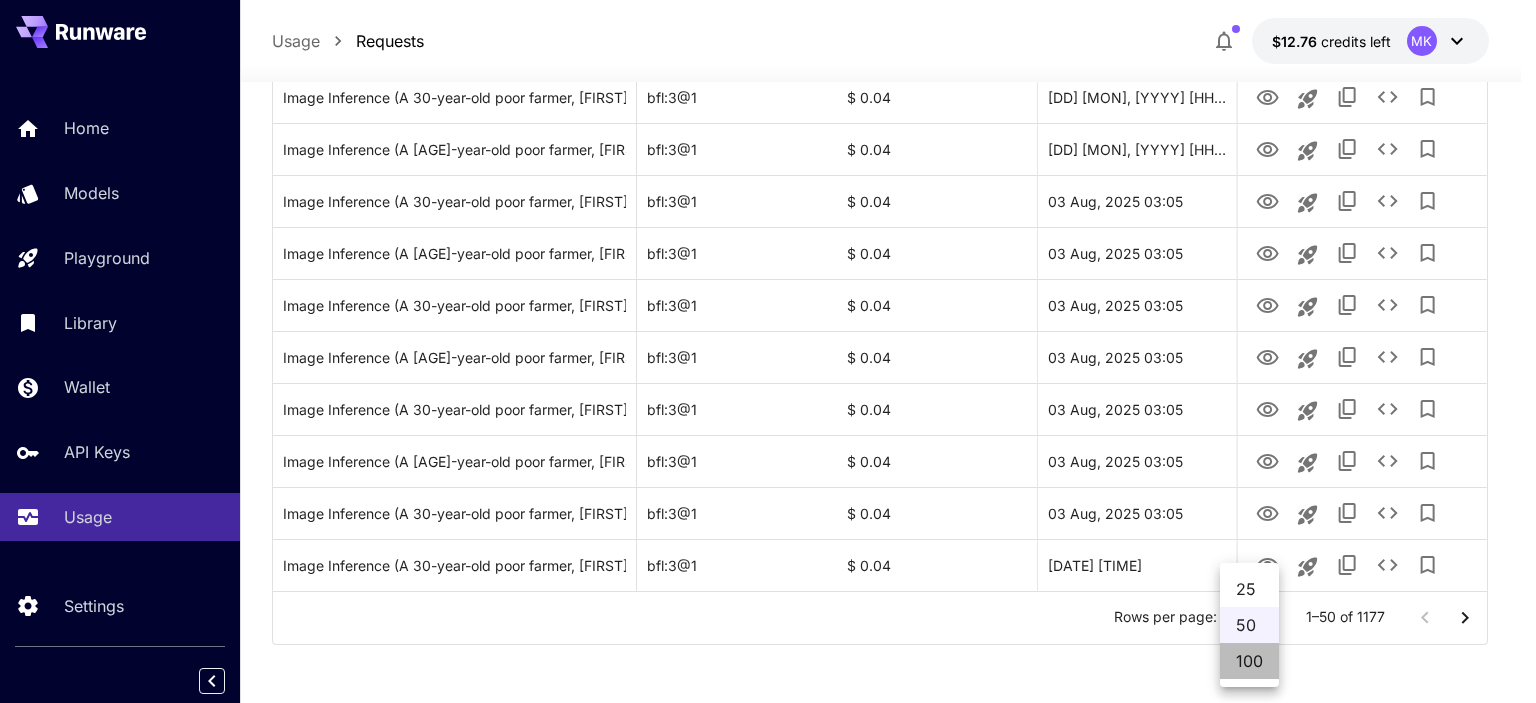 click on "100" at bounding box center [1249, 661] 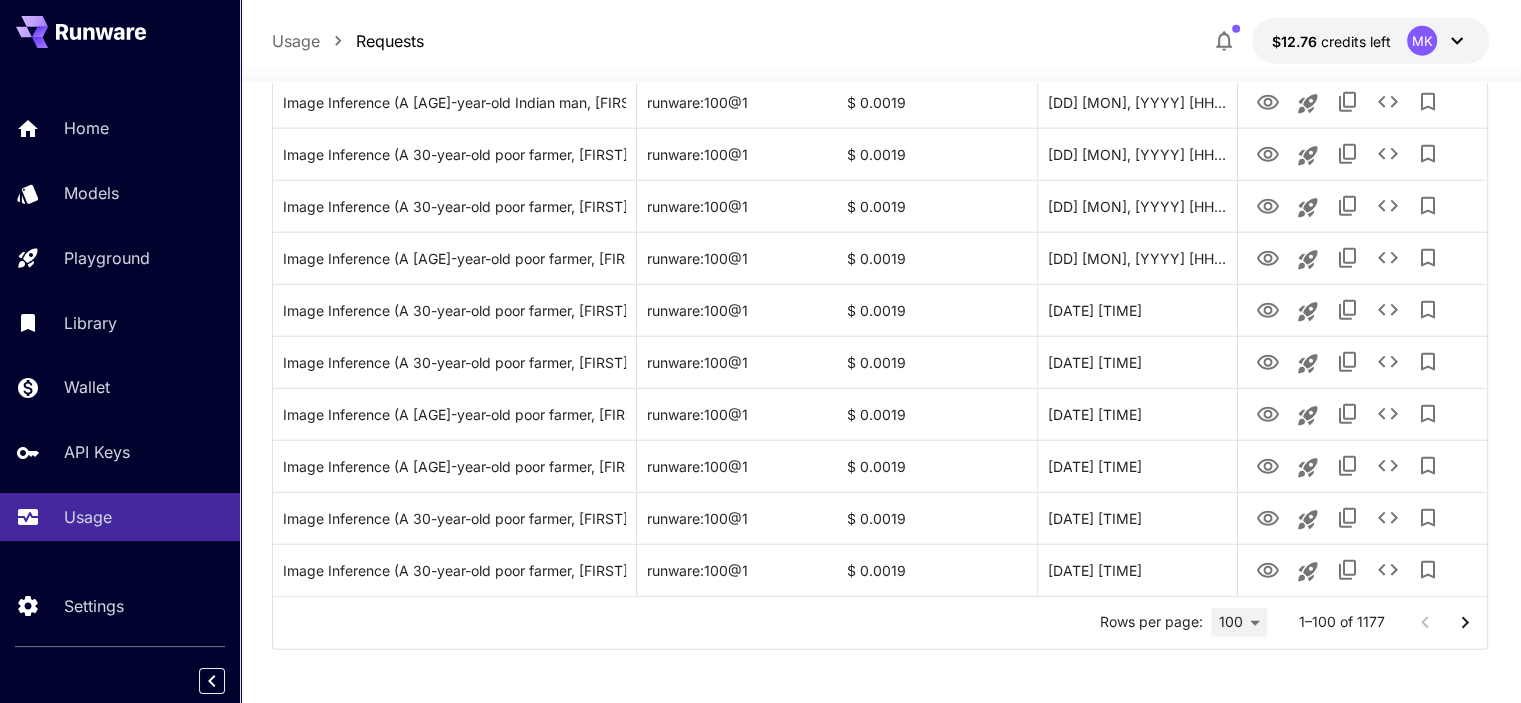 scroll, scrollTop: 5002, scrollLeft: 0, axis: vertical 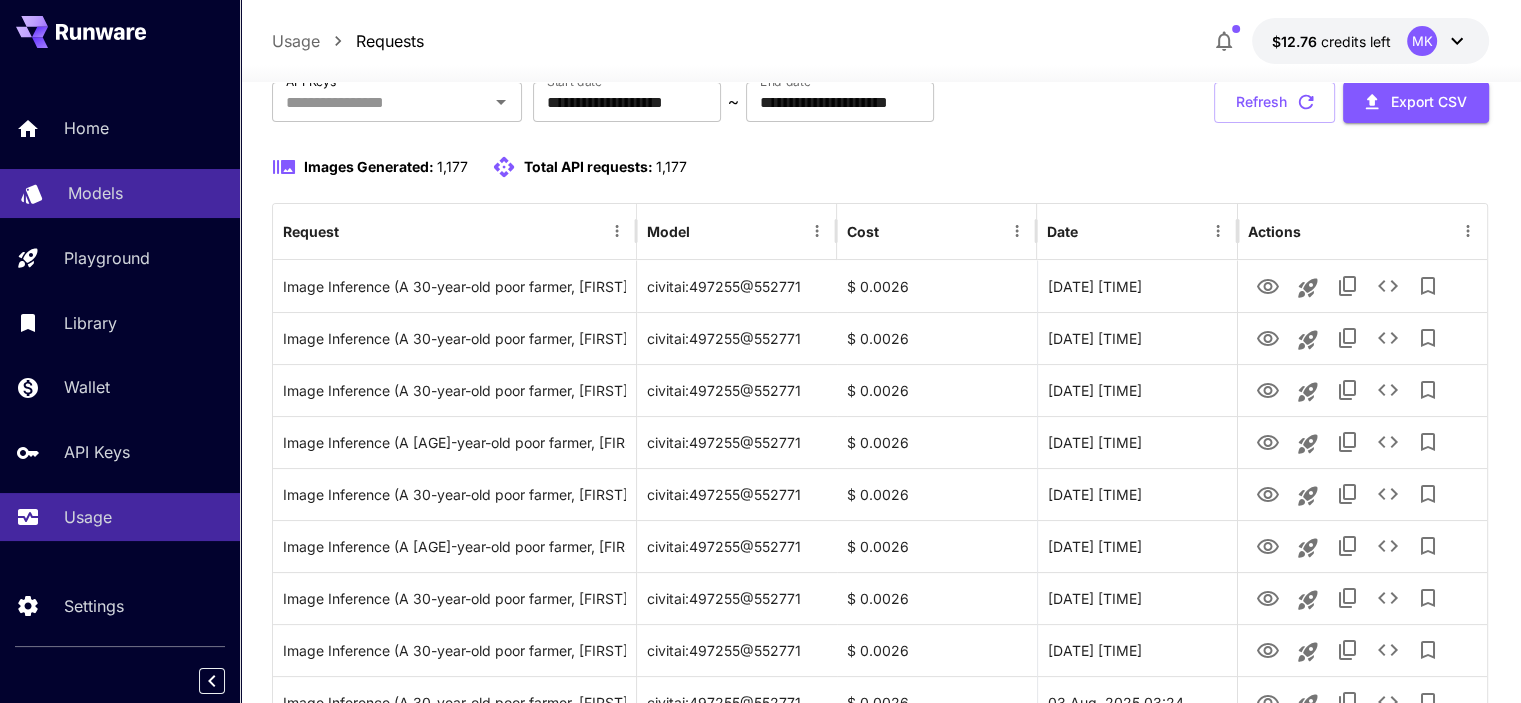 click on "Models" at bounding box center (146, 193) 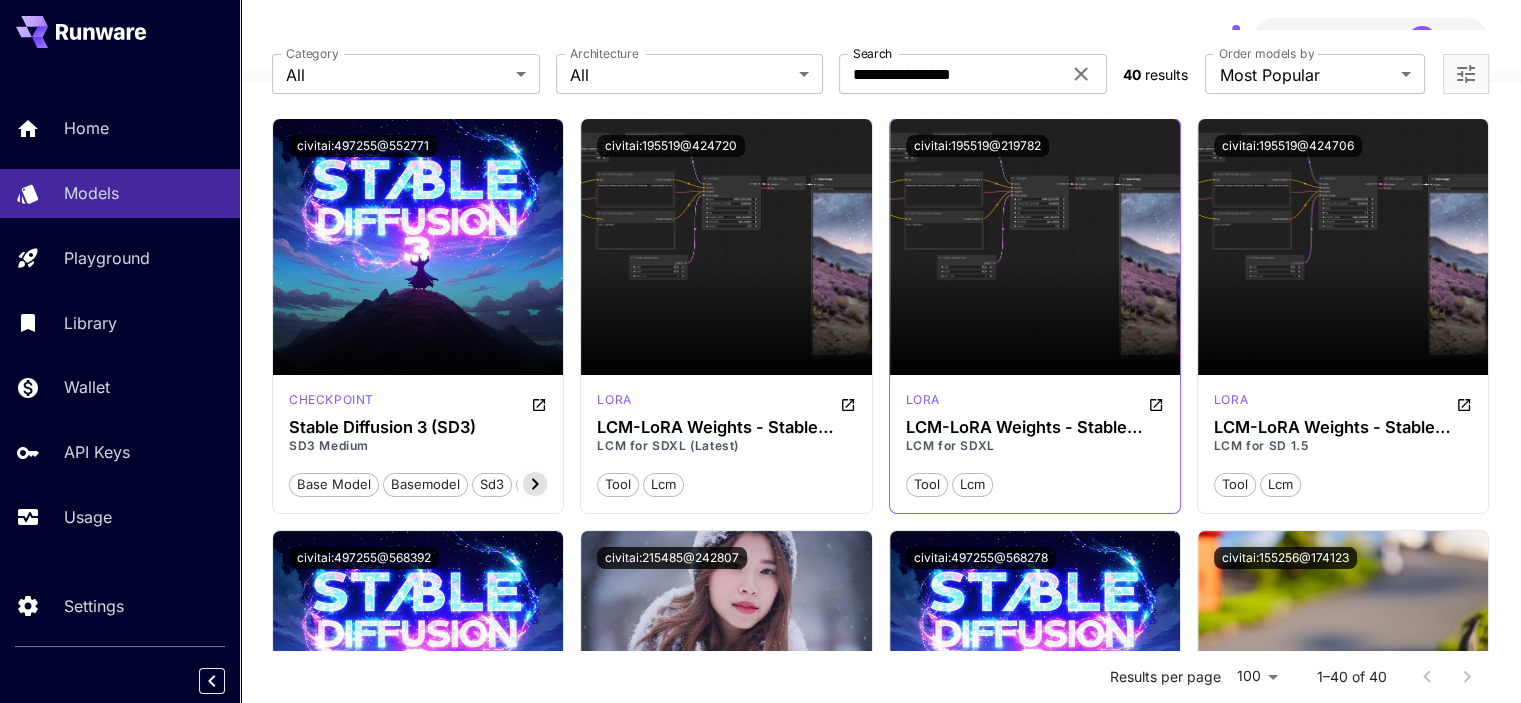 scroll, scrollTop: 0, scrollLeft: 0, axis: both 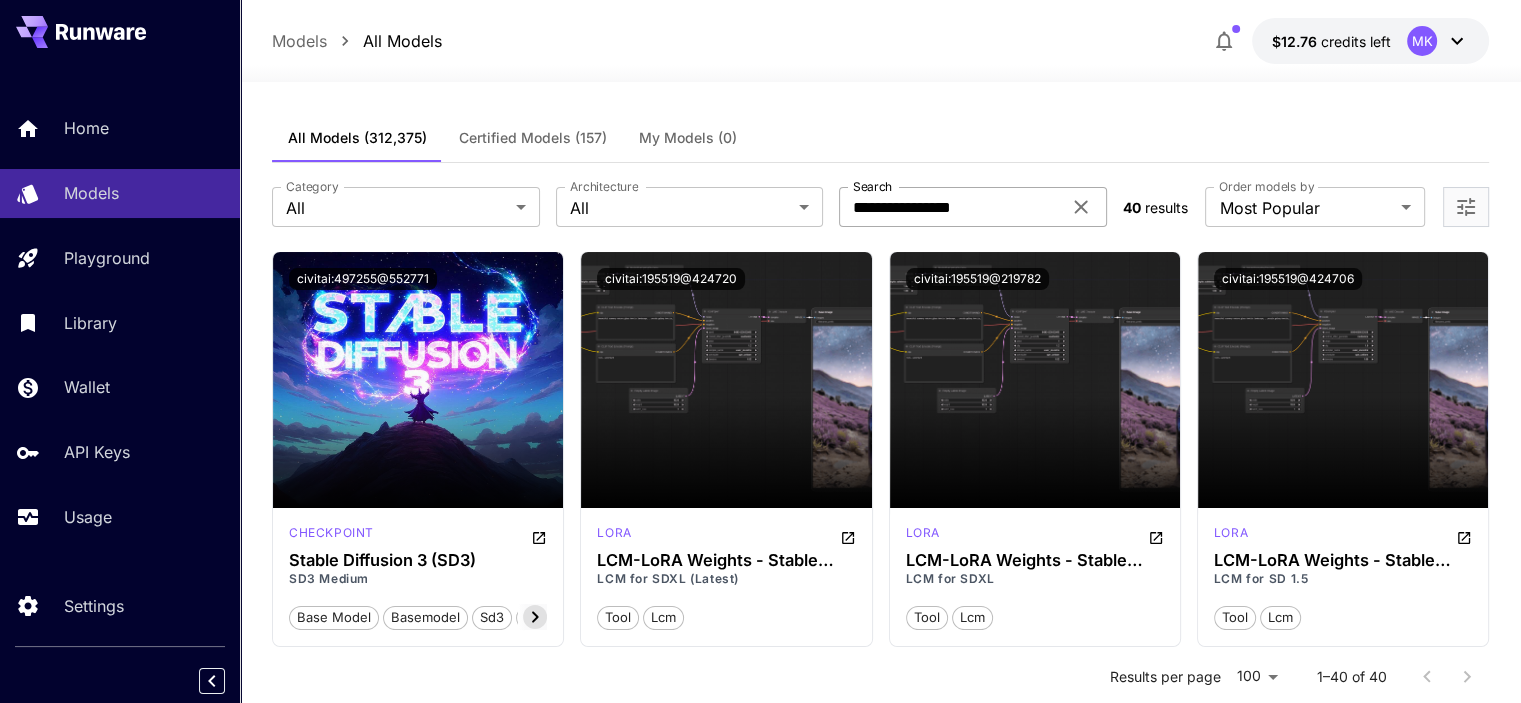 click on "**********" at bounding box center (950, 207) 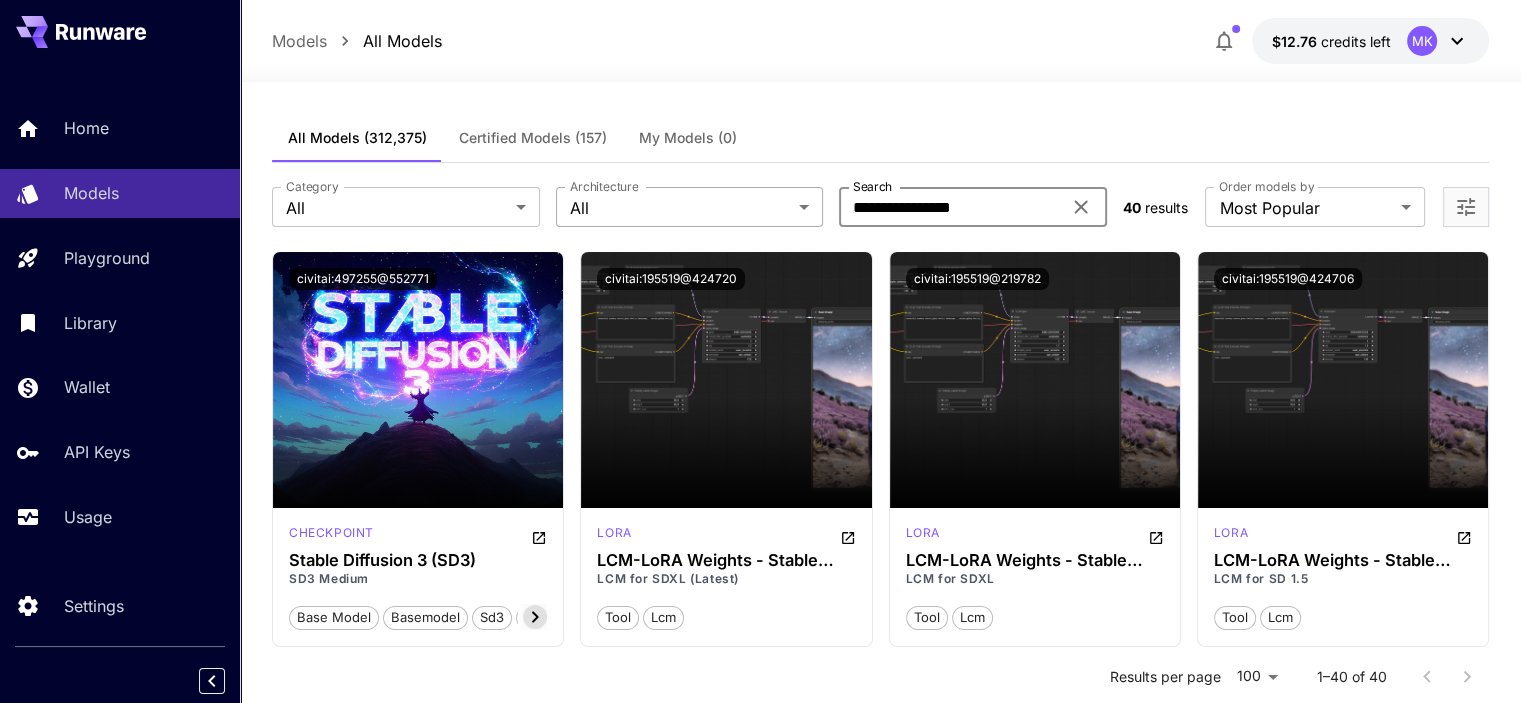 drag, startPoint x: 973, startPoint y: 209, endPoint x: 804, endPoint y: 216, distance: 169.14491 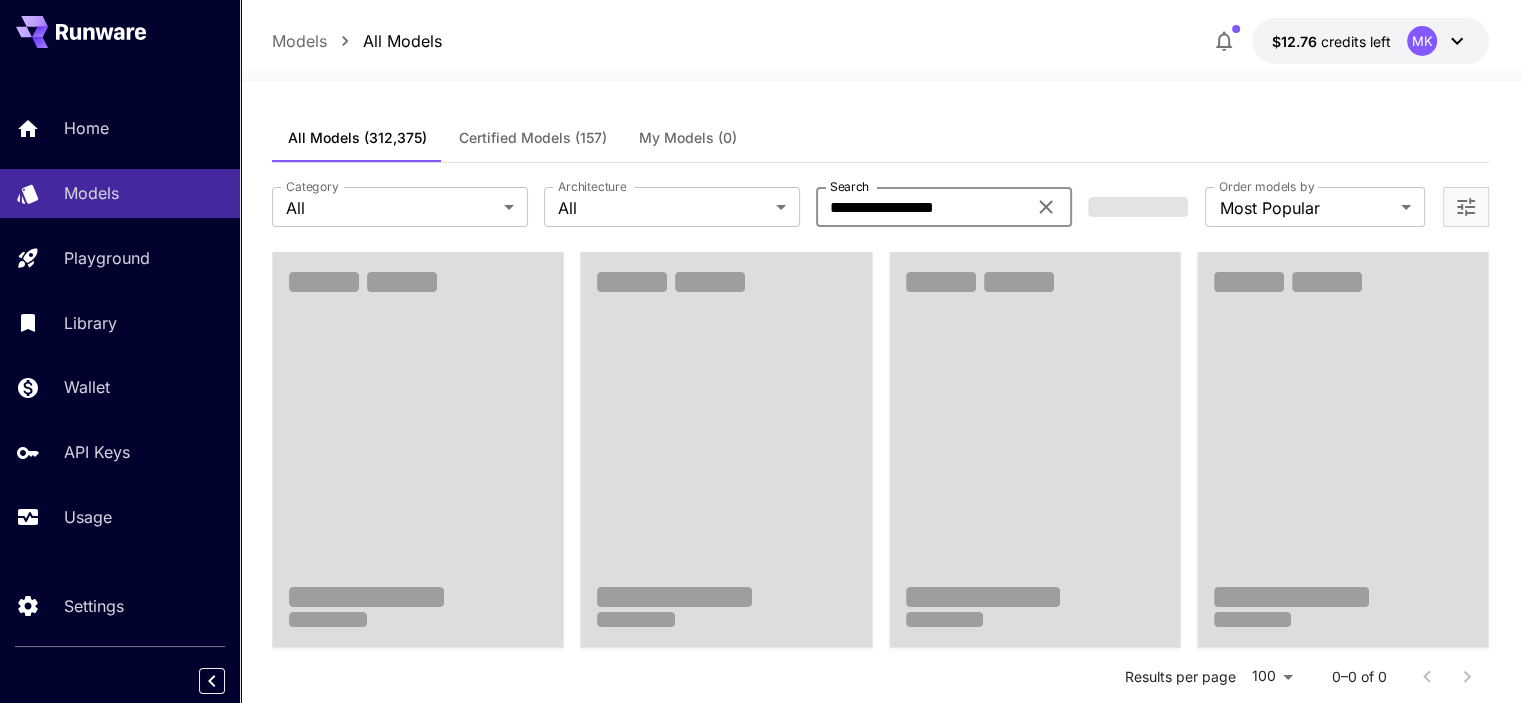 click on "**********" at bounding box center (921, 207) 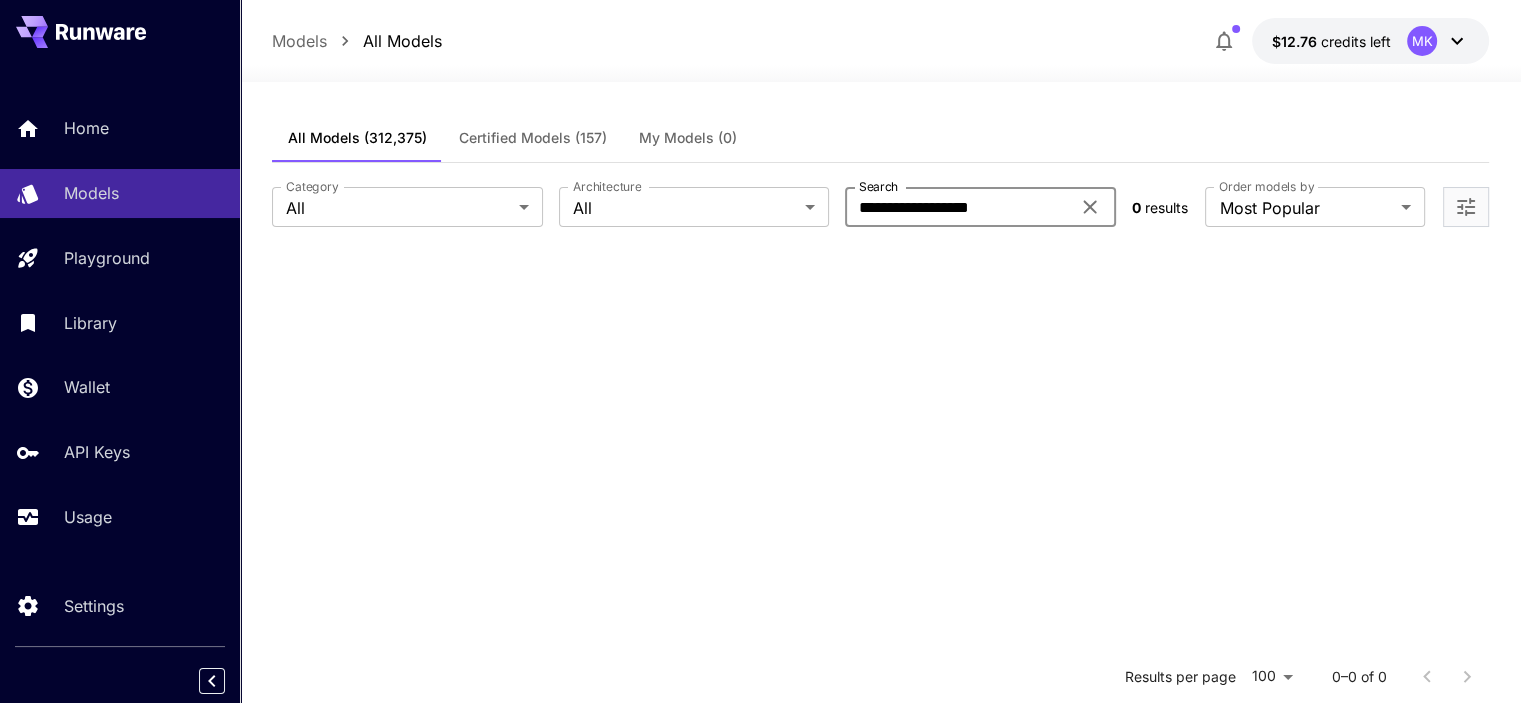 click on "**********" at bounding box center [957, 207] 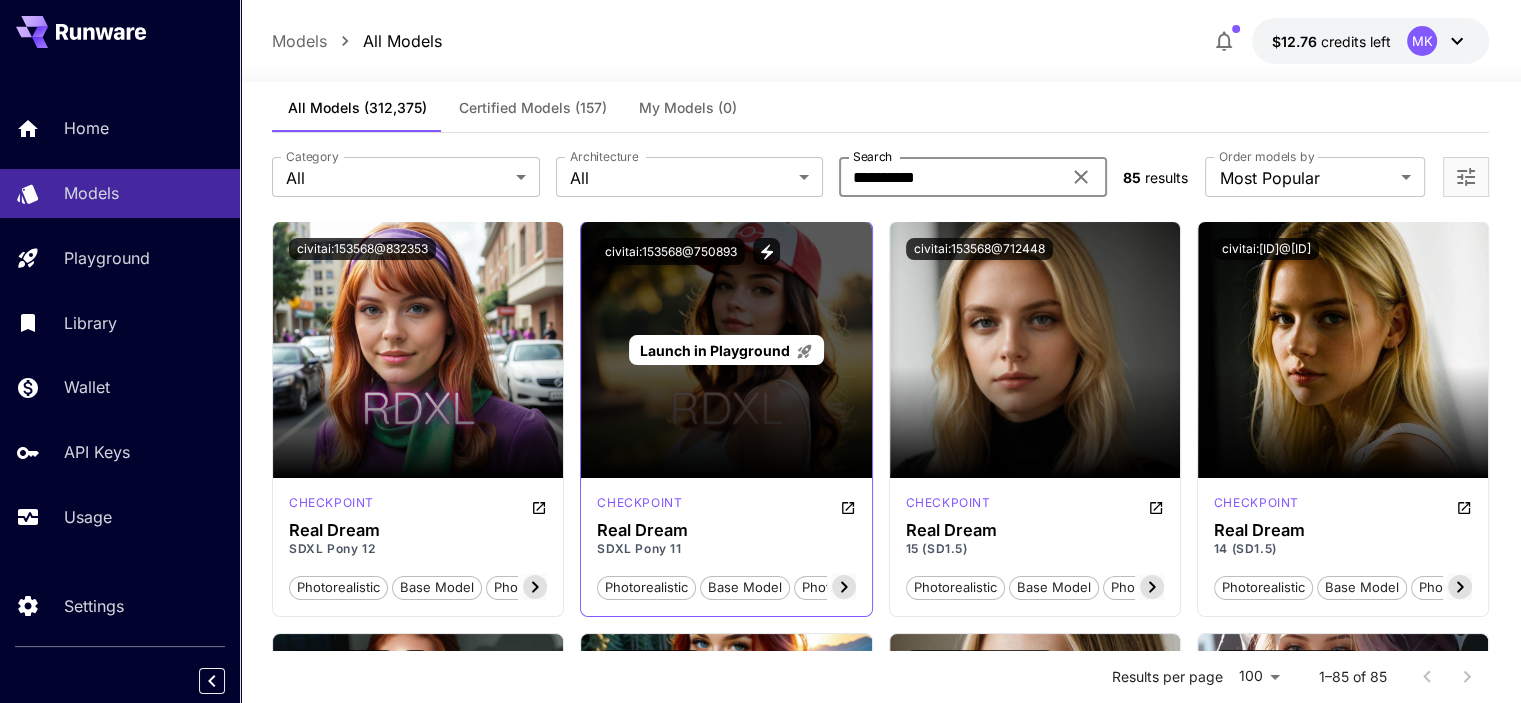 scroll, scrollTop: 29, scrollLeft: 0, axis: vertical 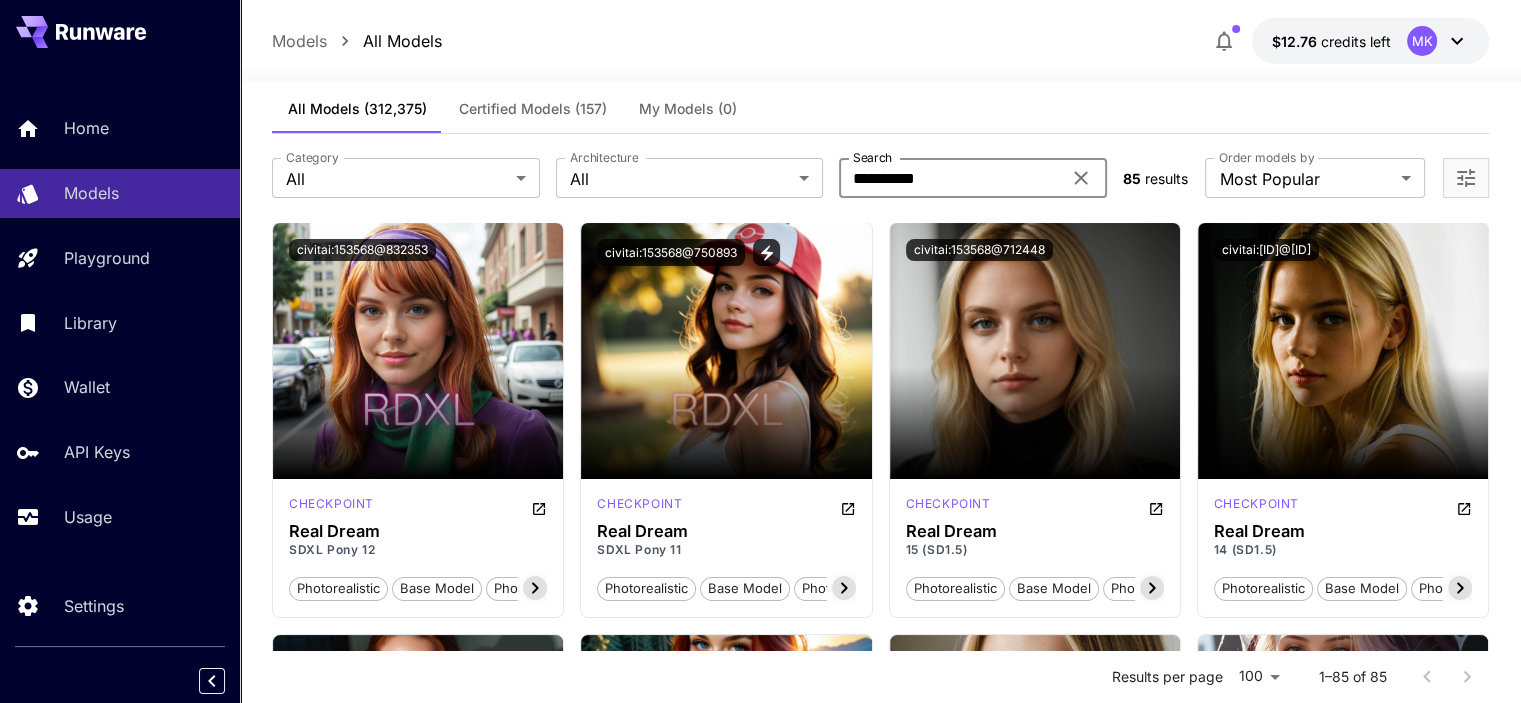 type on "**********" 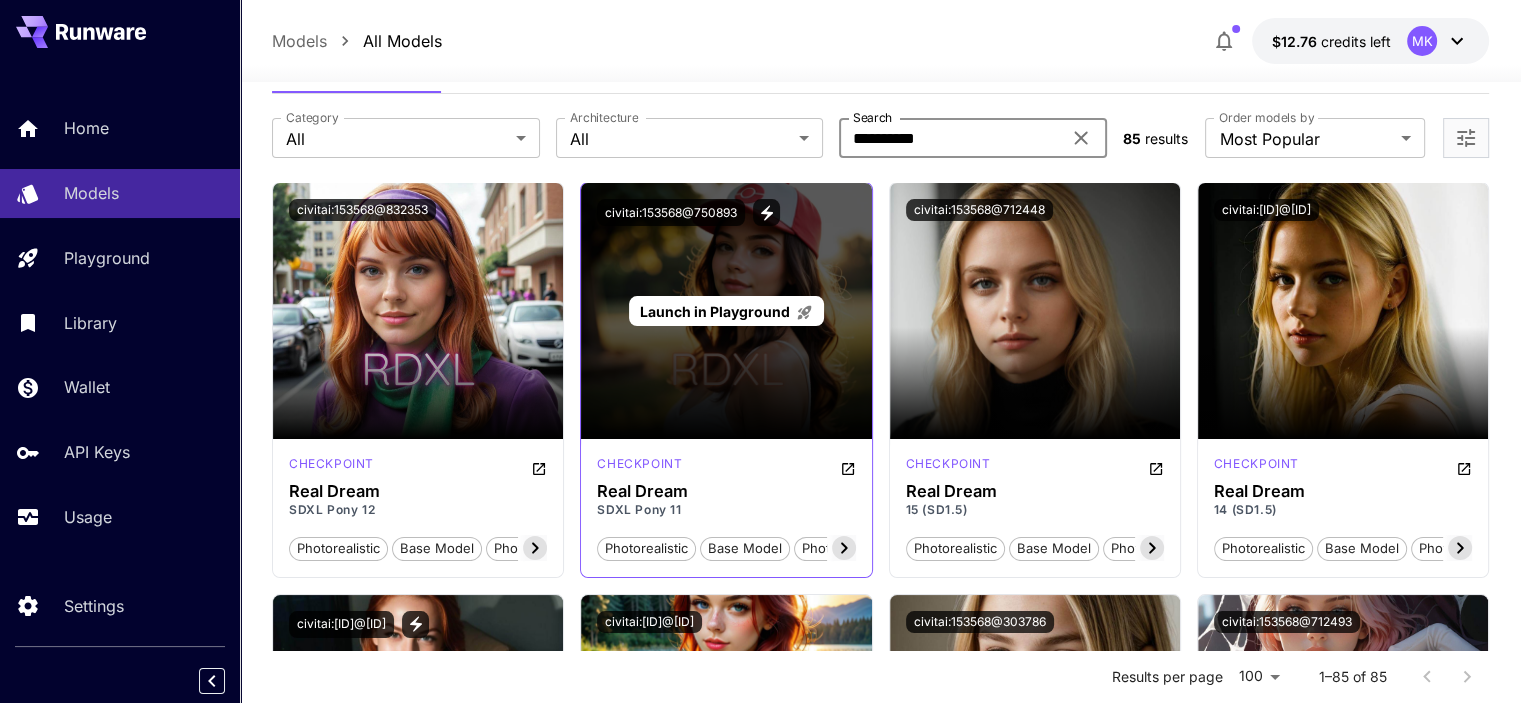 scroll, scrollTop: 71, scrollLeft: 0, axis: vertical 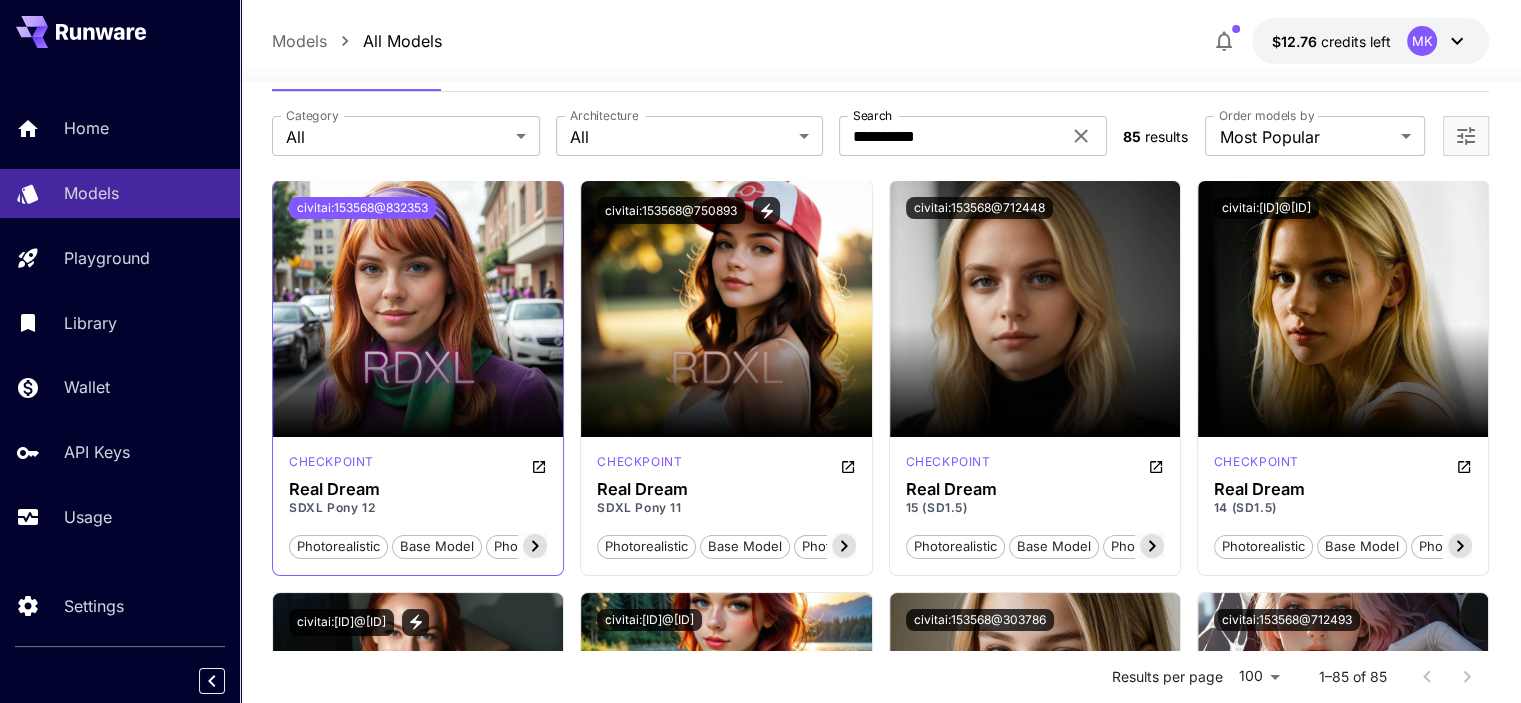 click on "civitai:153568@832353" at bounding box center [362, 208] 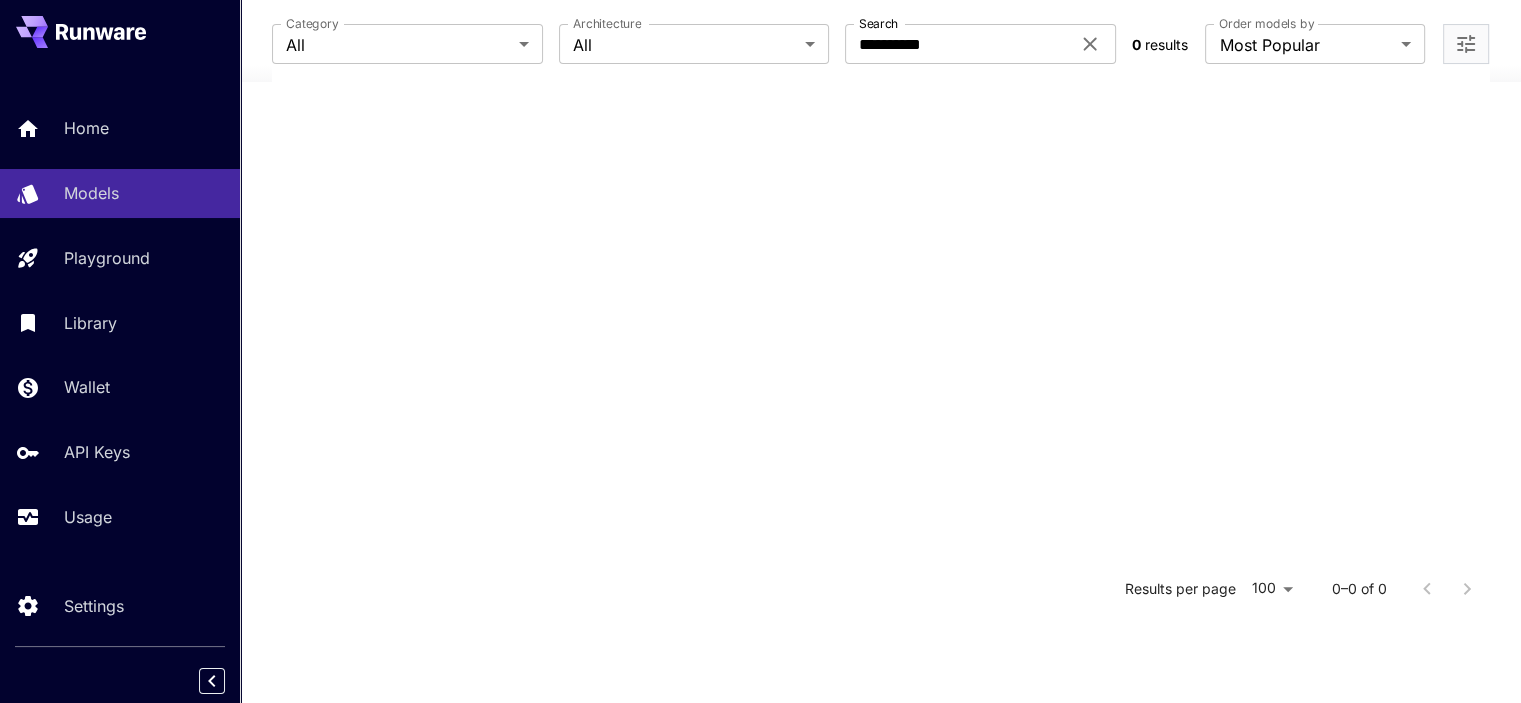 scroll, scrollTop: 390, scrollLeft: 0, axis: vertical 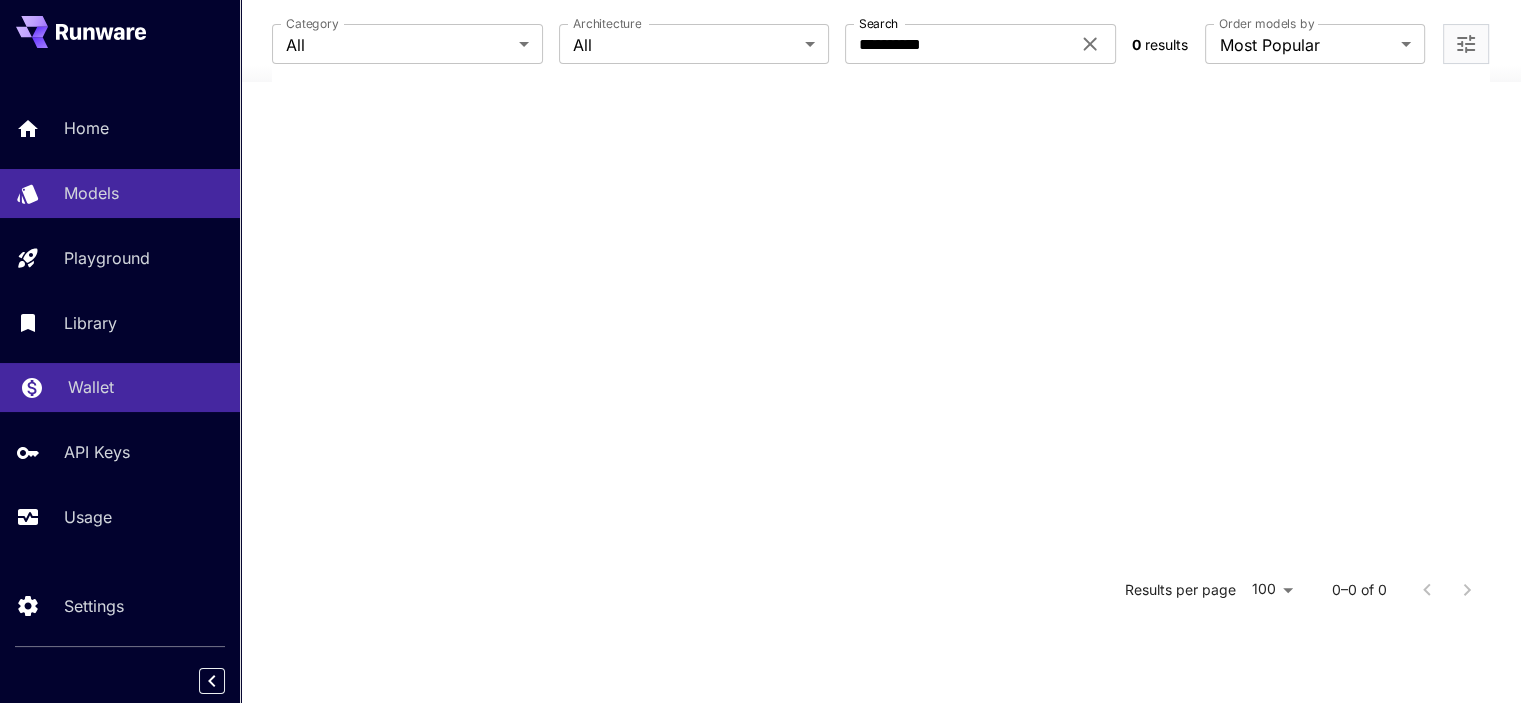 click on "Wallet" at bounding box center [91, 387] 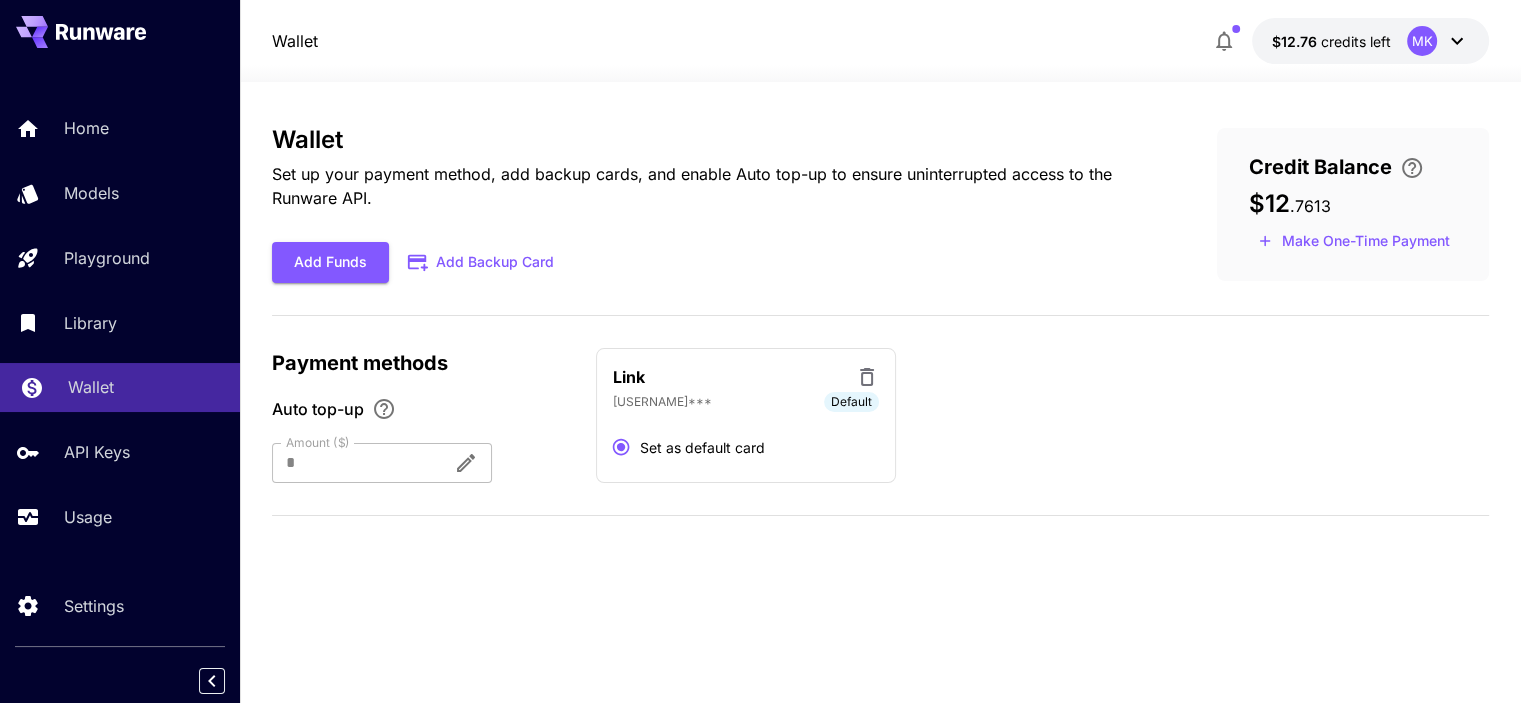 scroll, scrollTop: 0, scrollLeft: 0, axis: both 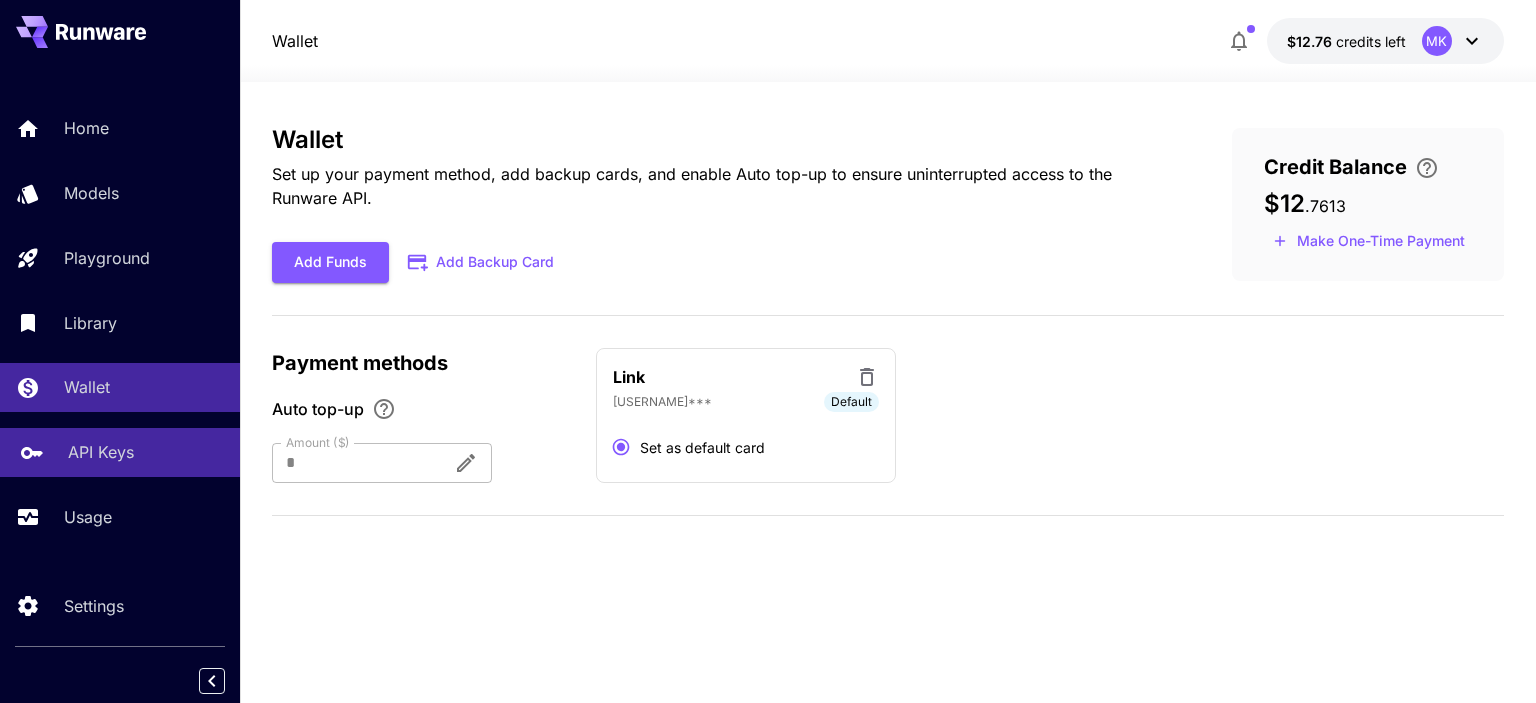 click on "API Keys" at bounding box center (120, 452) 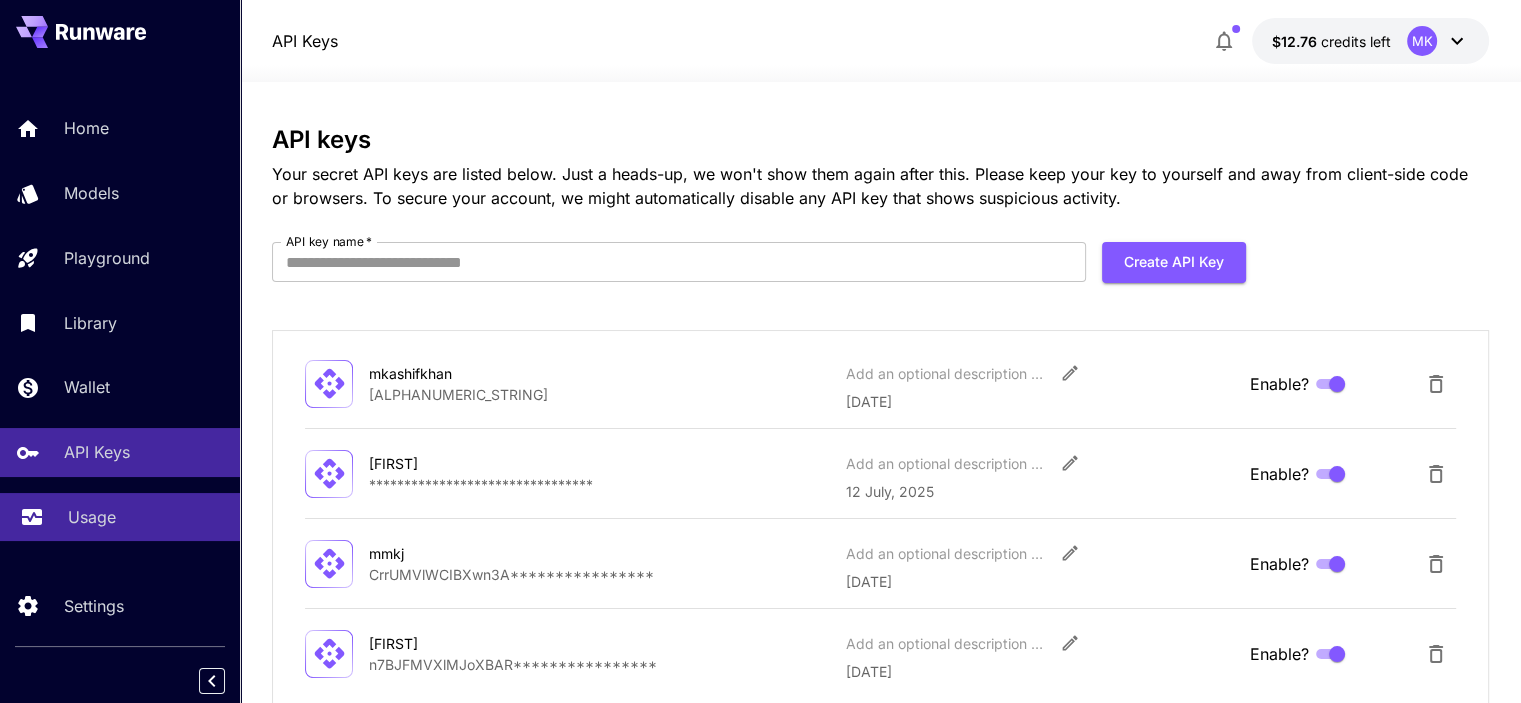 click on "Usage" at bounding box center (92, 517) 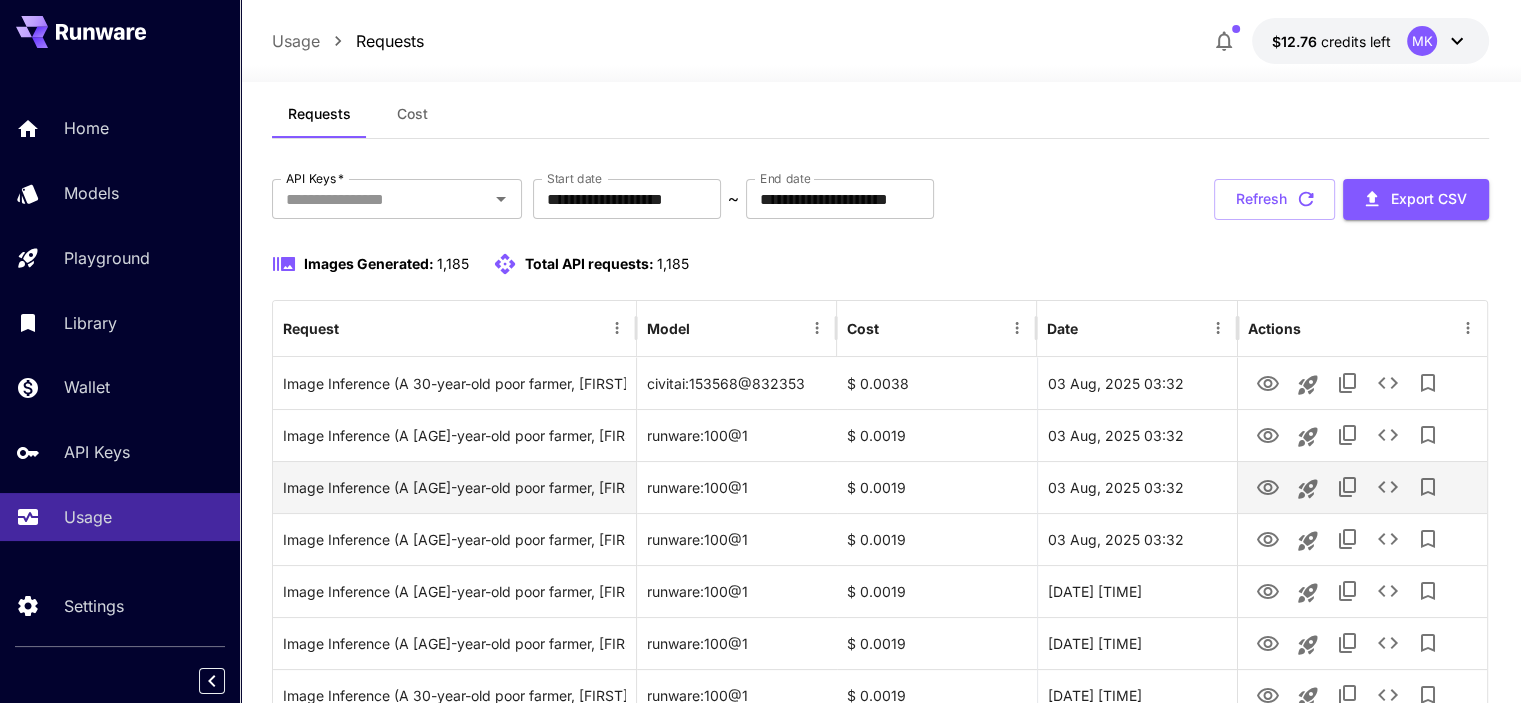 scroll, scrollTop: 0, scrollLeft: 0, axis: both 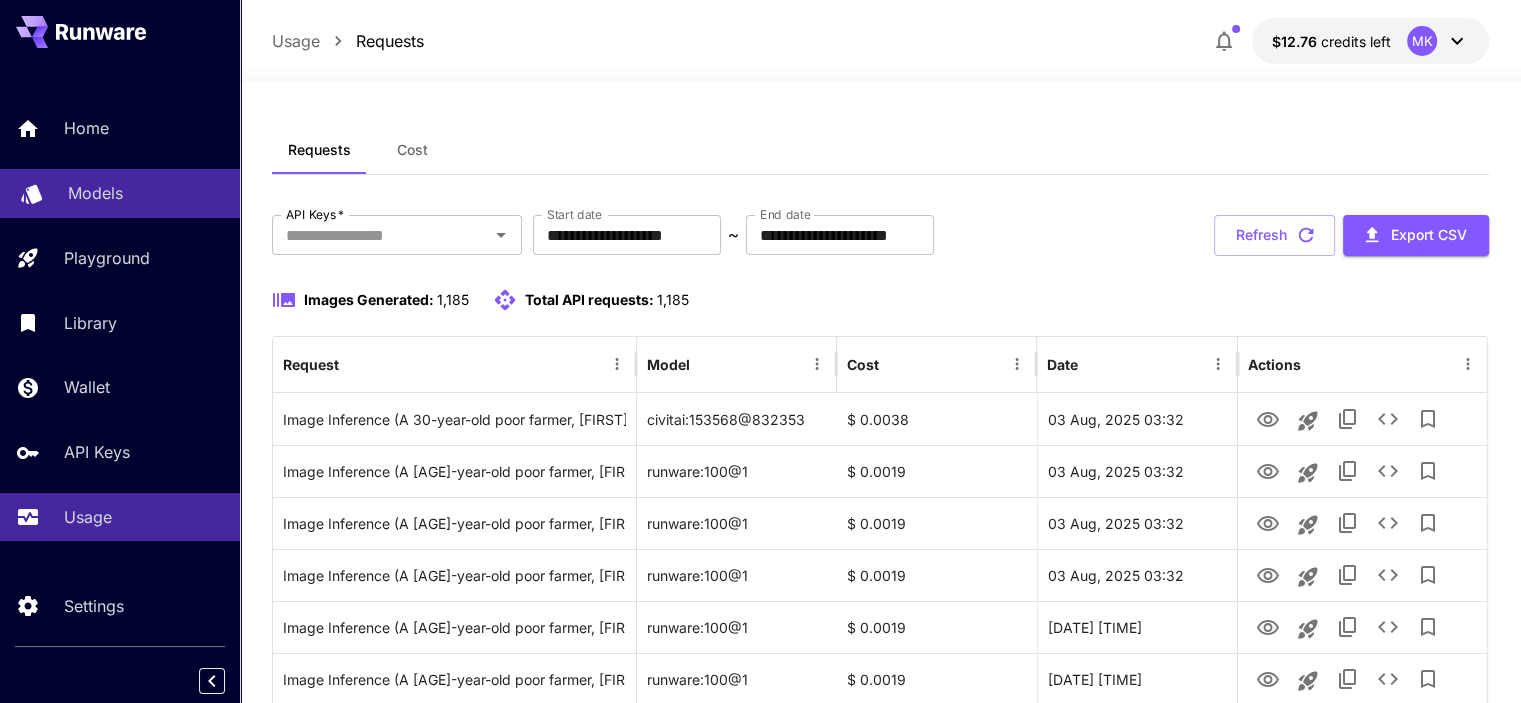 click on "Models" at bounding box center (120, 193) 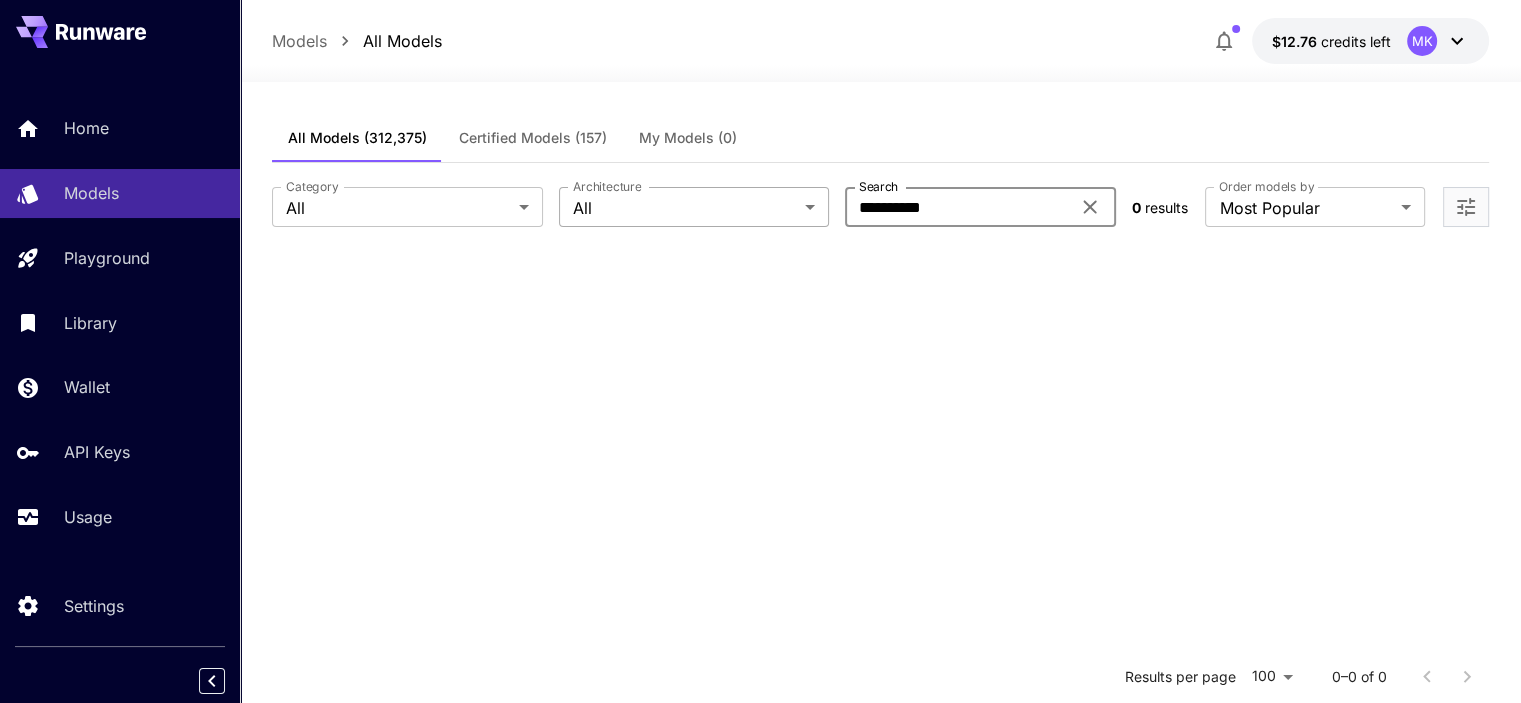 drag, startPoint x: 966, startPoint y: 216, endPoint x: 798, endPoint y: 218, distance: 168.0119 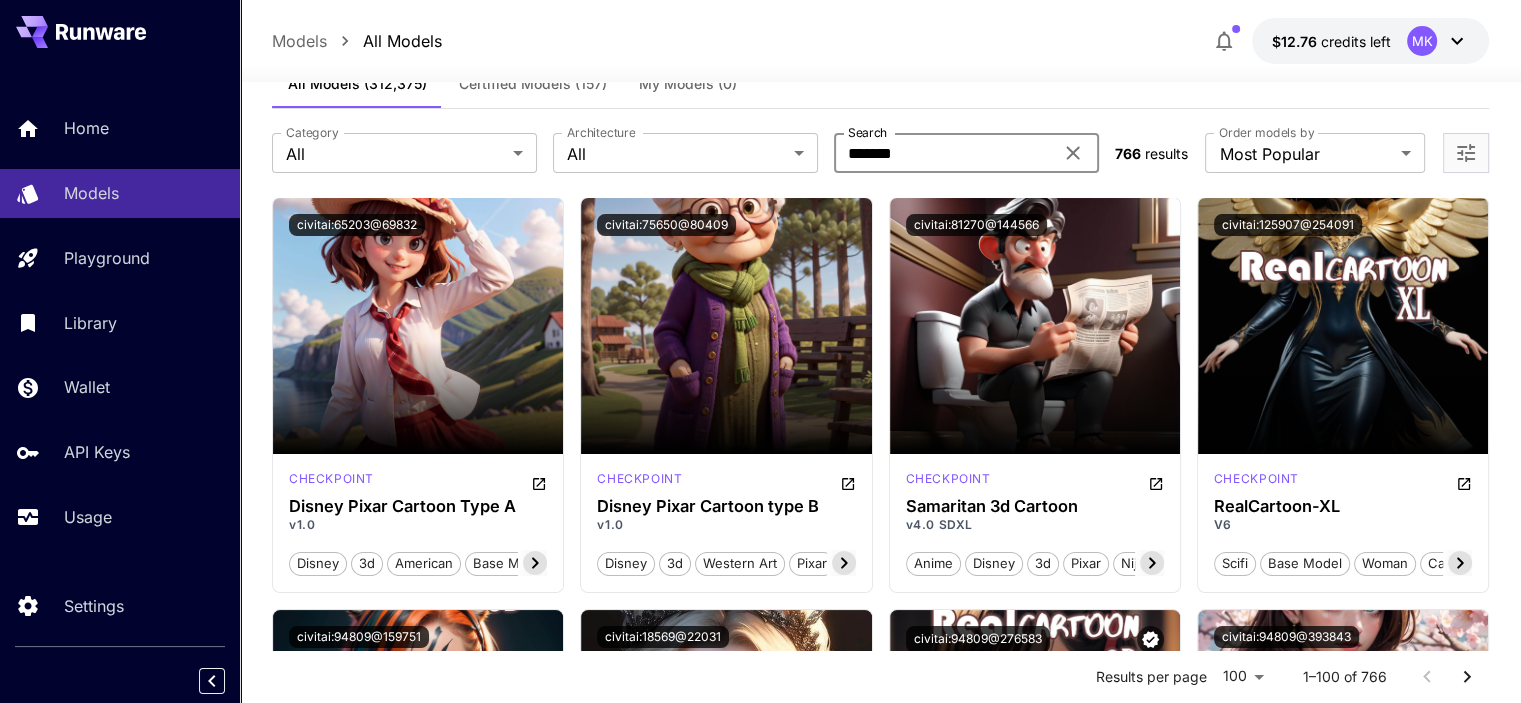 scroll, scrollTop: 0, scrollLeft: 0, axis: both 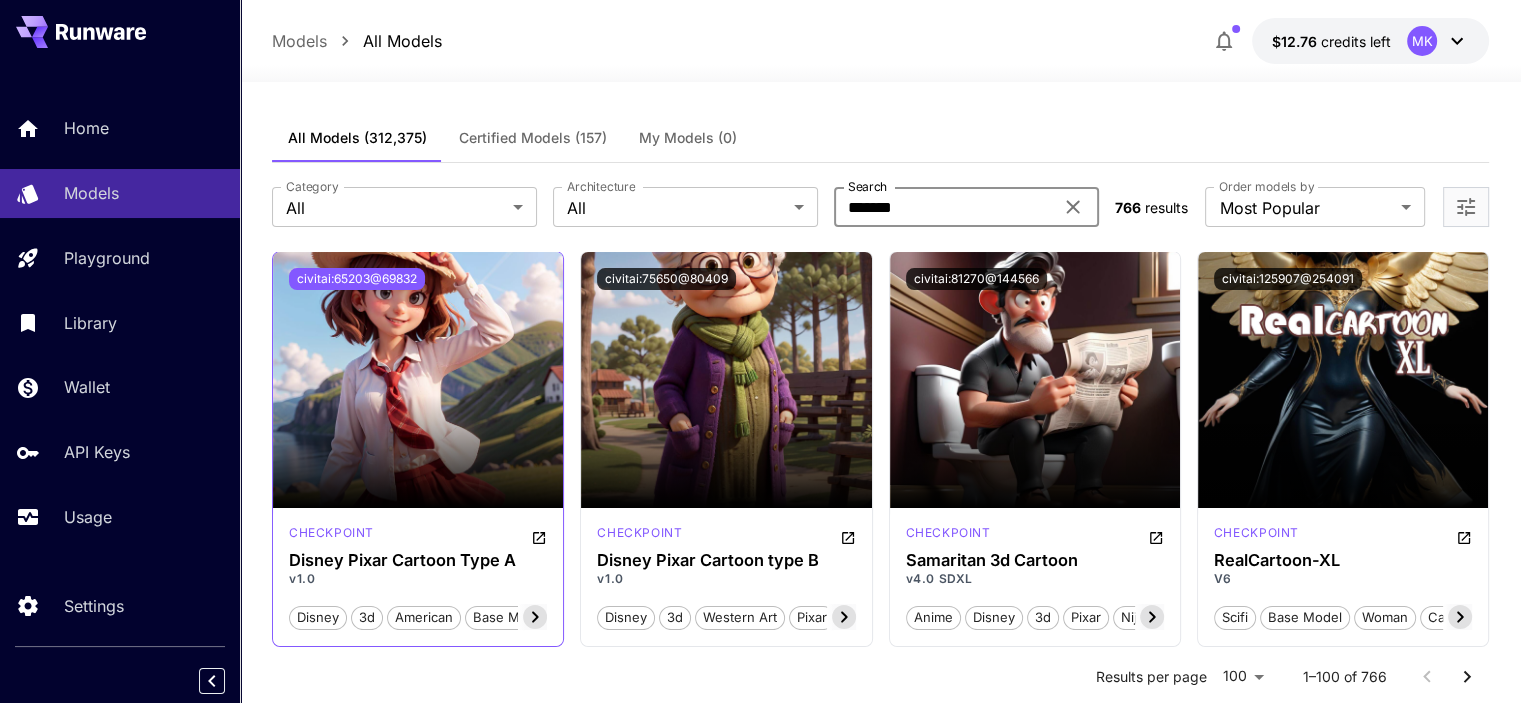 type on "*******" 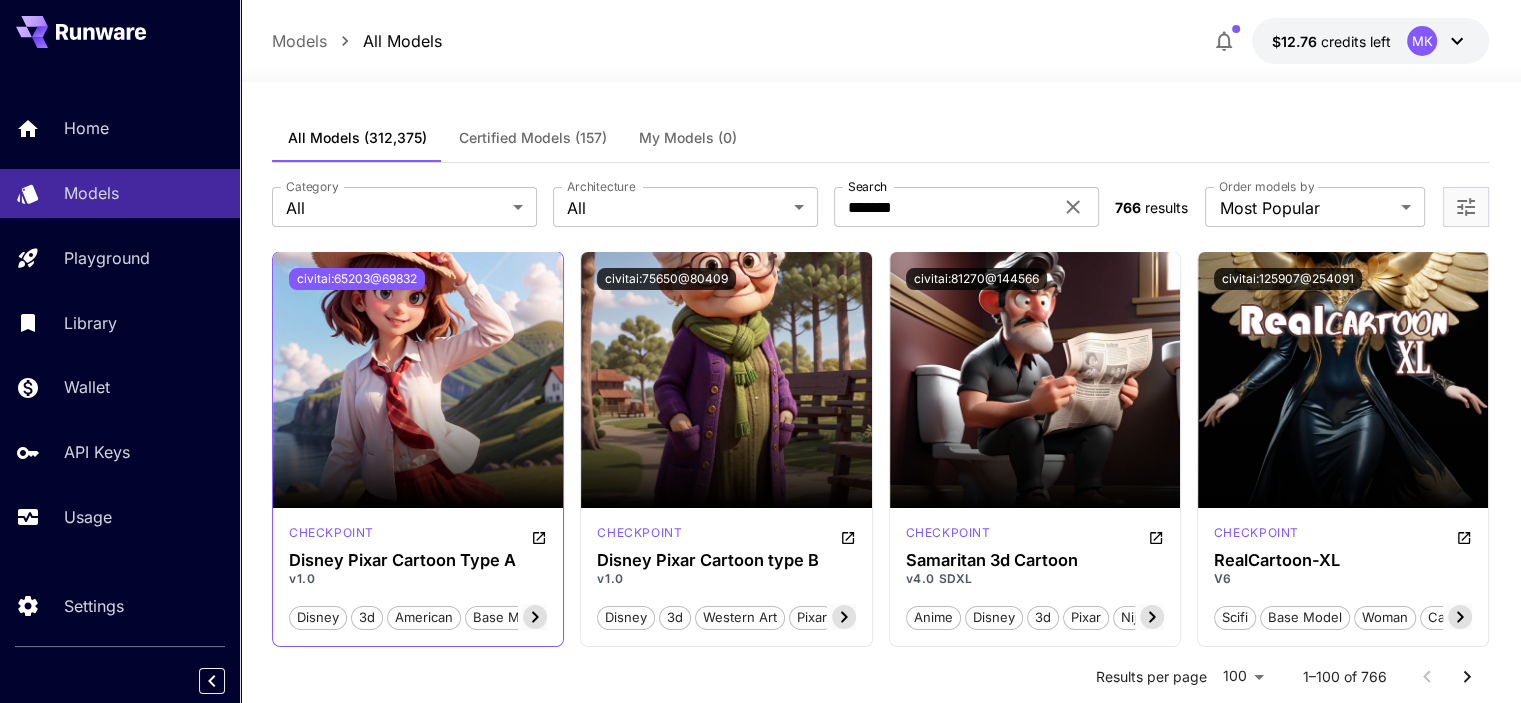 click on "civitai:65203@69832" at bounding box center [357, 279] 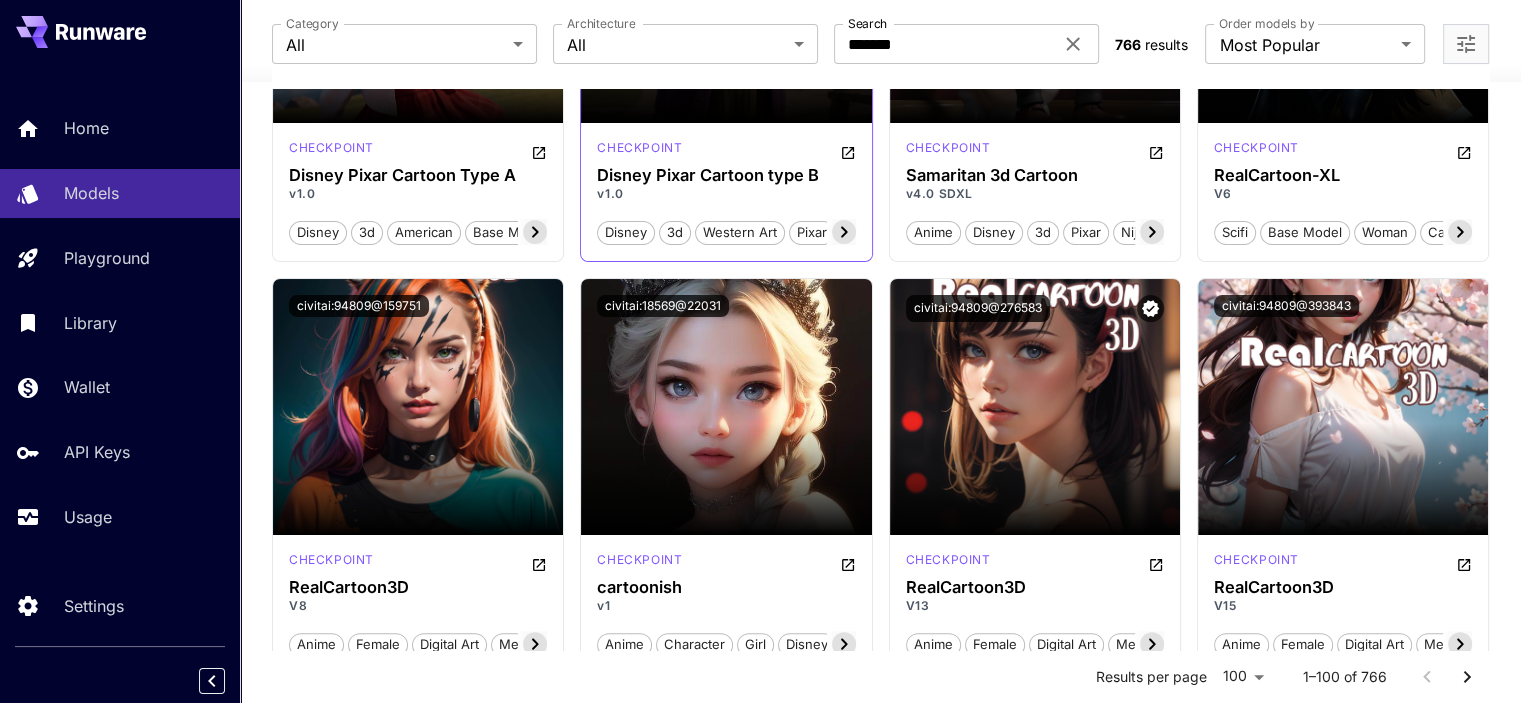 scroll, scrollTop: 386, scrollLeft: 0, axis: vertical 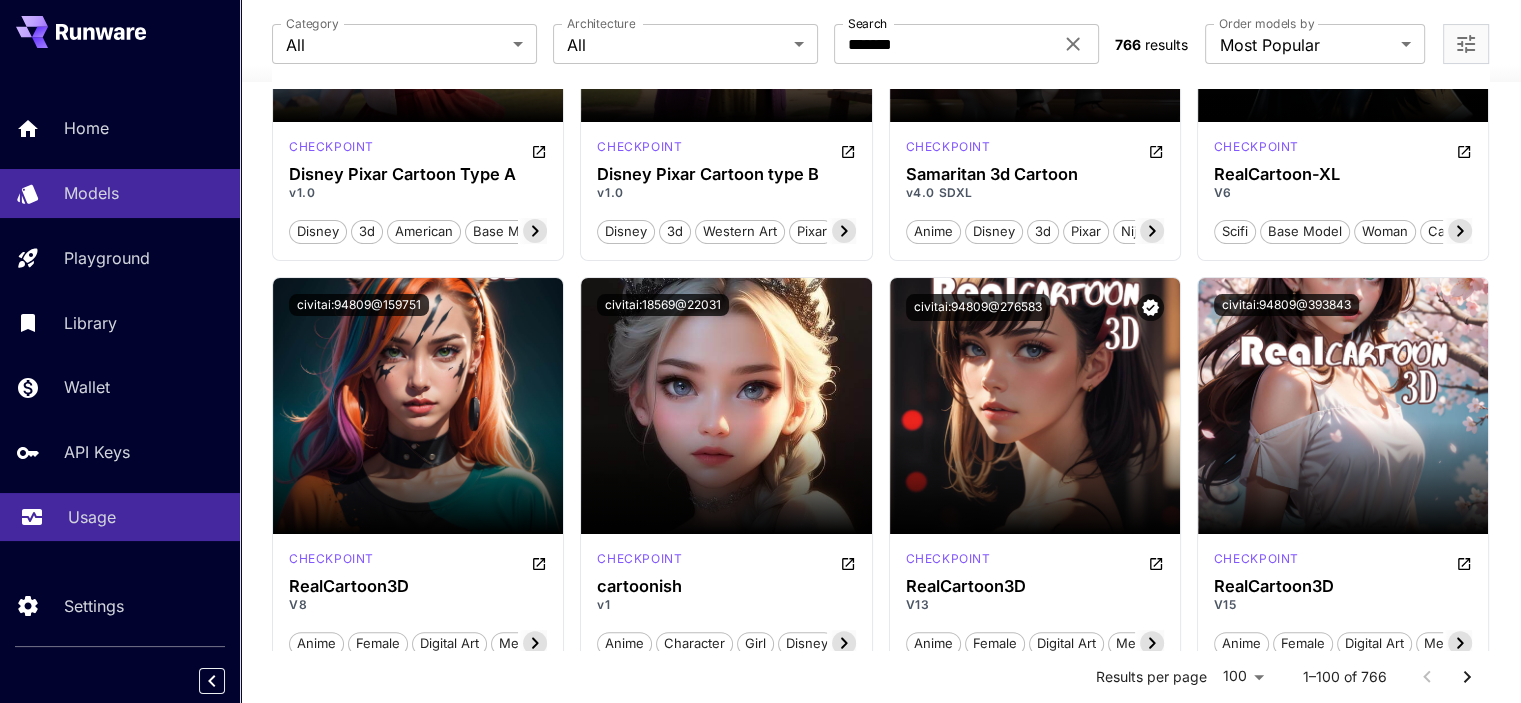 click on "Usage" at bounding box center [120, 517] 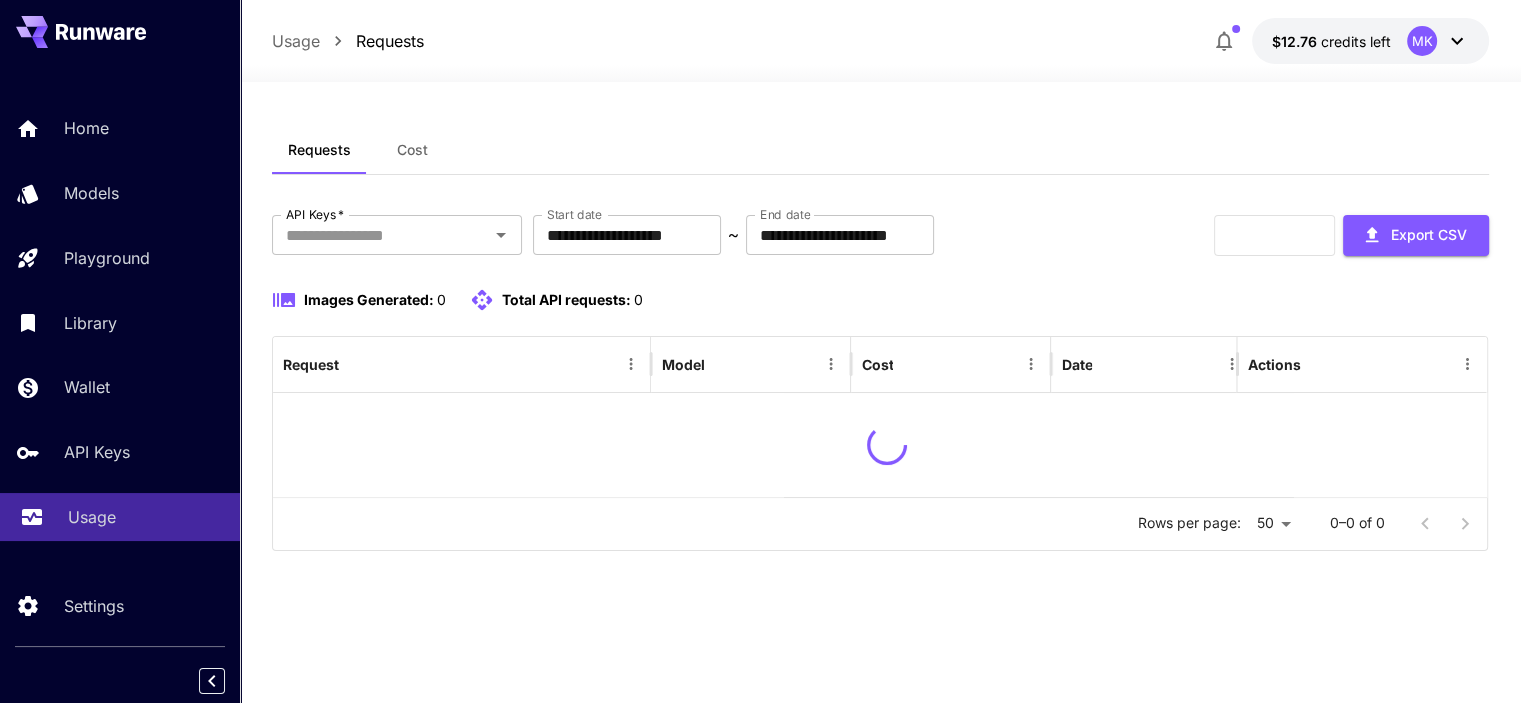 scroll, scrollTop: 0, scrollLeft: 0, axis: both 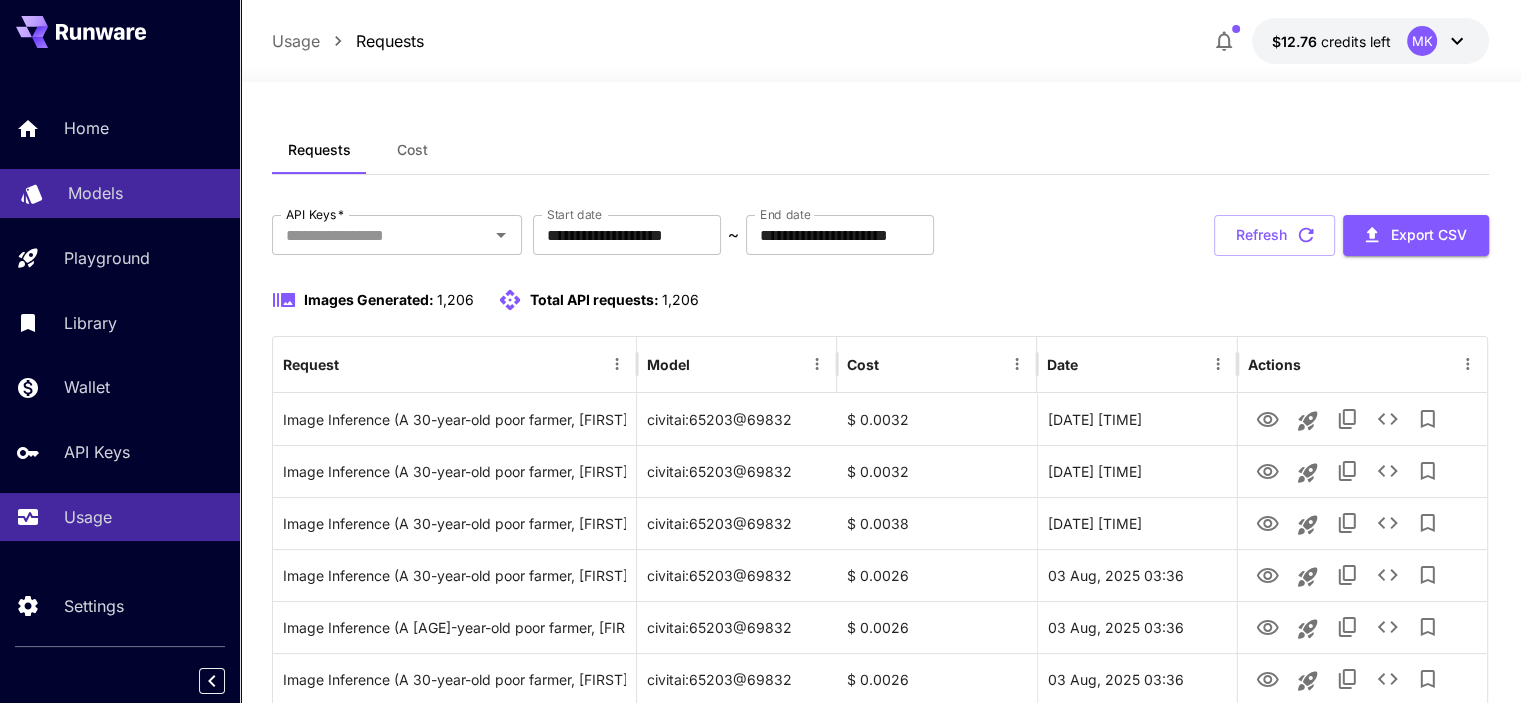 click on "Models" at bounding box center [146, 193] 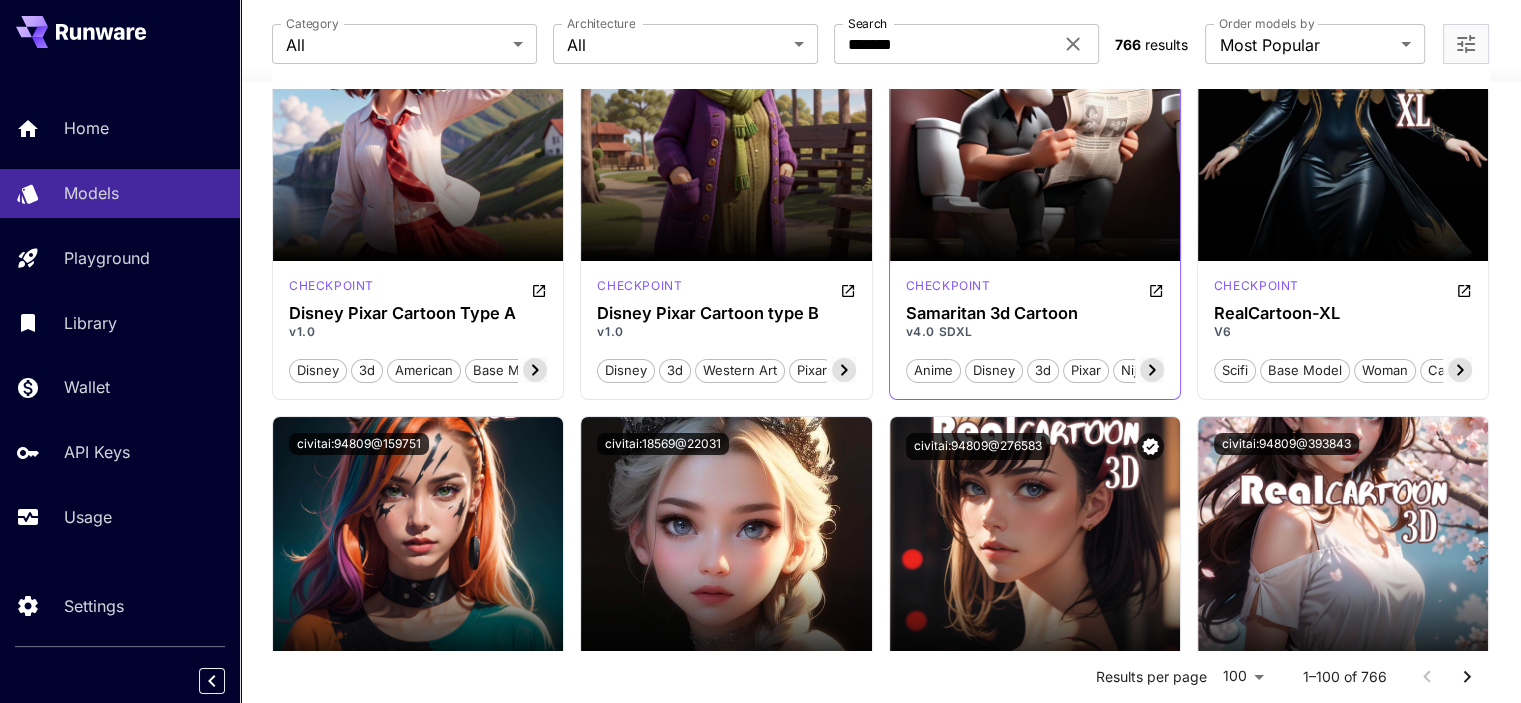 scroll, scrollTop: 0, scrollLeft: 0, axis: both 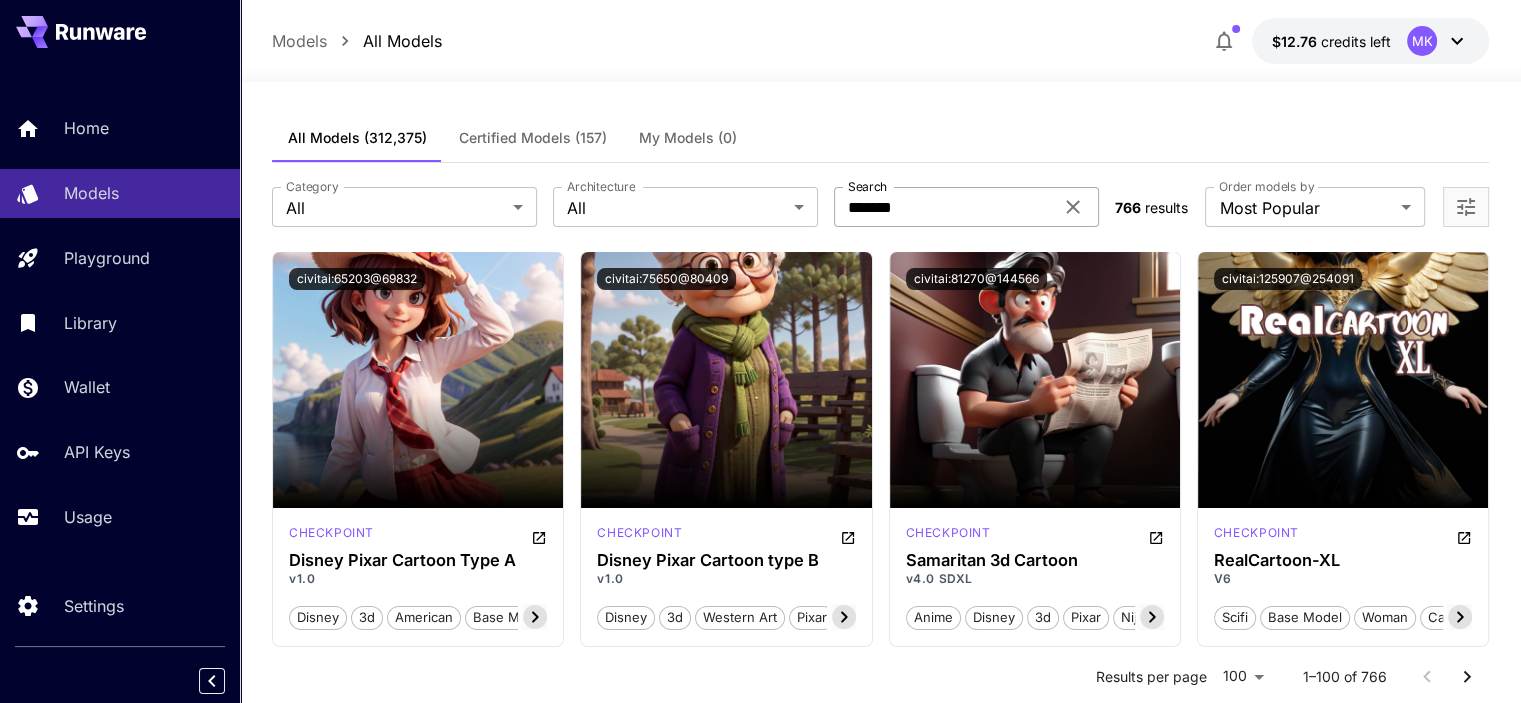 click 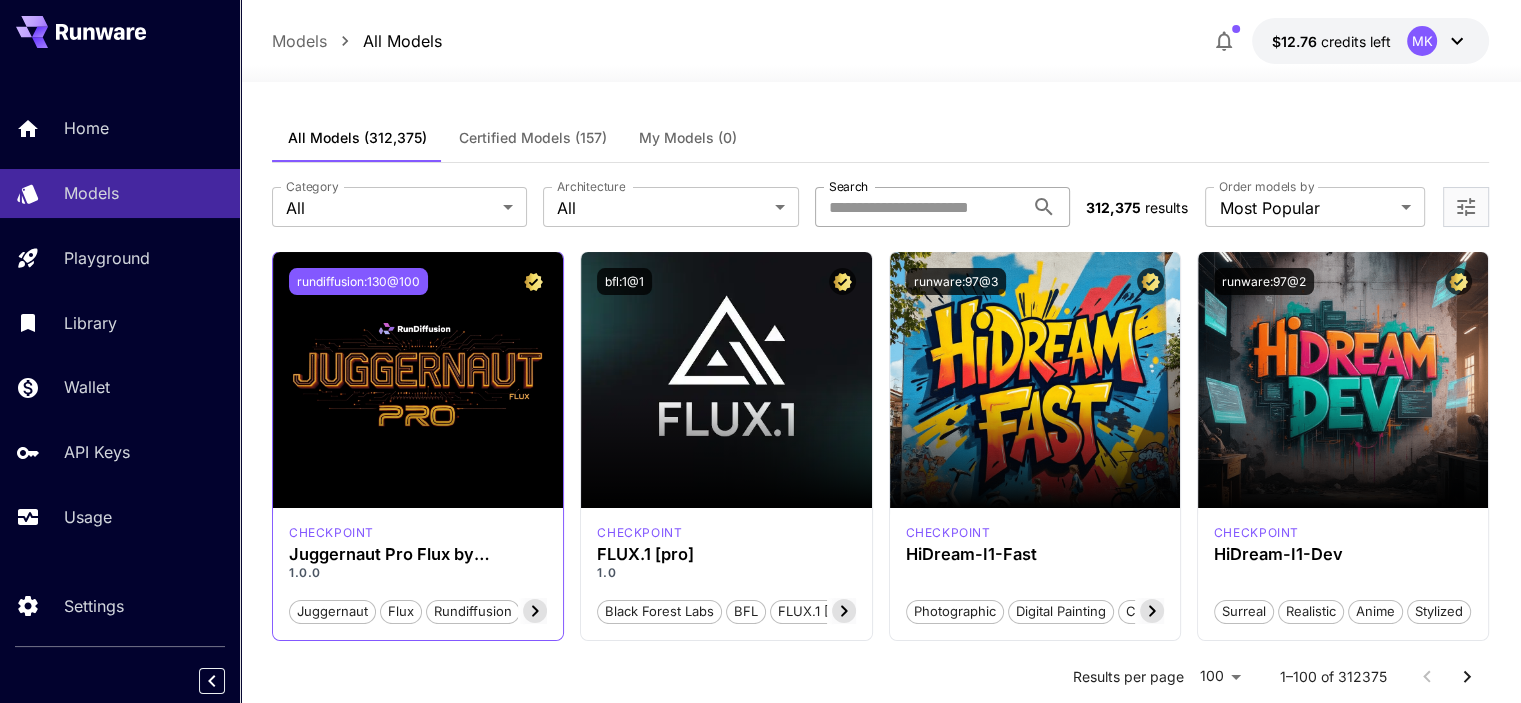 click on "rundiffusion:130@100" at bounding box center [358, 281] 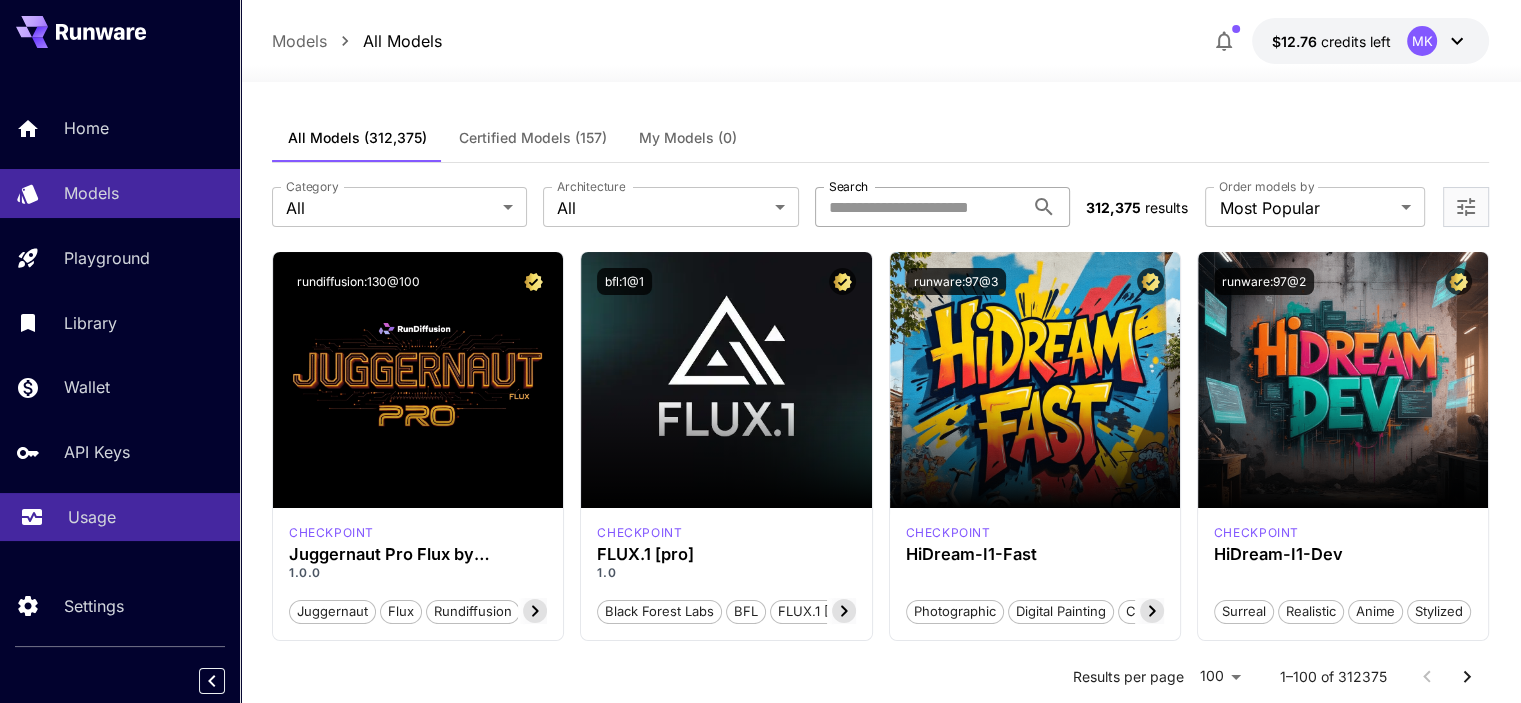click on "Usage" at bounding box center (146, 517) 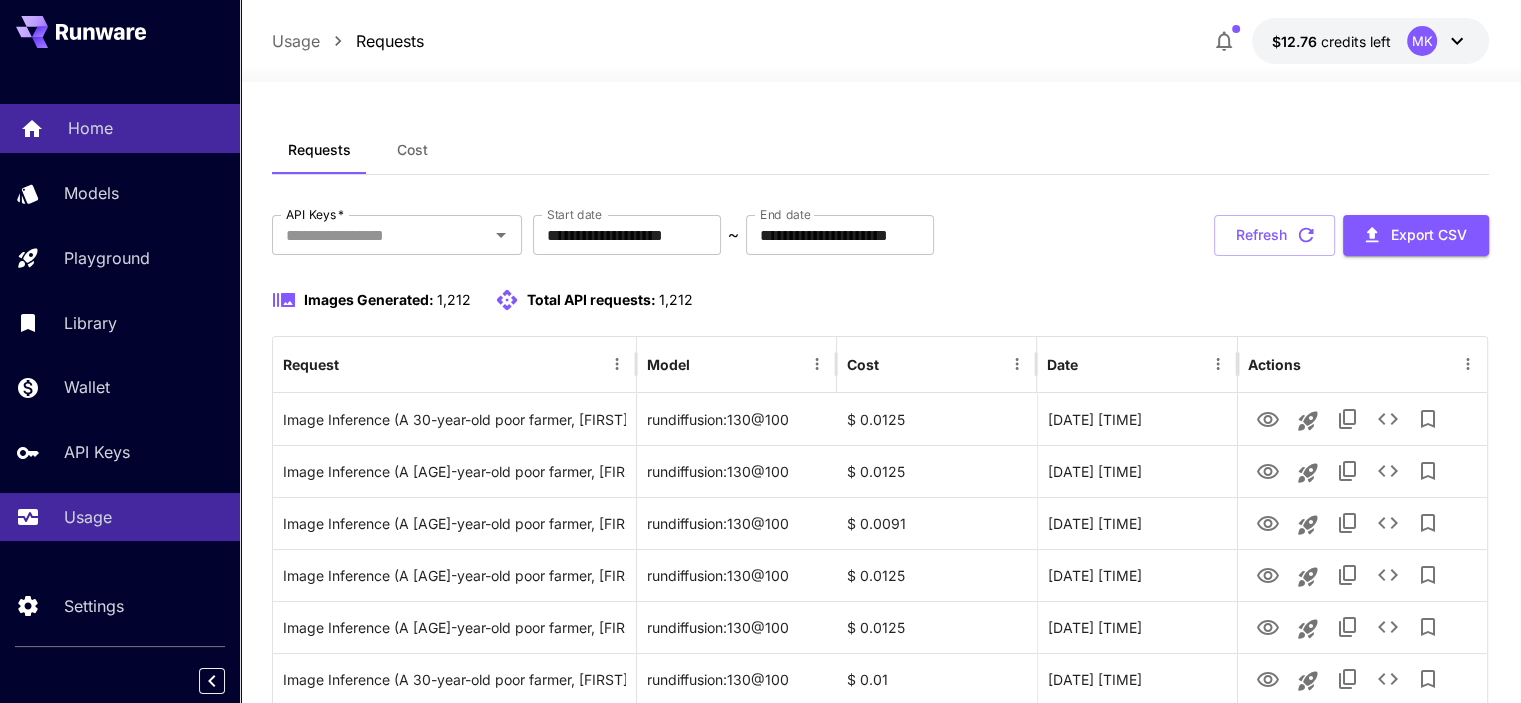 click on "Home" at bounding box center (90, 128) 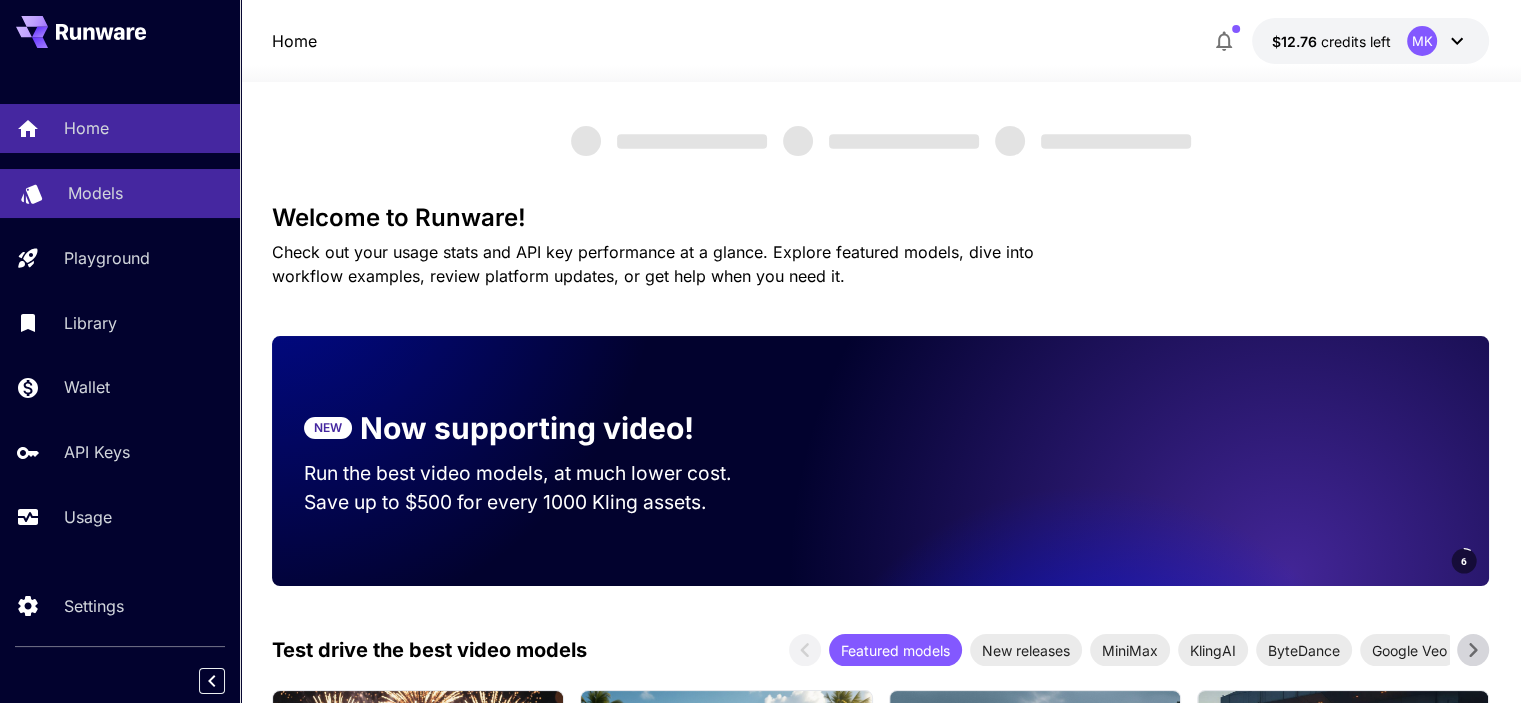click on "Models" at bounding box center [120, 193] 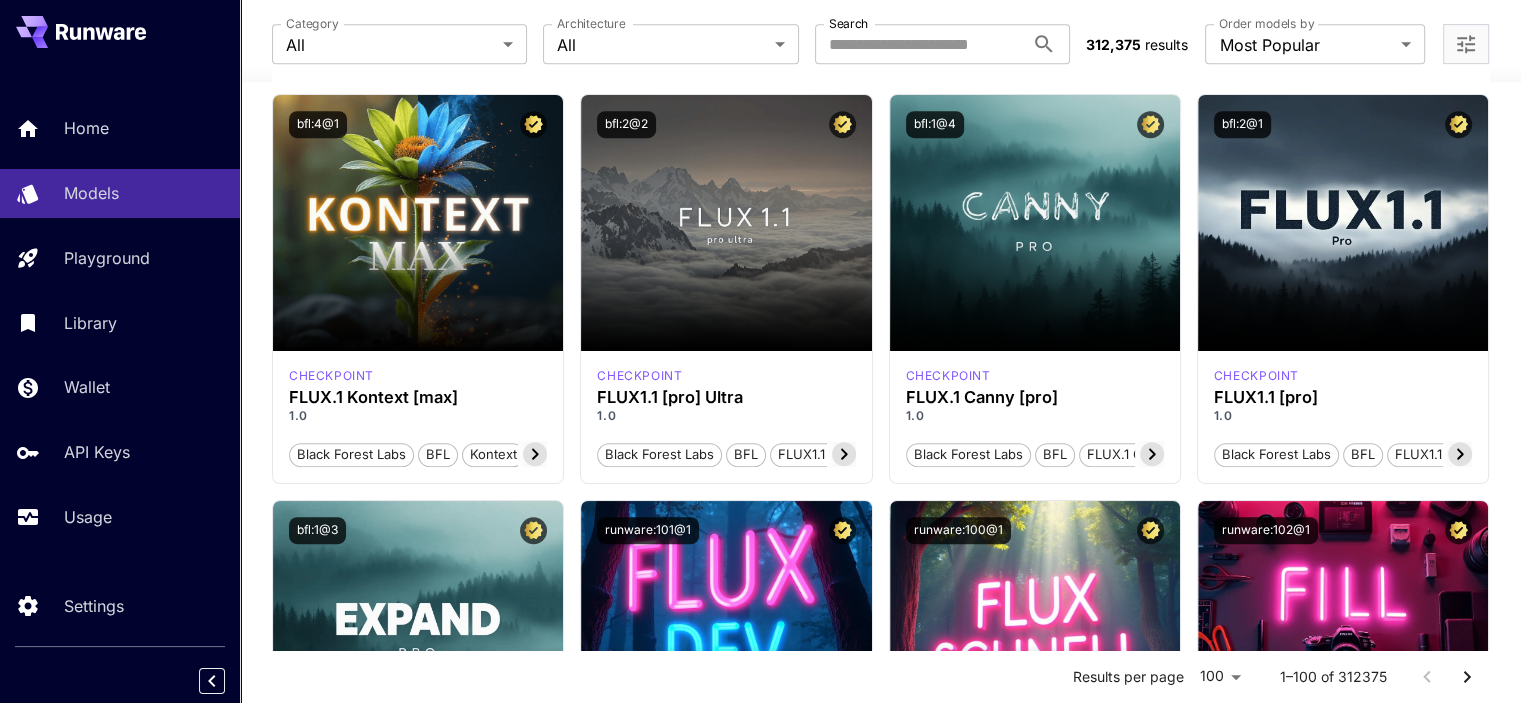 scroll, scrollTop: 1230, scrollLeft: 0, axis: vertical 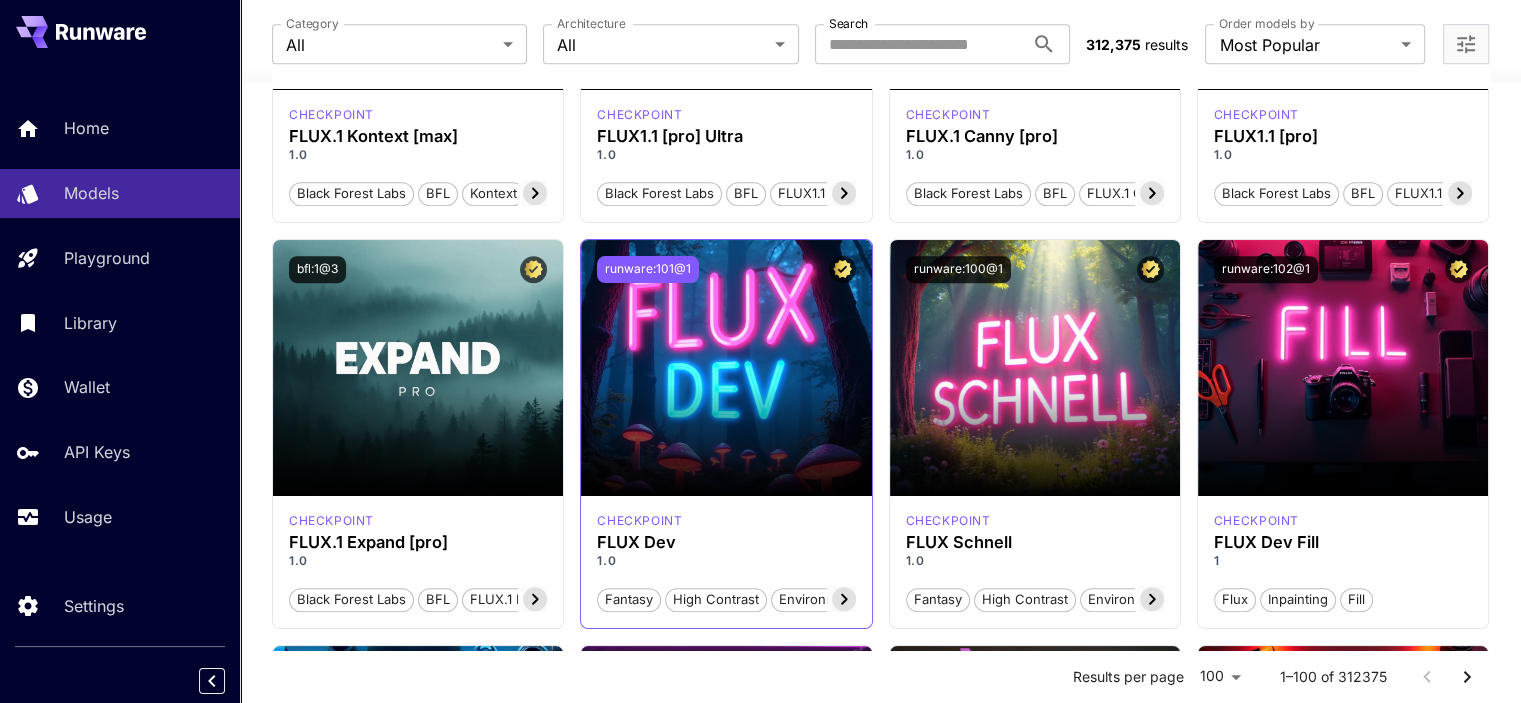 click on "runware:101@1" at bounding box center [648, 269] 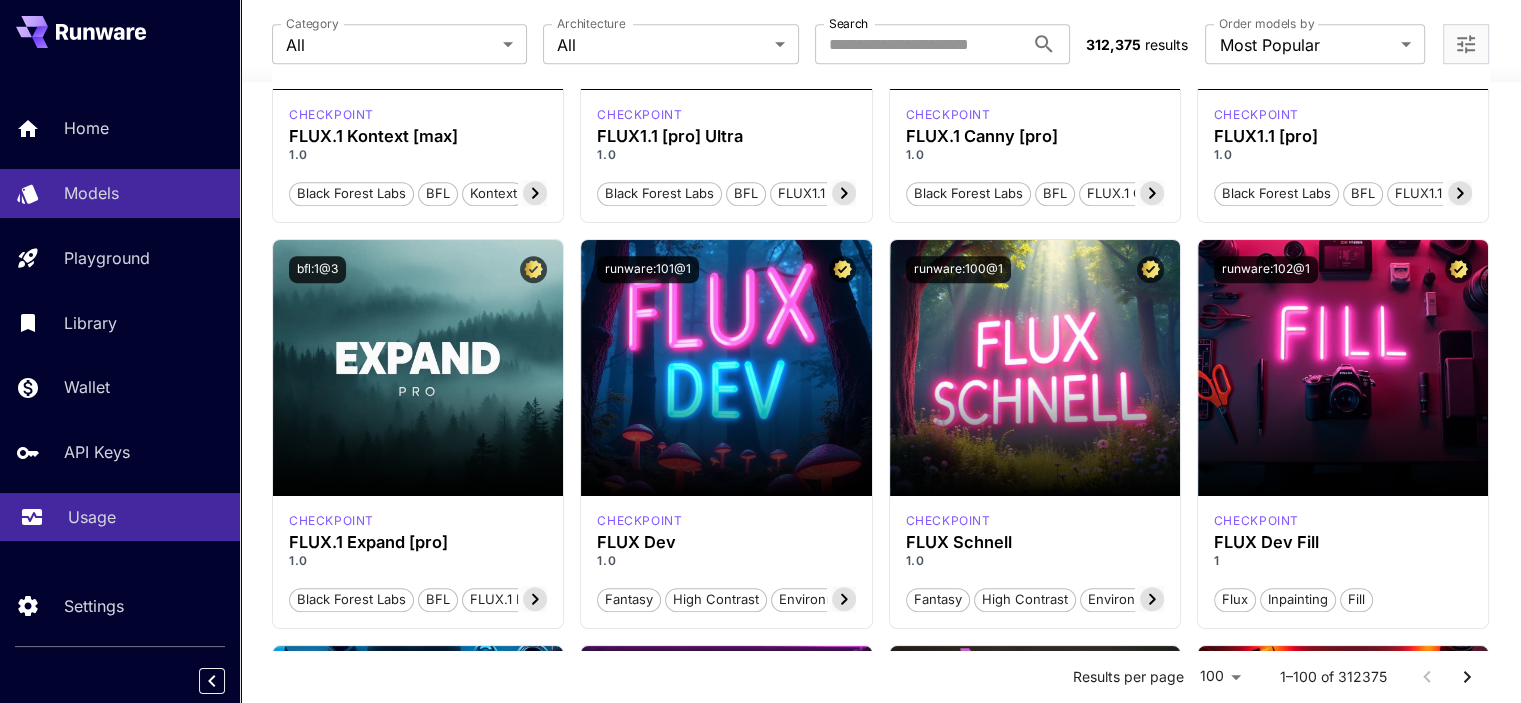 click on "Usage" at bounding box center [146, 517] 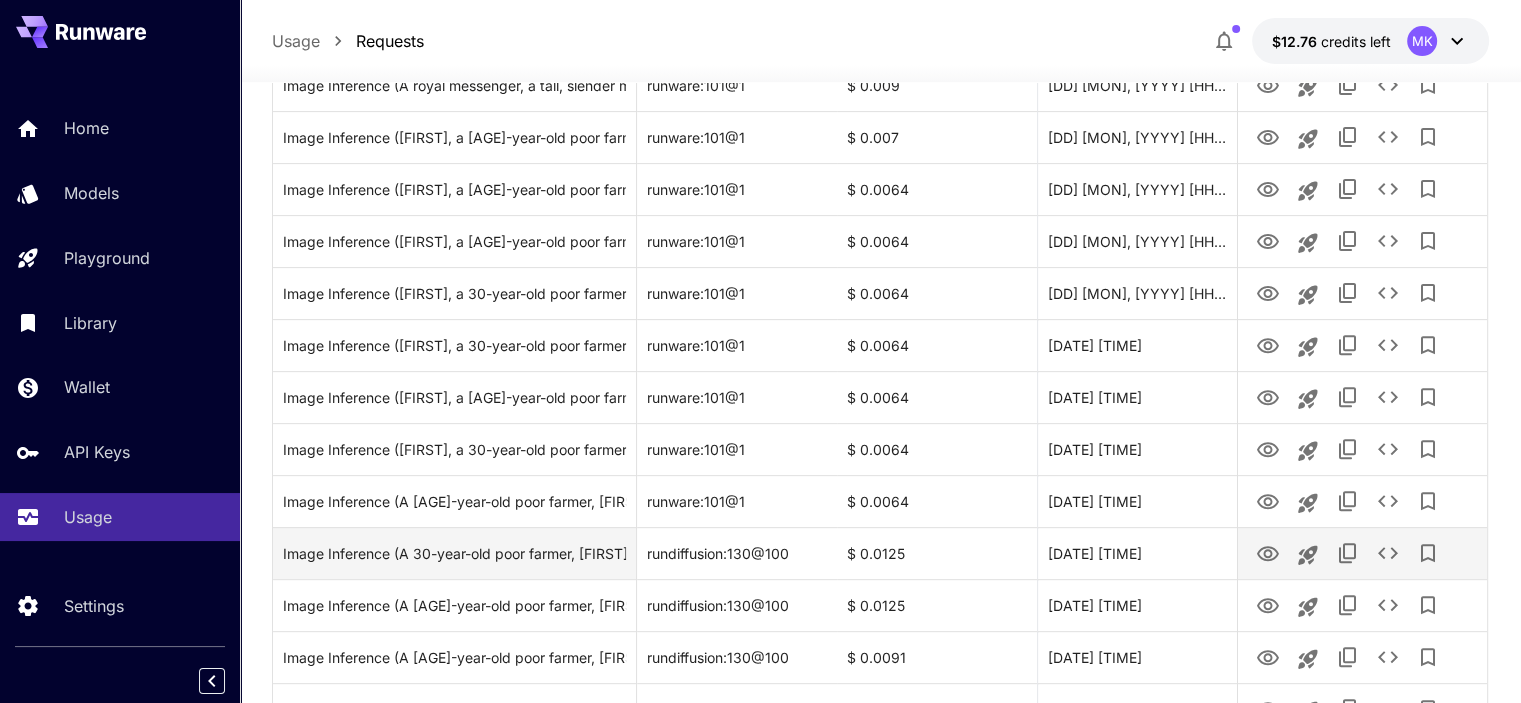scroll, scrollTop: 647, scrollLeft: 0, axis: vertical 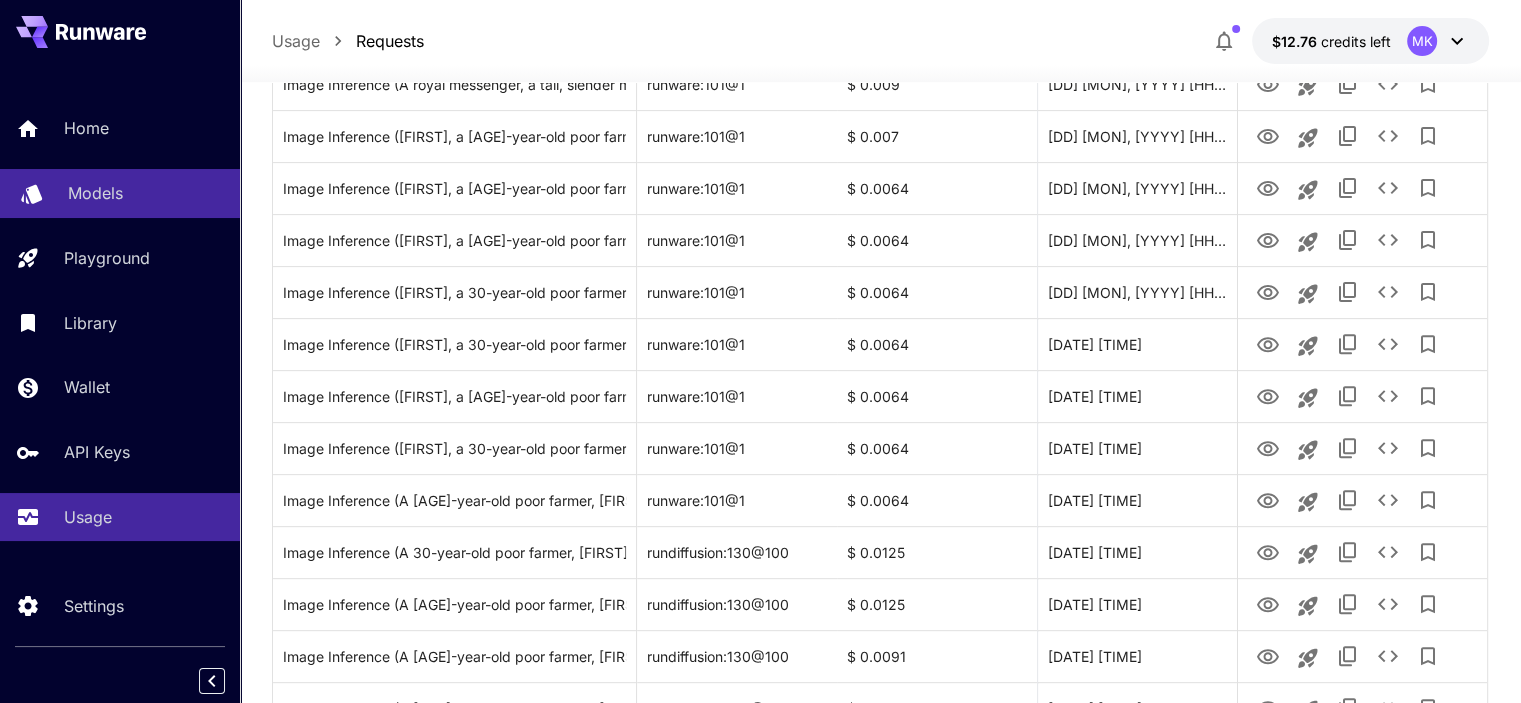 click on "Models" at bounding box center [95, 193] 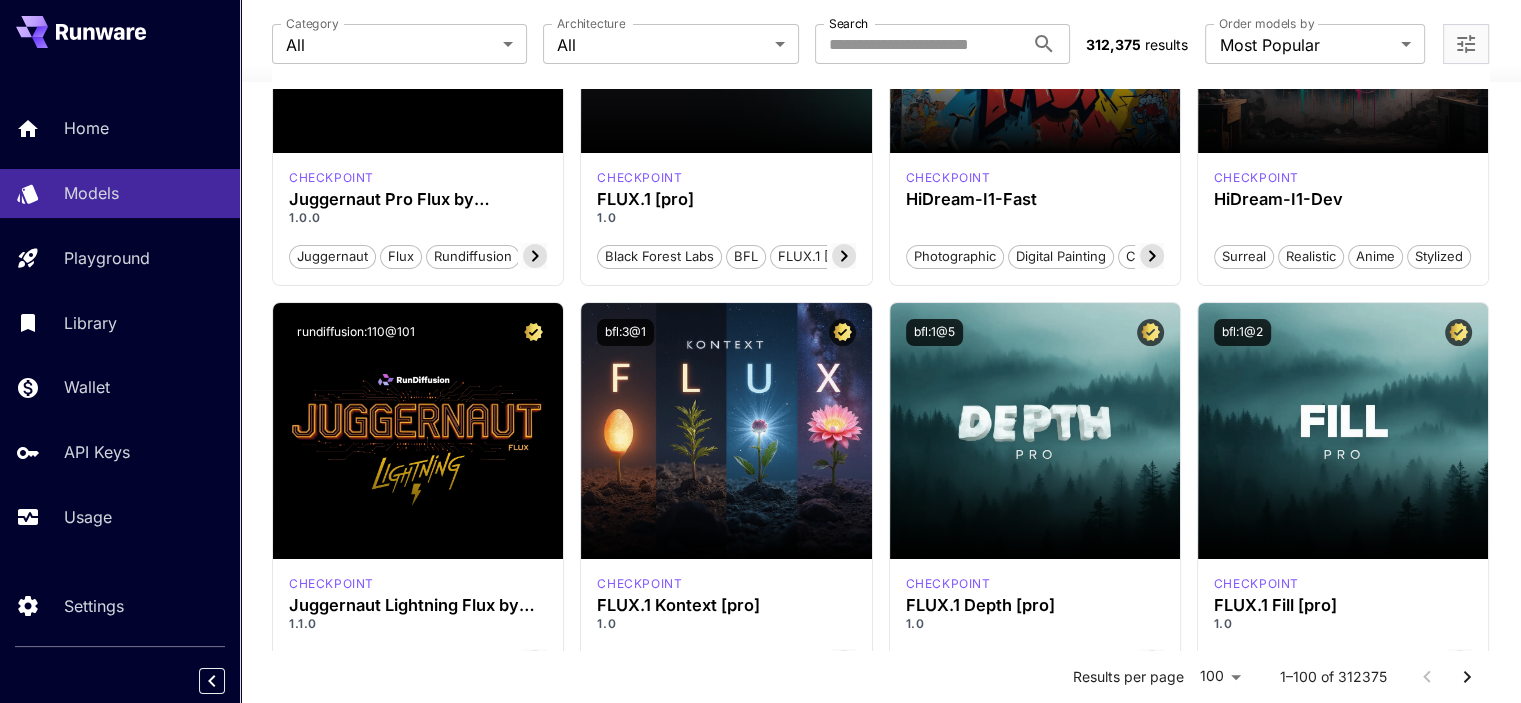 scroll, scrollTop: 122, scrollLeft: 0, axis: vertical 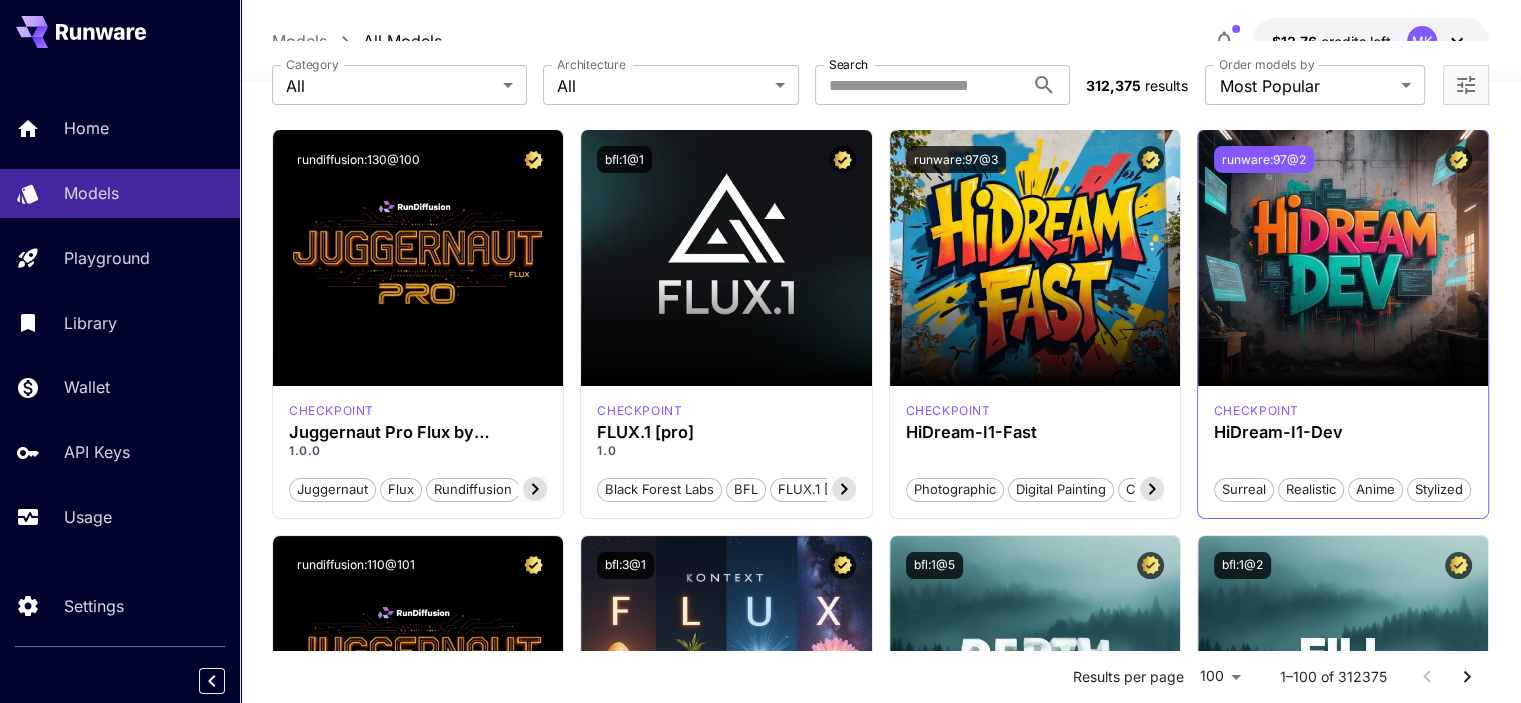 click on "runware:97@2" at bounding box center (1264, 159) 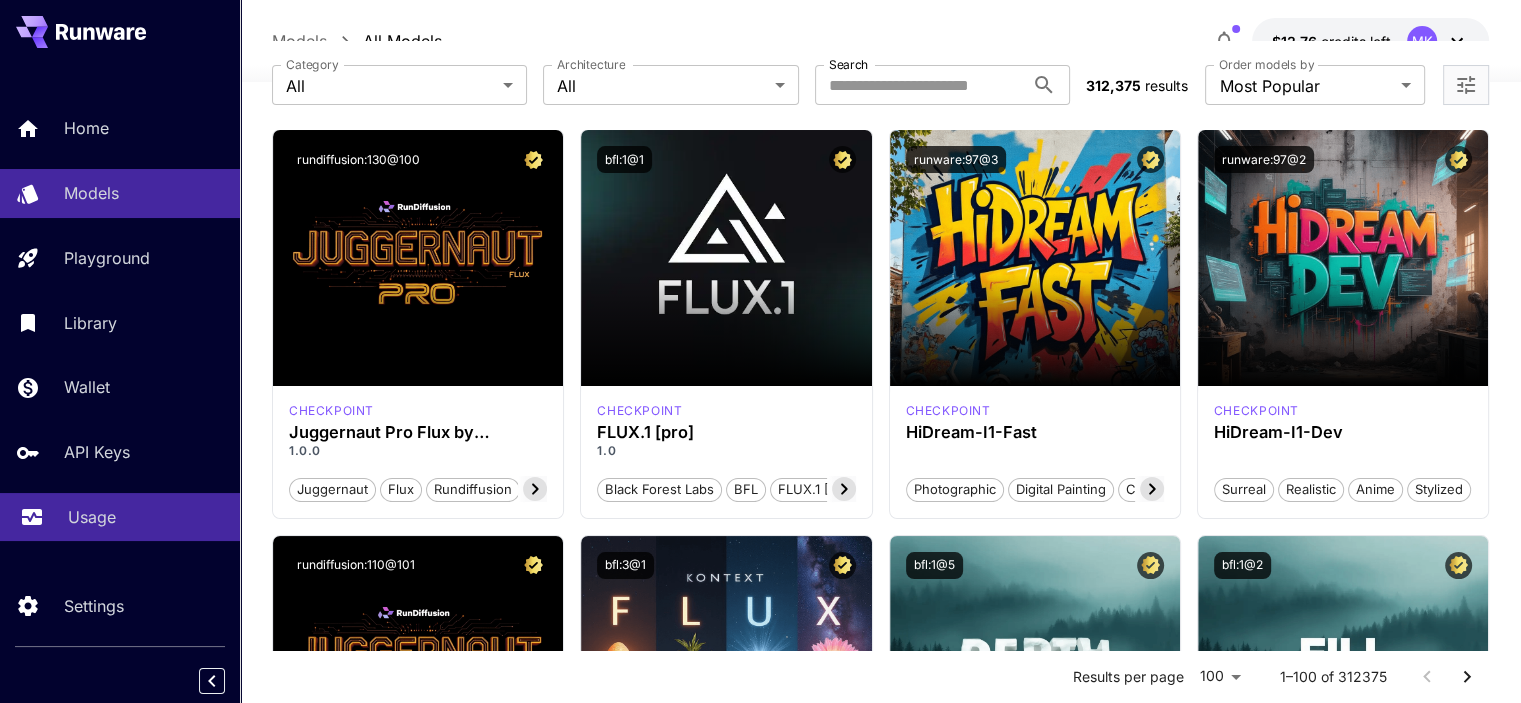 click on "Usage" at bounding box center [92, 517] 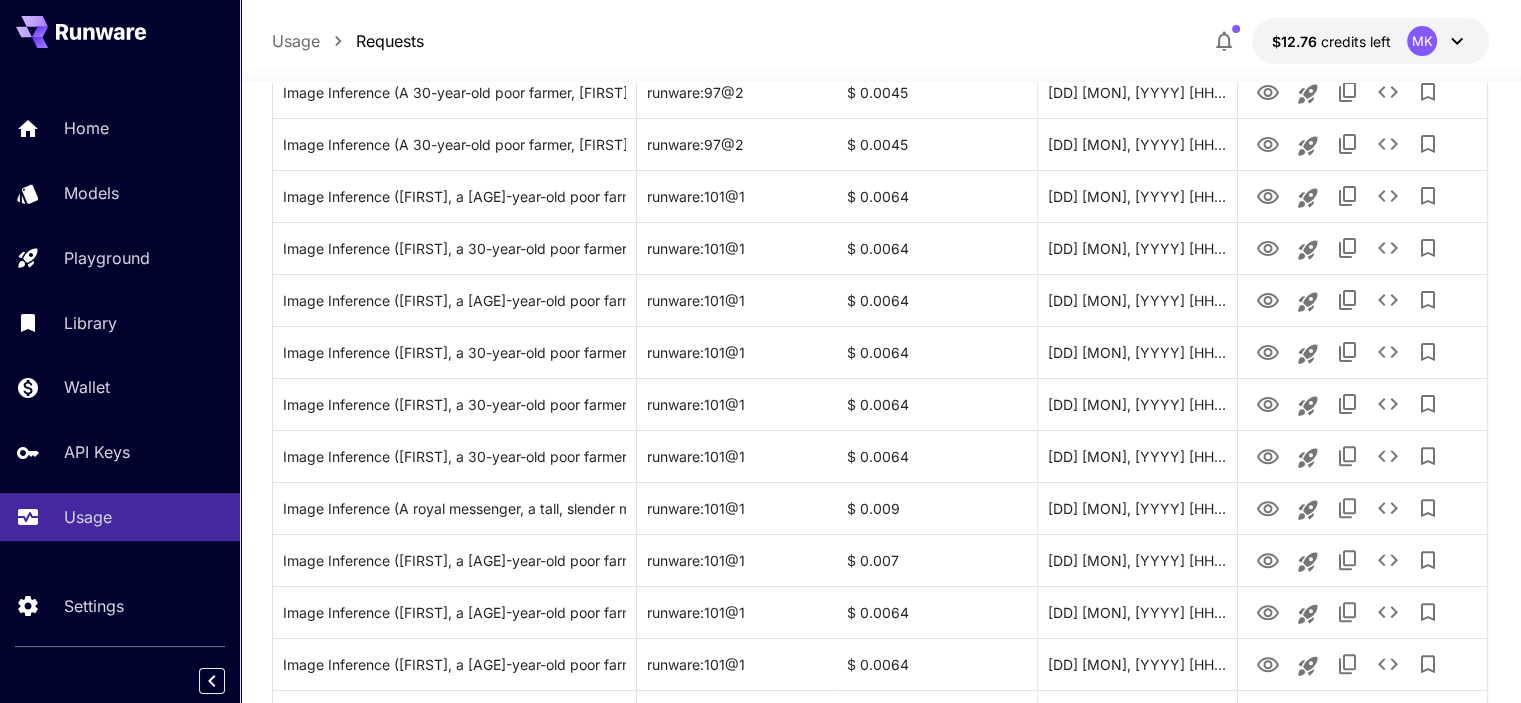scroll, scrollTop: 0, scrollLeft: 0, axis: both 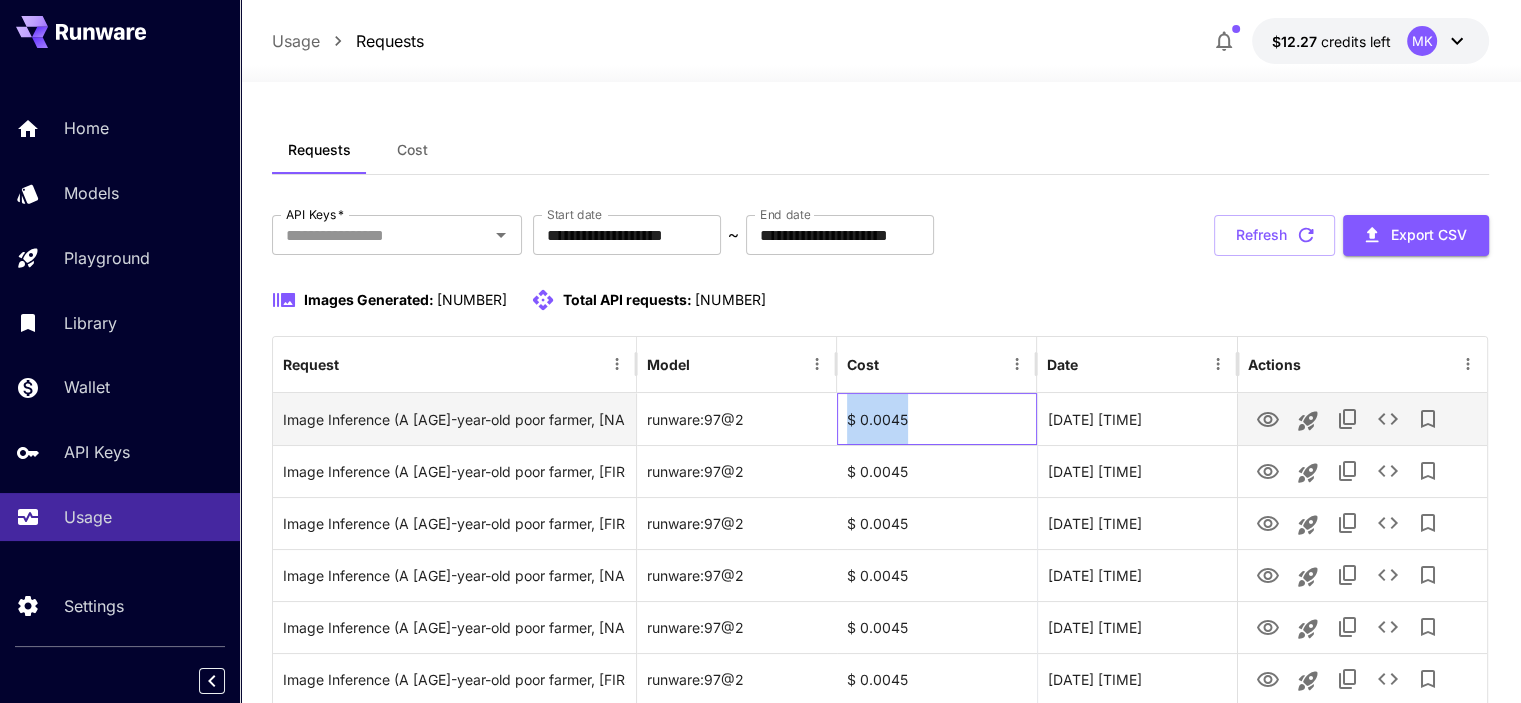 drag, startPoint x: 839, startPoint y: 414, endPoint x: 915, endPoint y: 415, distance: 76.00658 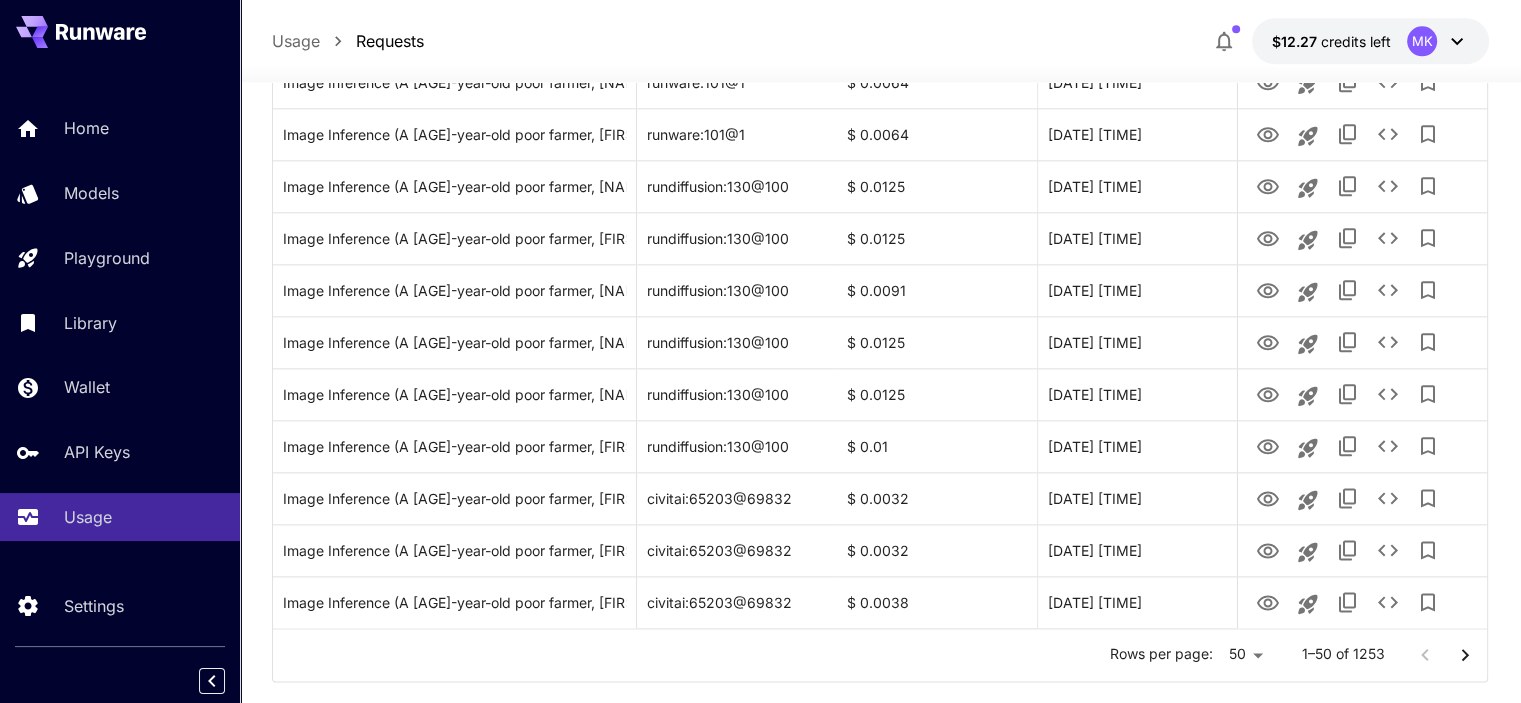 scroll, scrollTop: 2362, scrollLeft: 0, axis: vertical 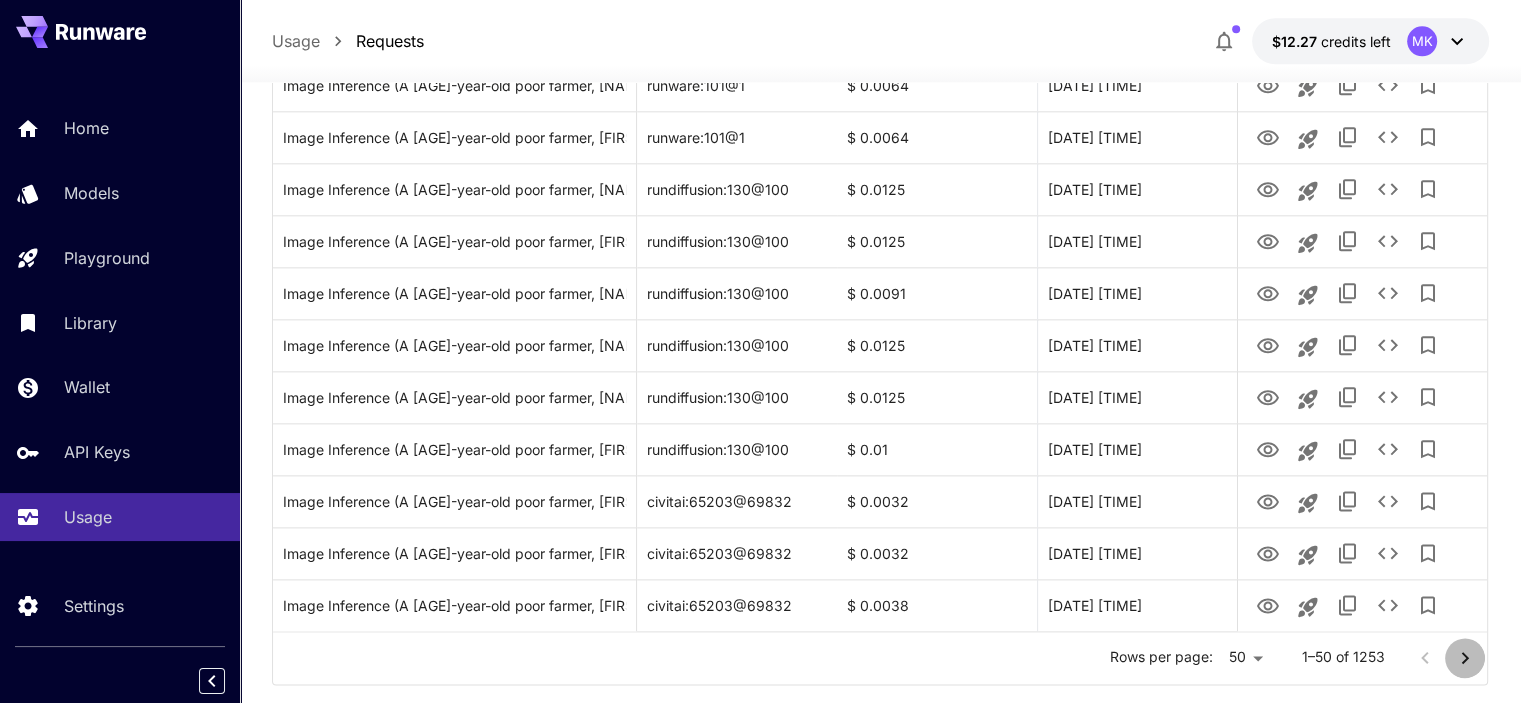 click 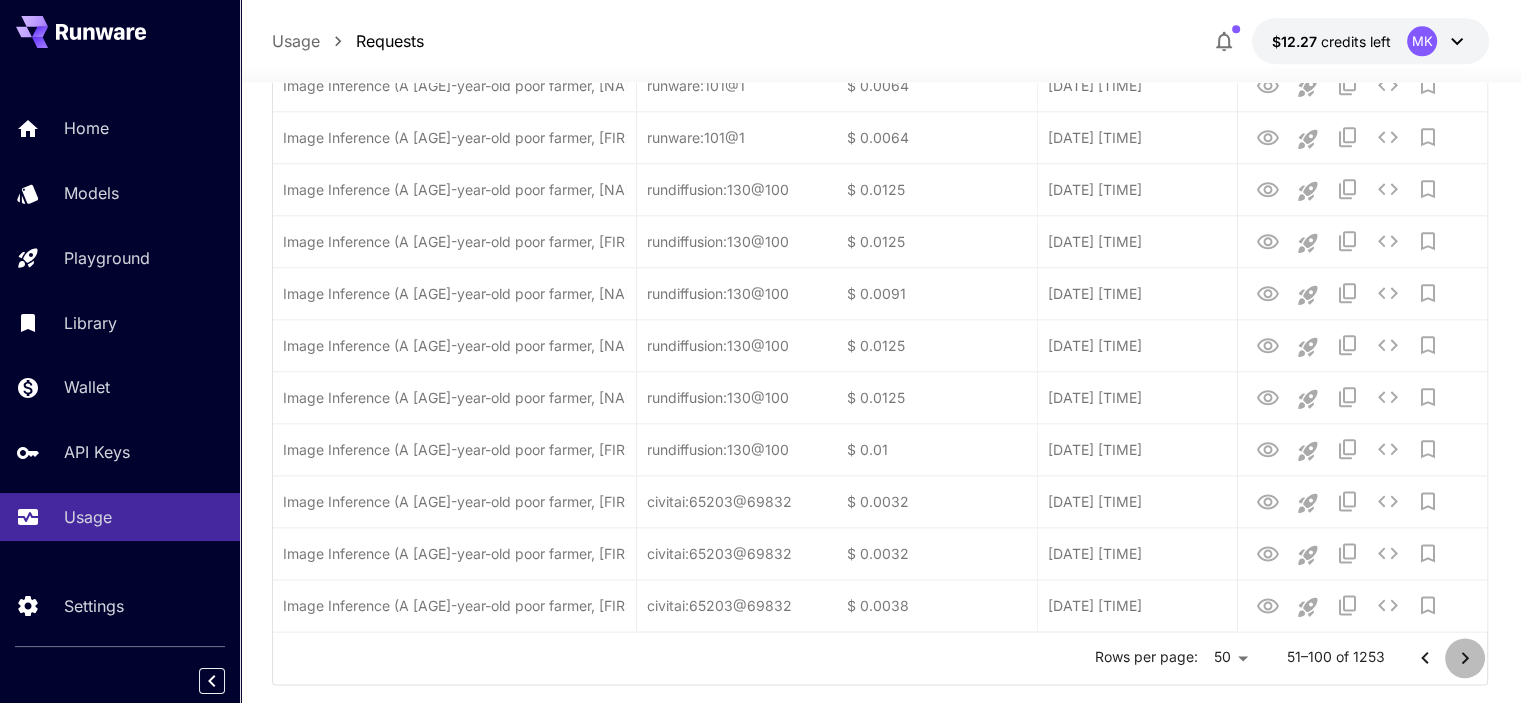 click 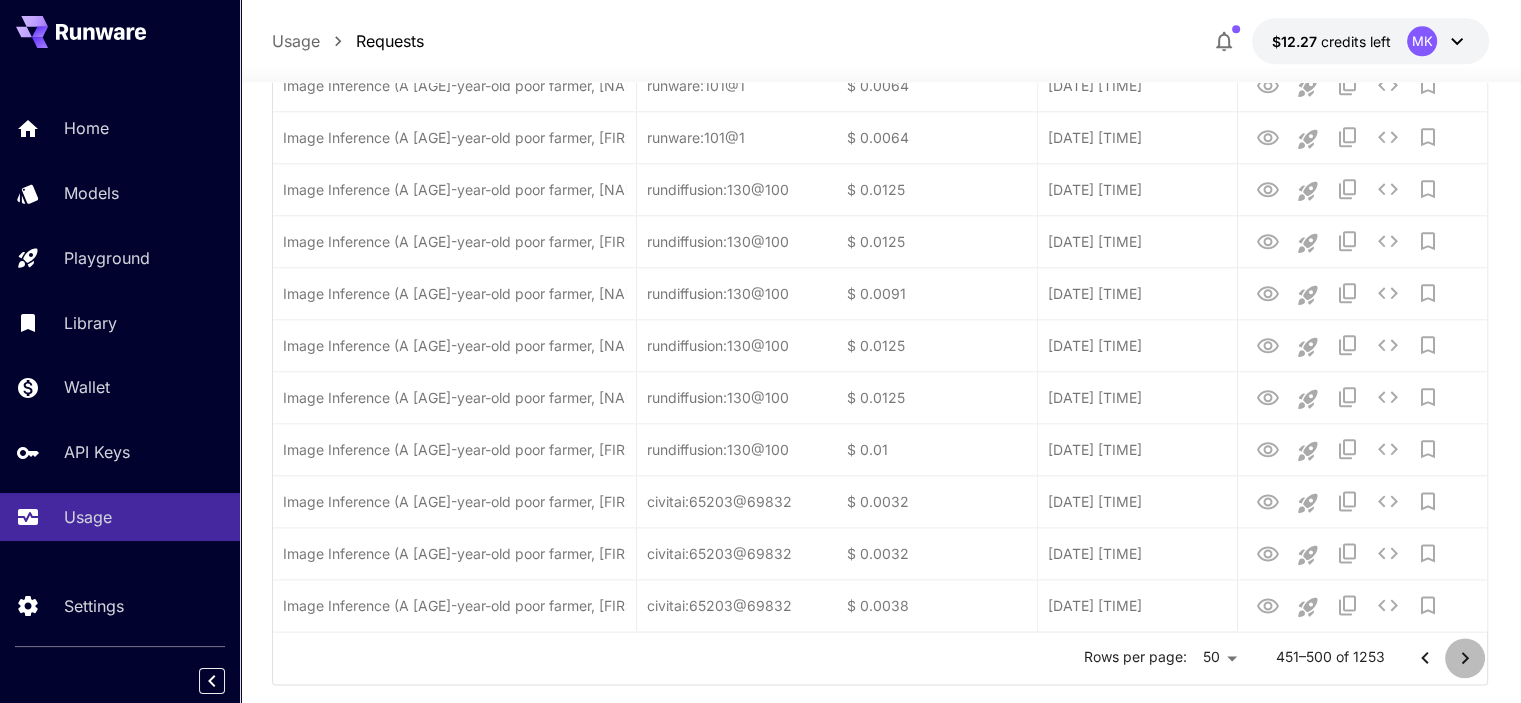 click 